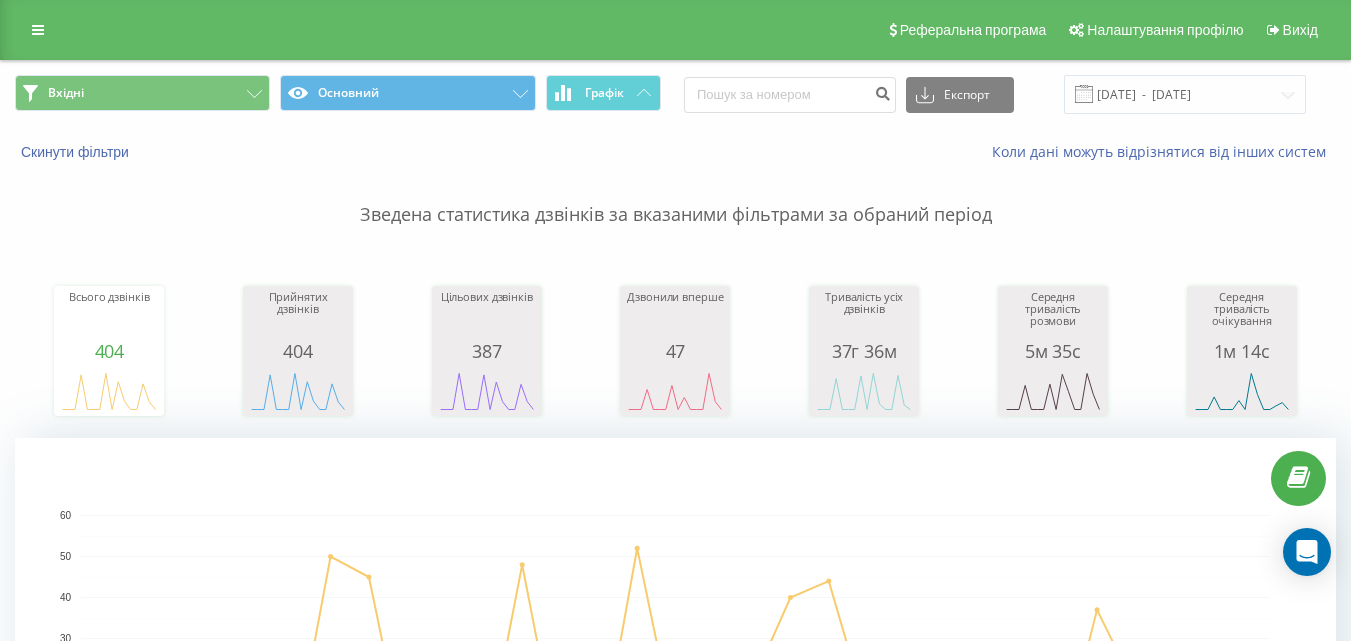 scroll, scrollTop: 5150, scrollLeft: 0, axis: vertical 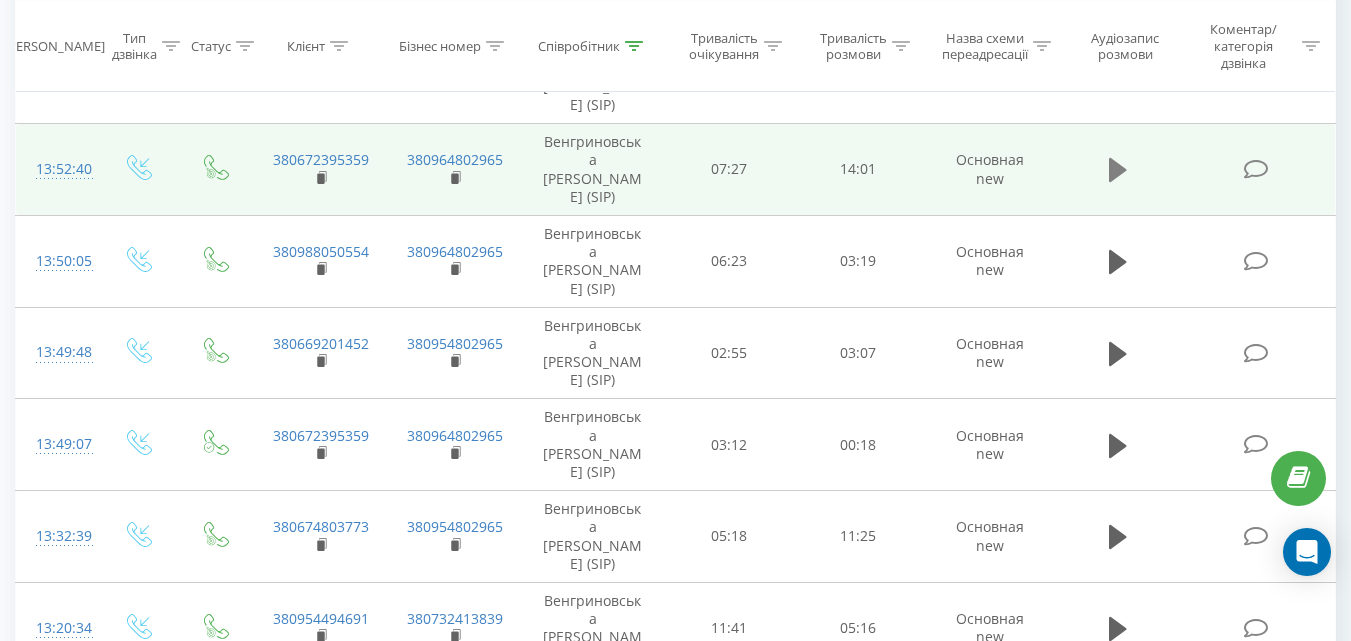 click 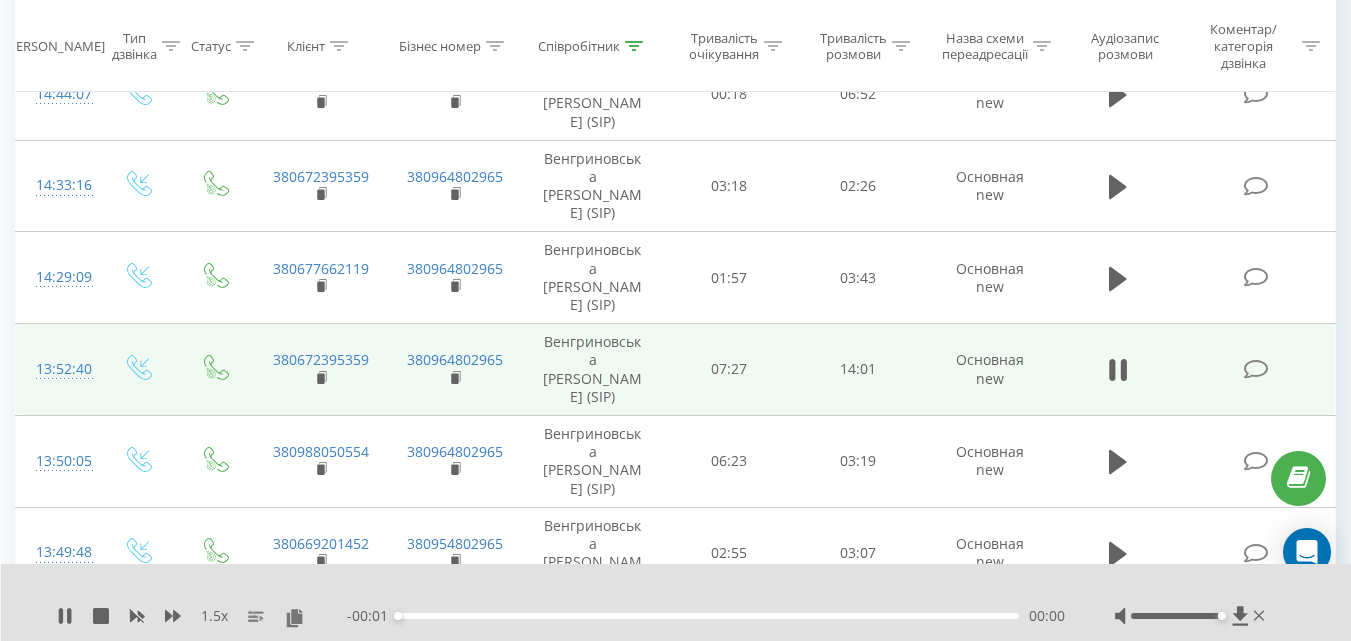 scroll, scrollTop: 4850, scrollLeft: 0, axis: vertical 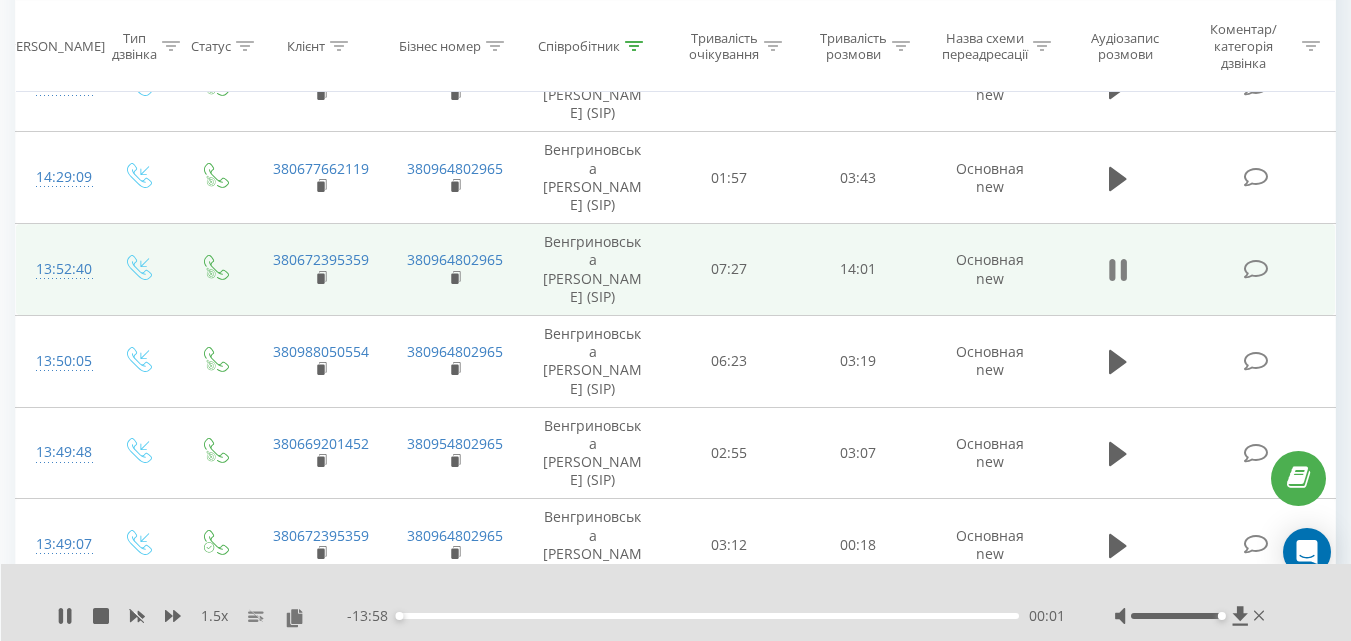 click 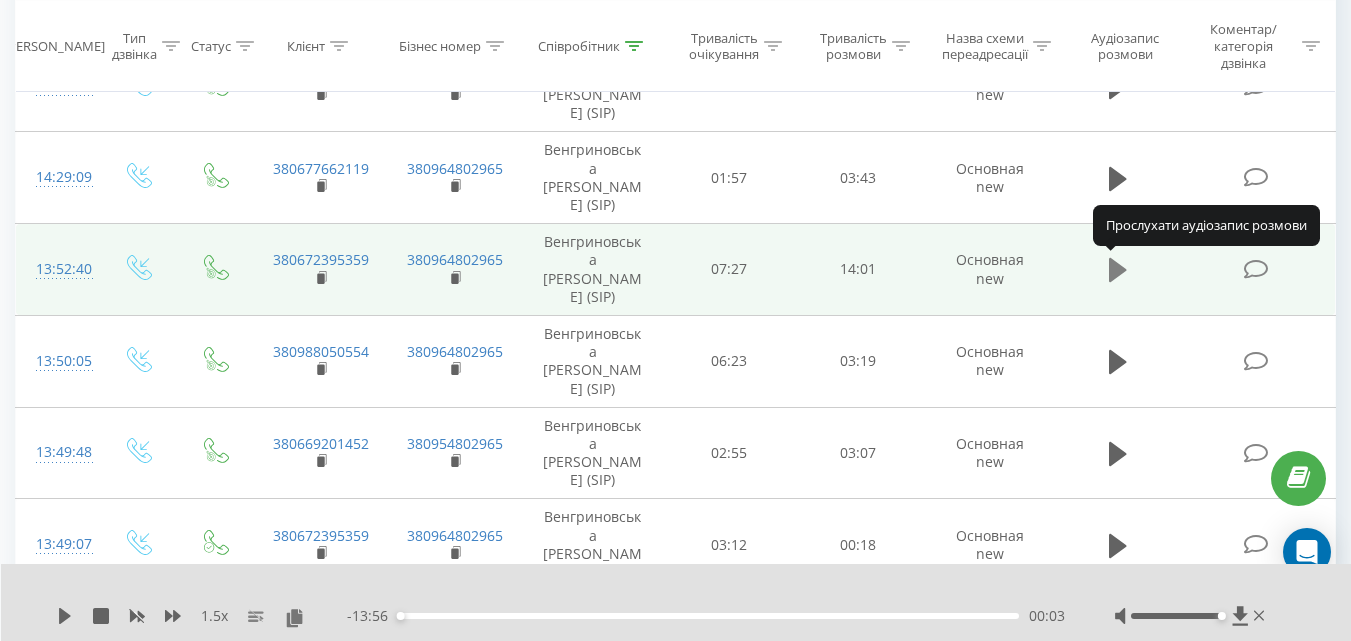 click 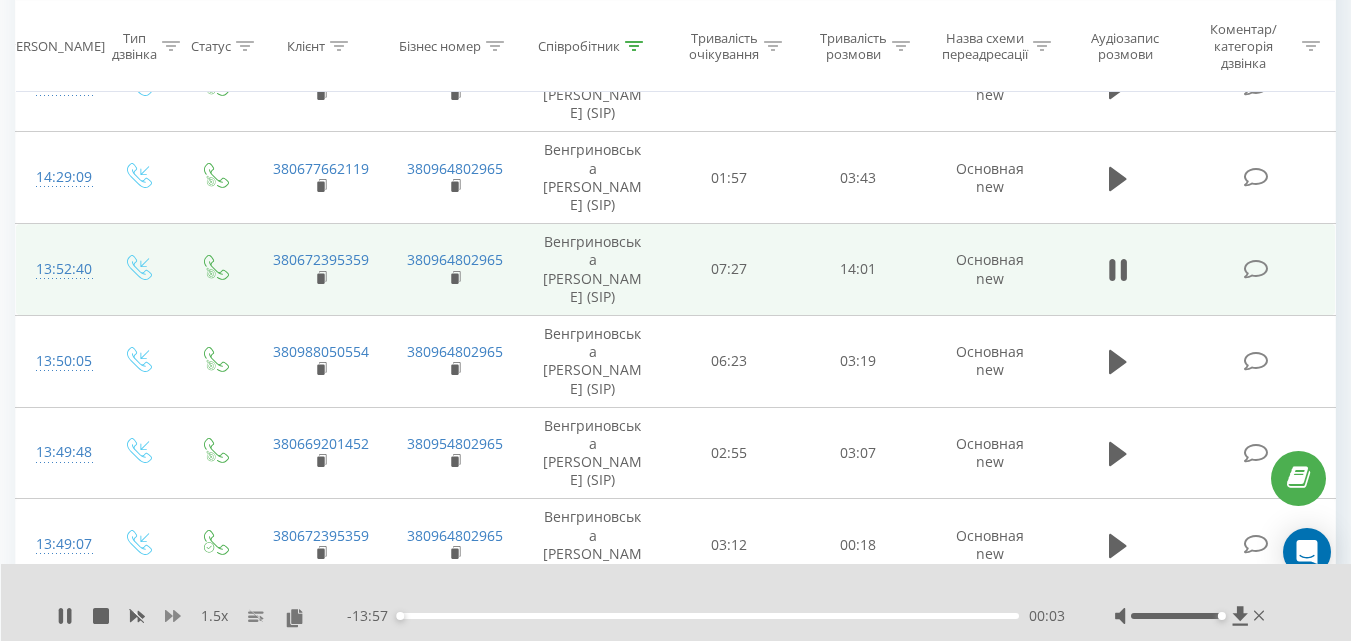 click 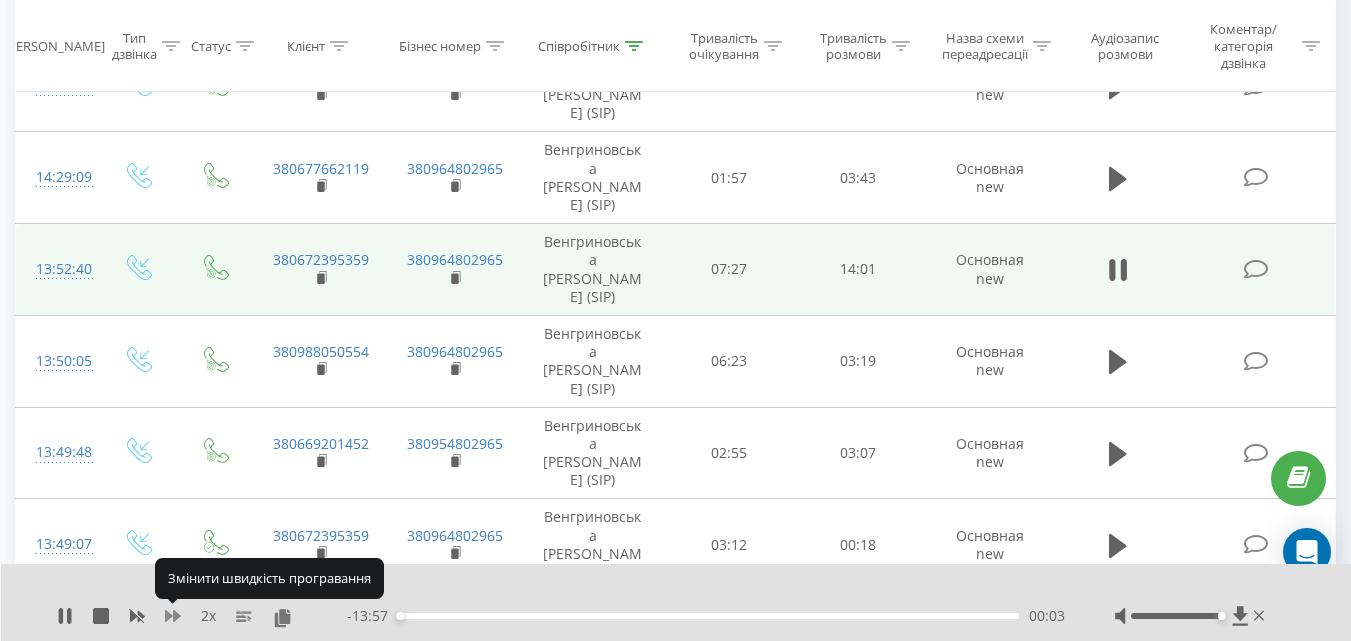 click 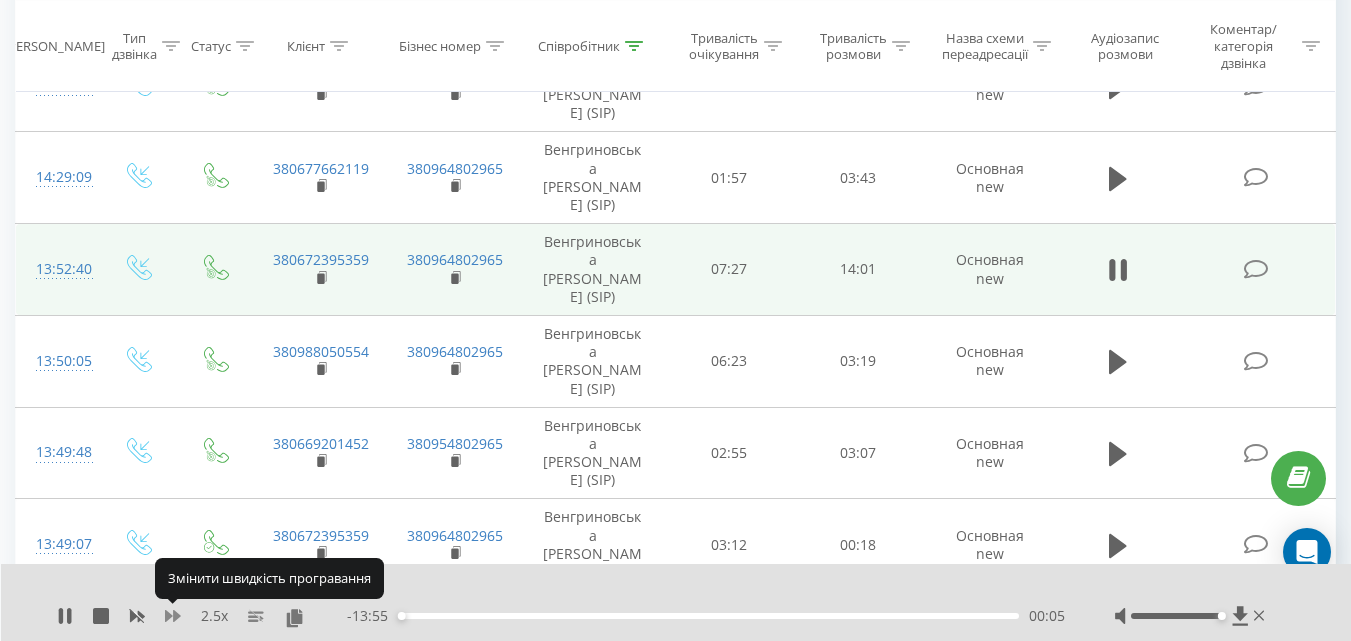 click 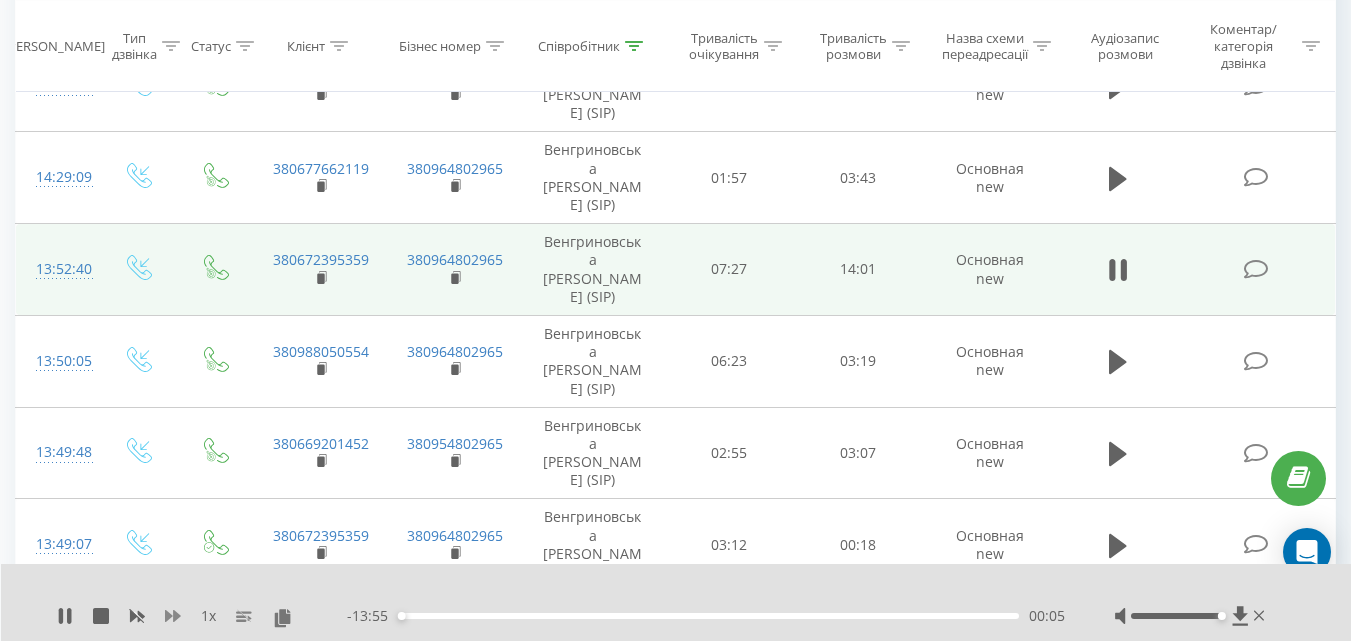 click 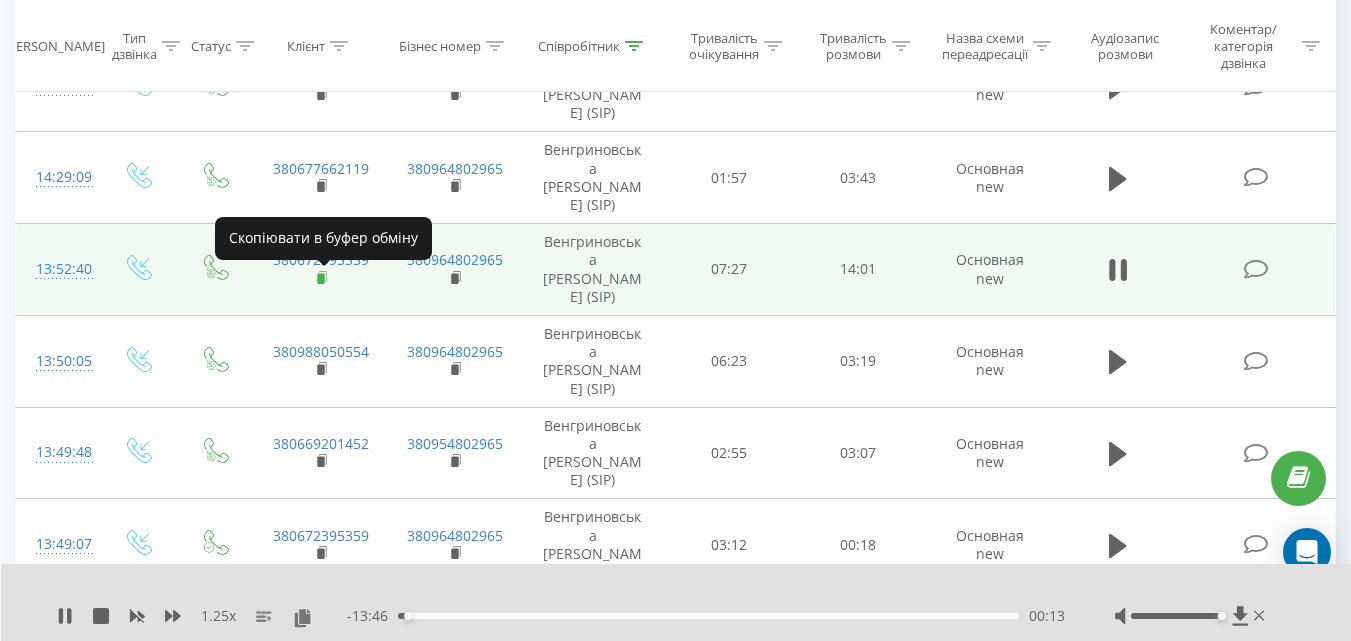click 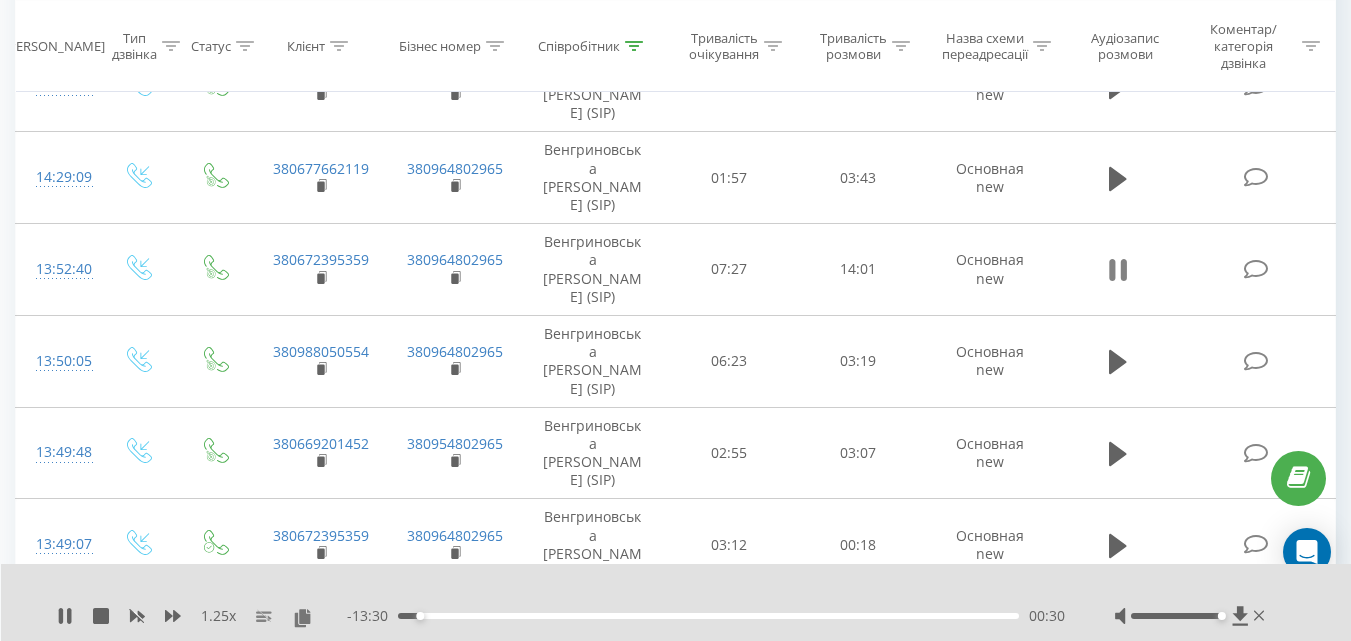 click 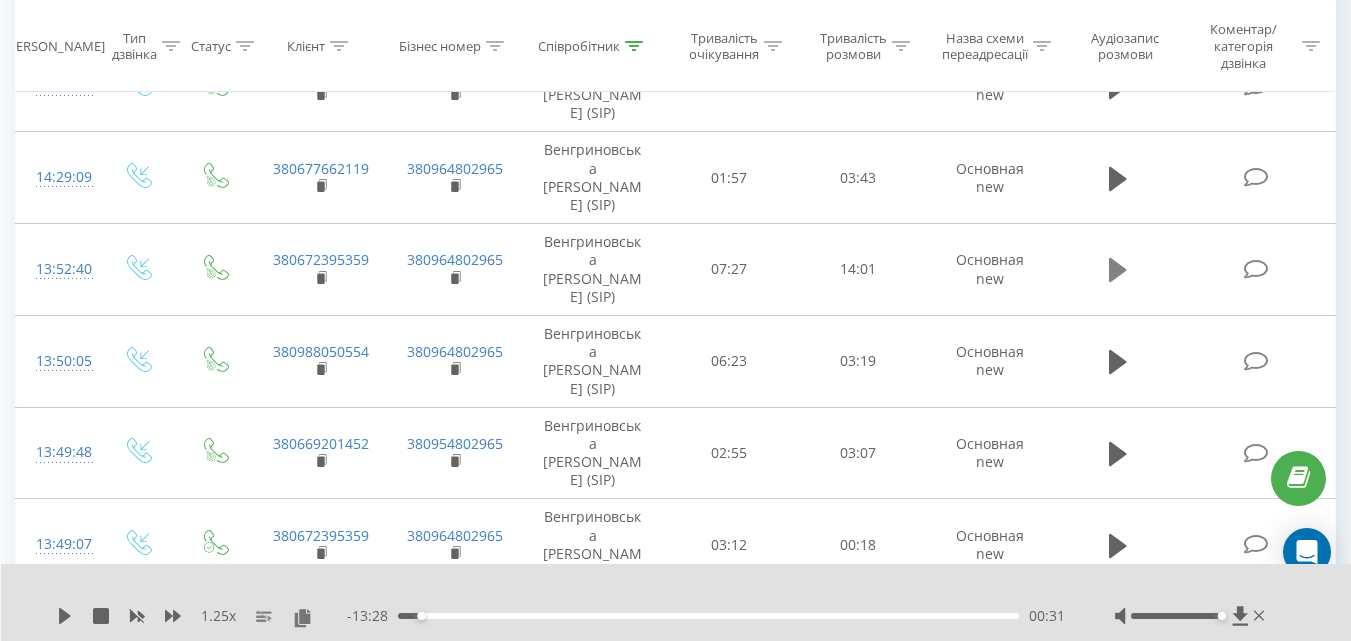 click 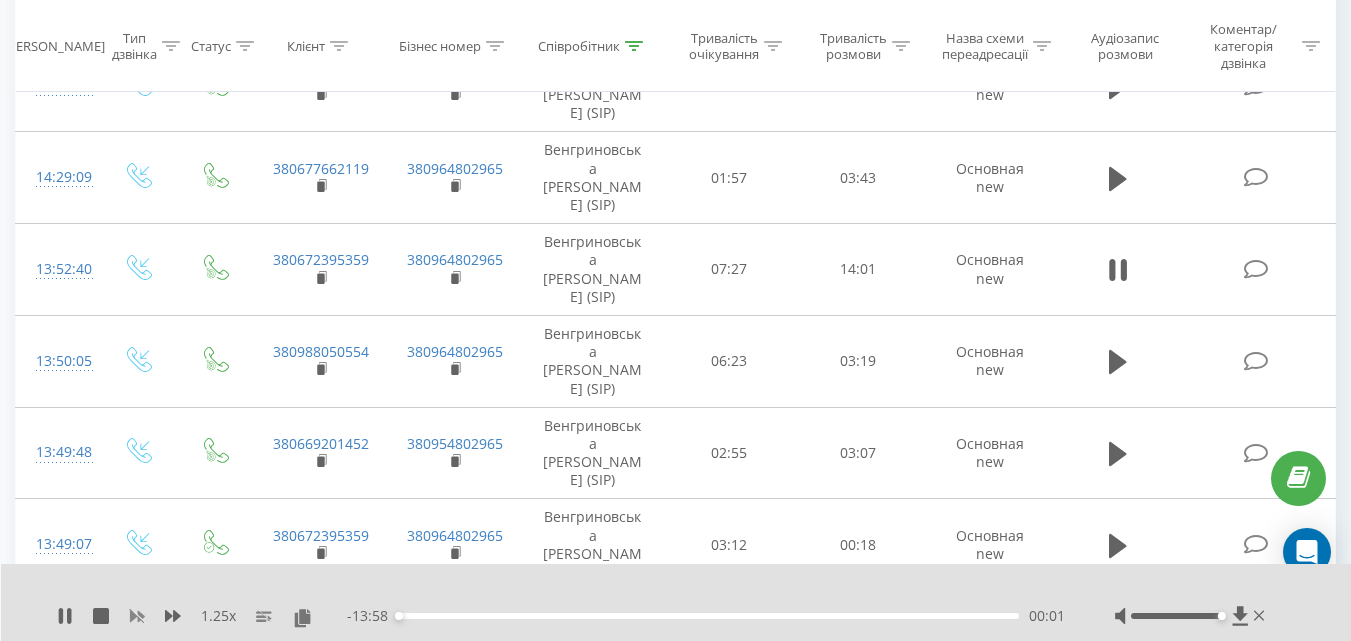 click 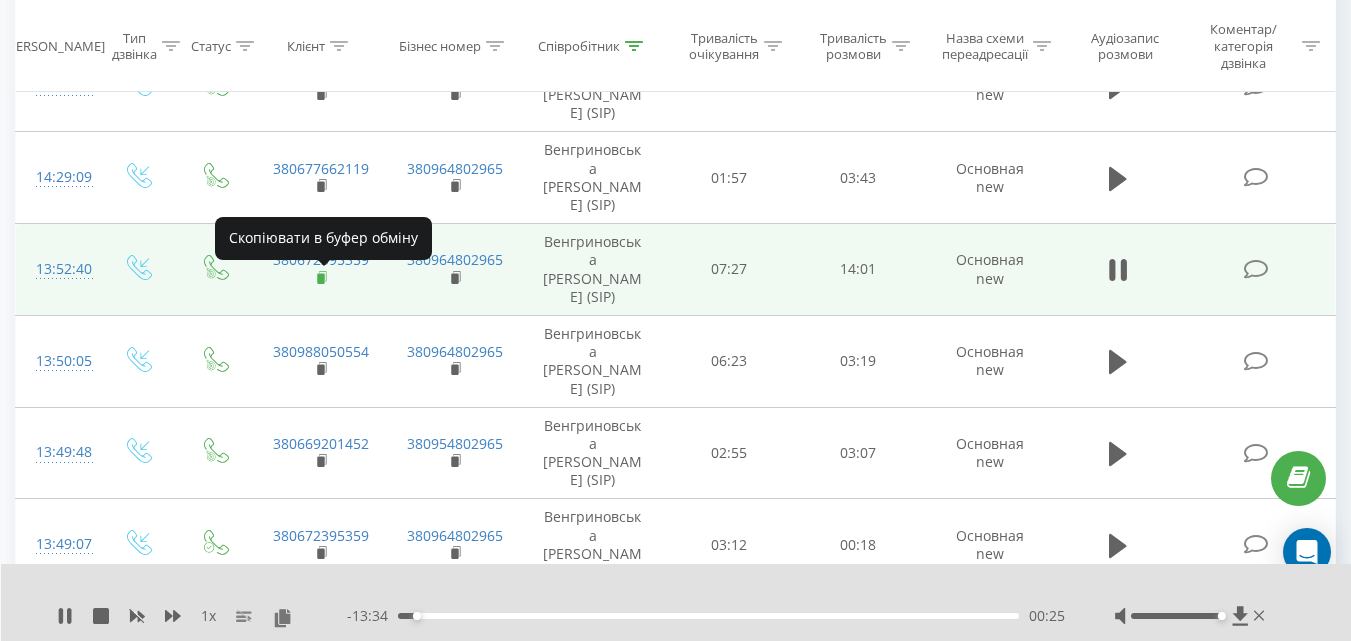 click 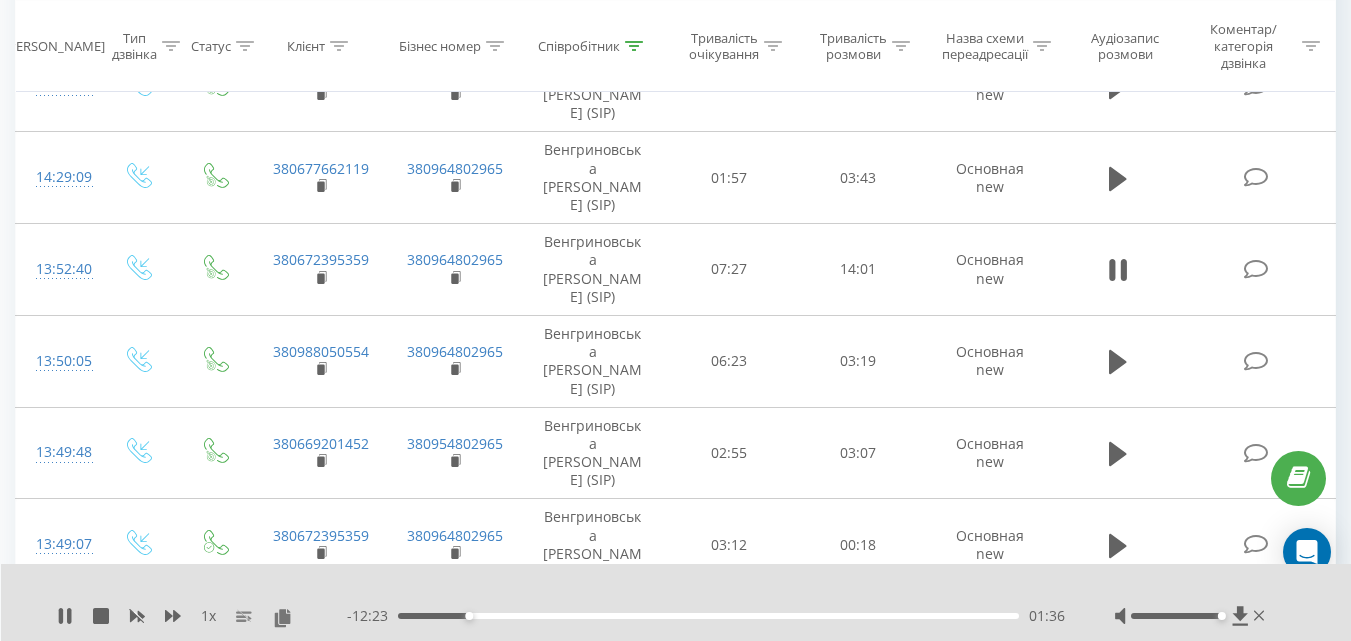 click on "1 x" at bounding box center (202, 616) 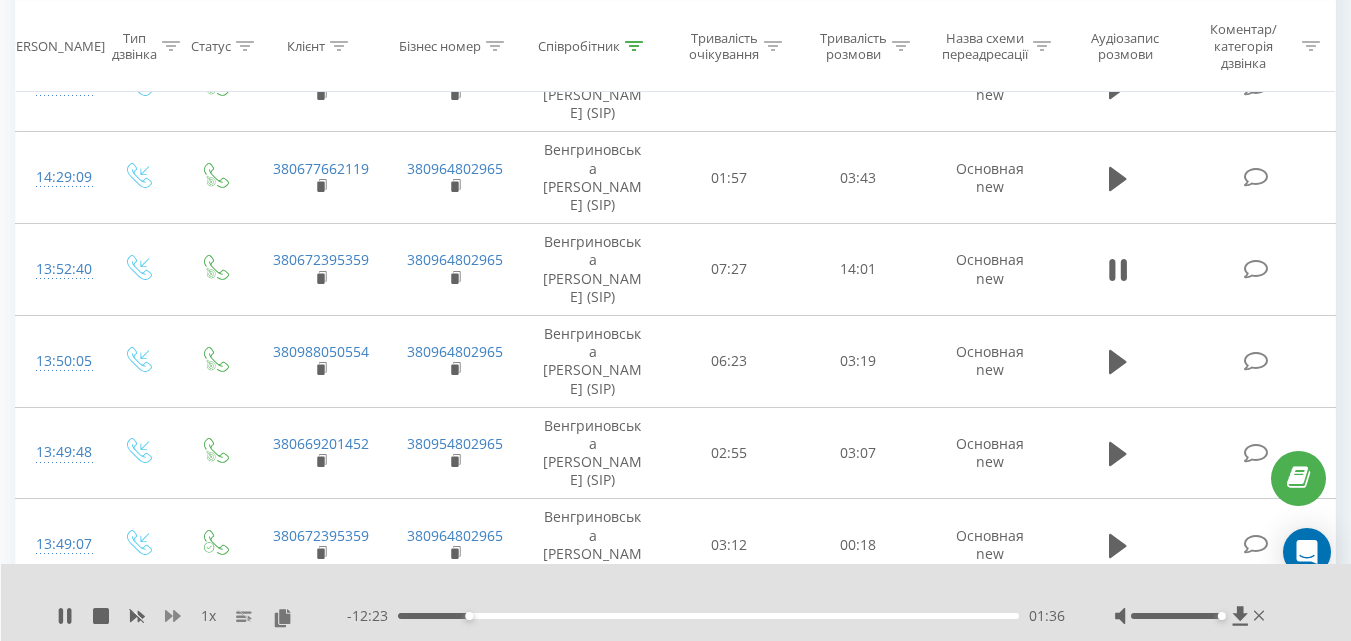 click 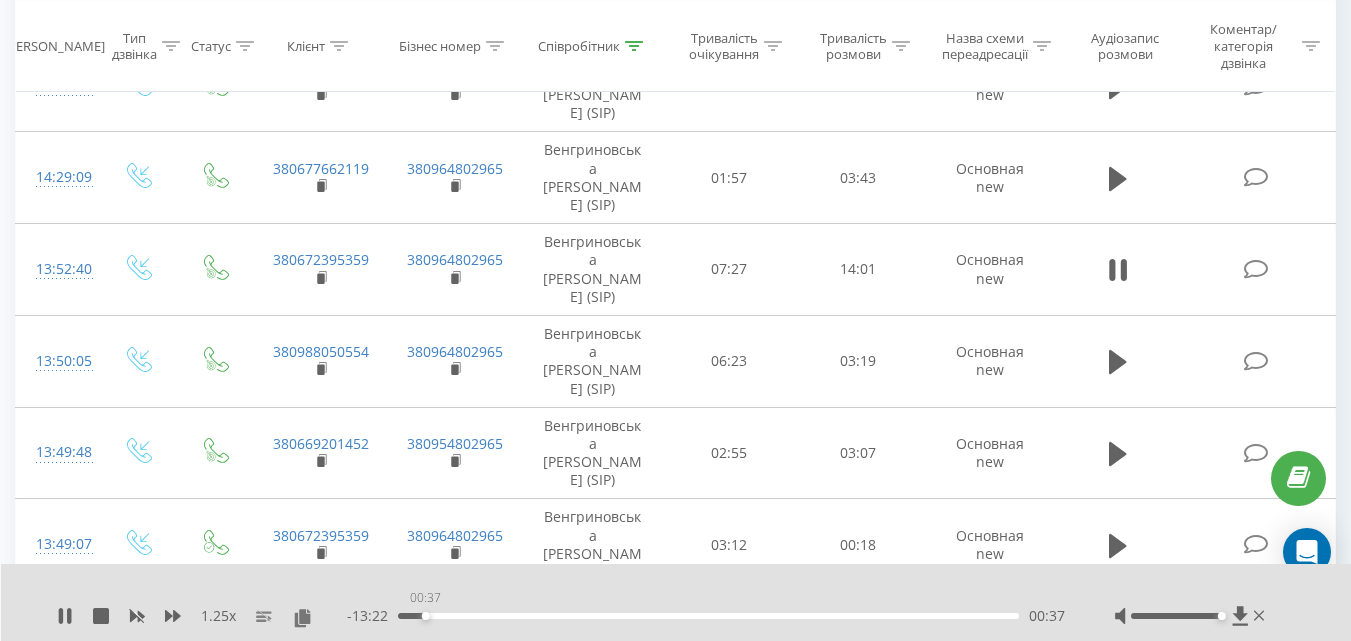 click on "00:37" at bounding box center [708, 616] 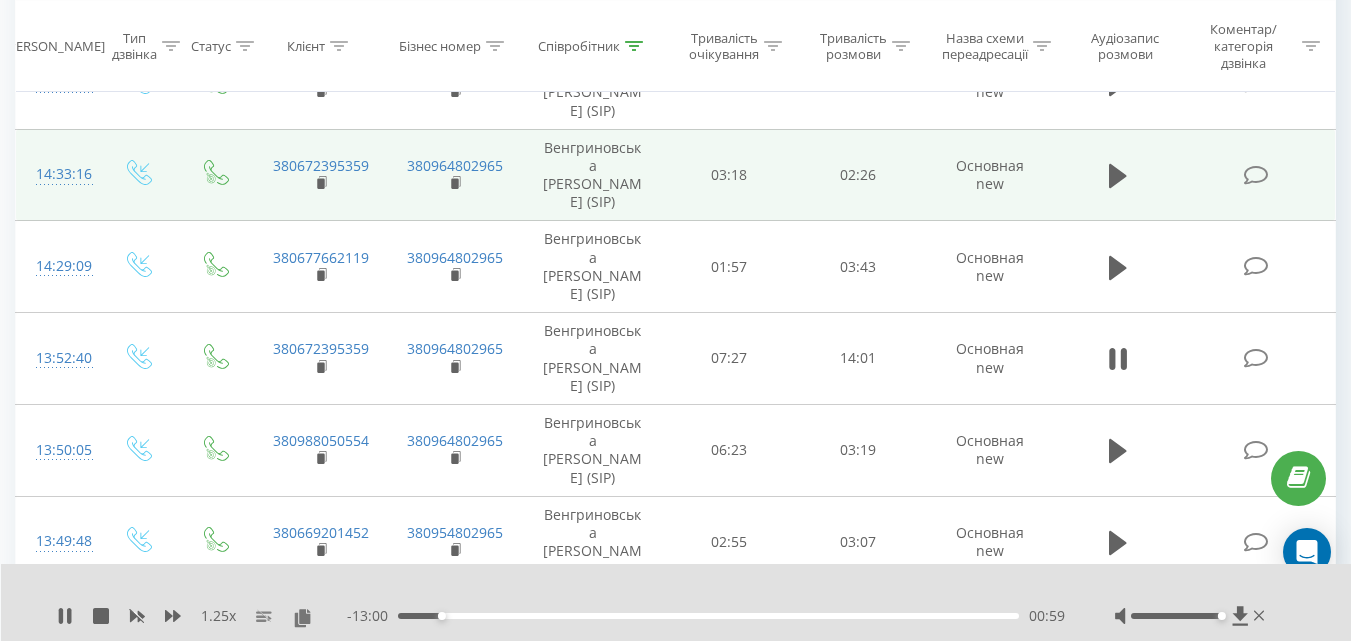 scroll, scrollTop: 4750, scrollLeft: 0, axis: vertical 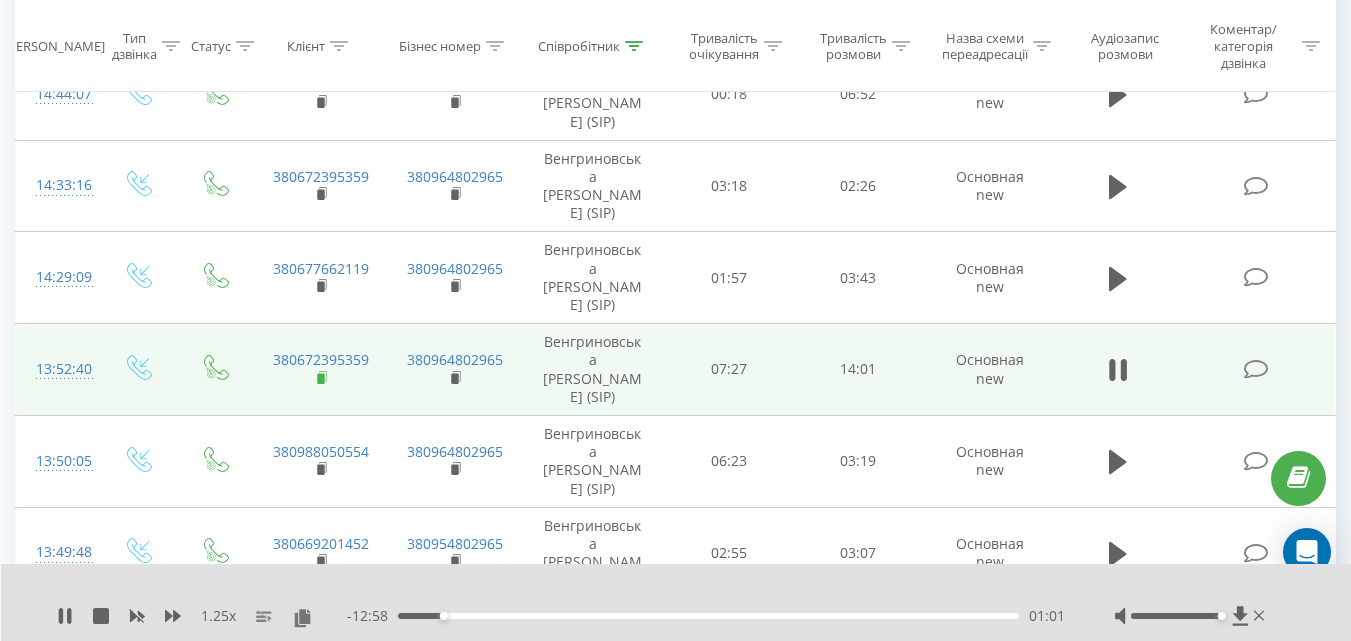click 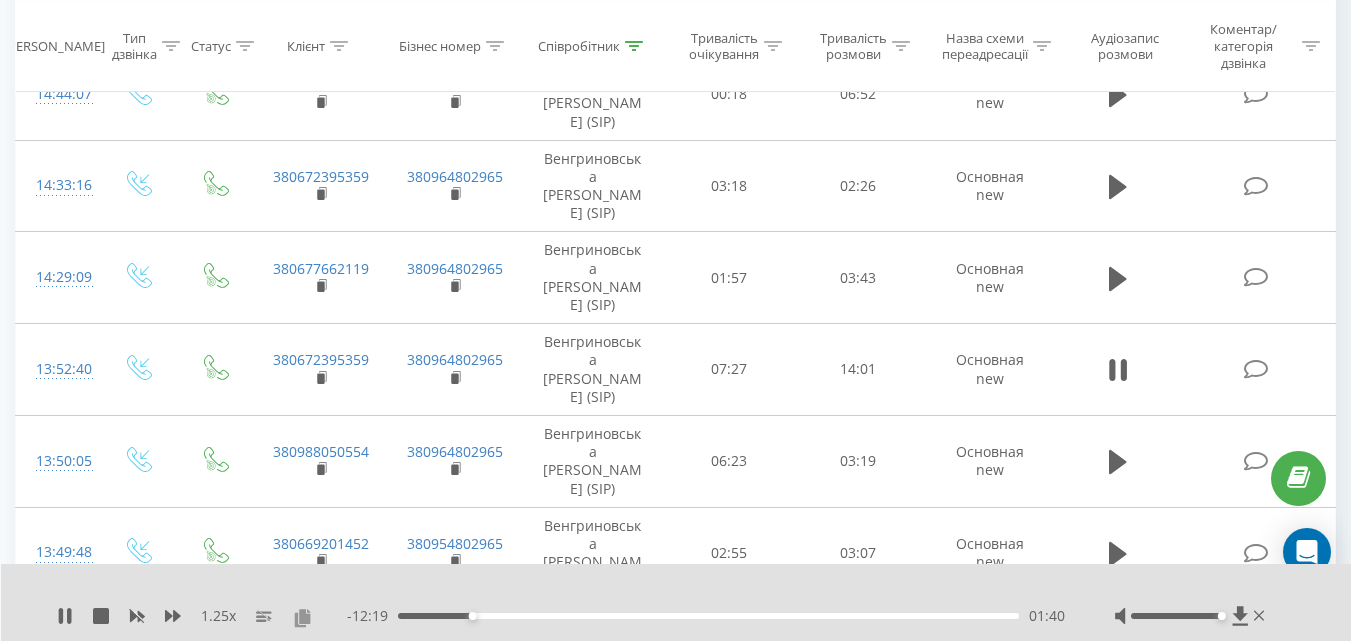 click at bounding box center (302, 617) 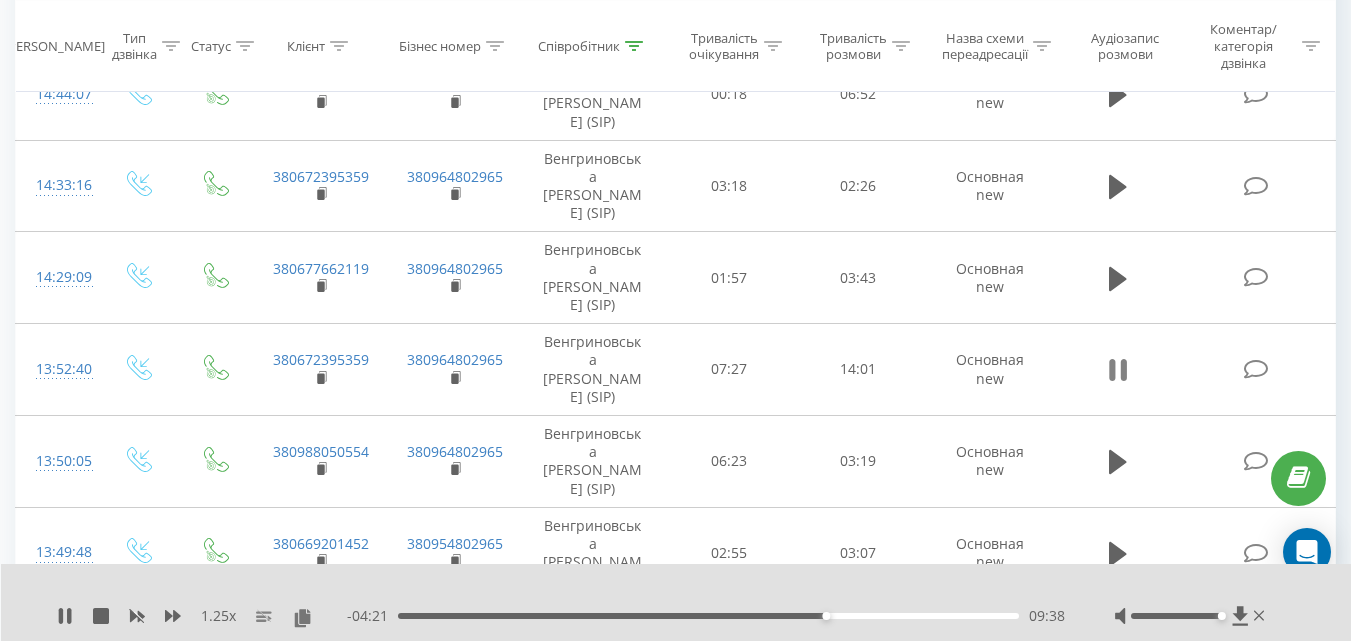 click 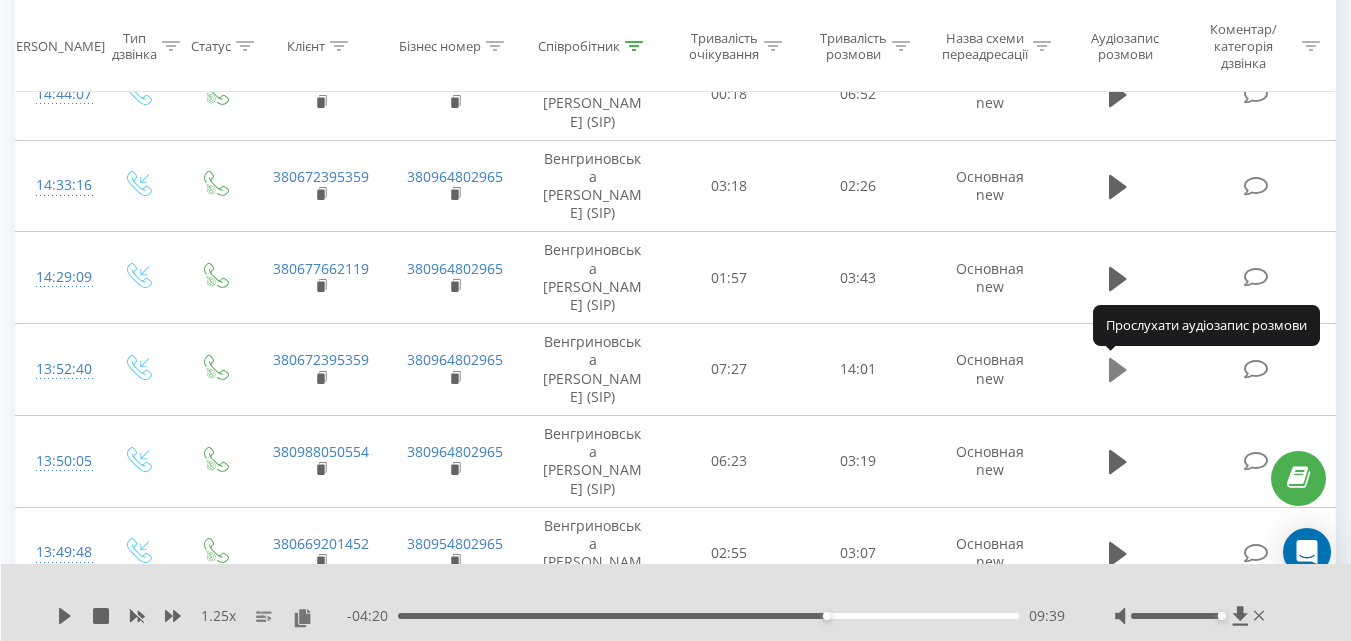 click 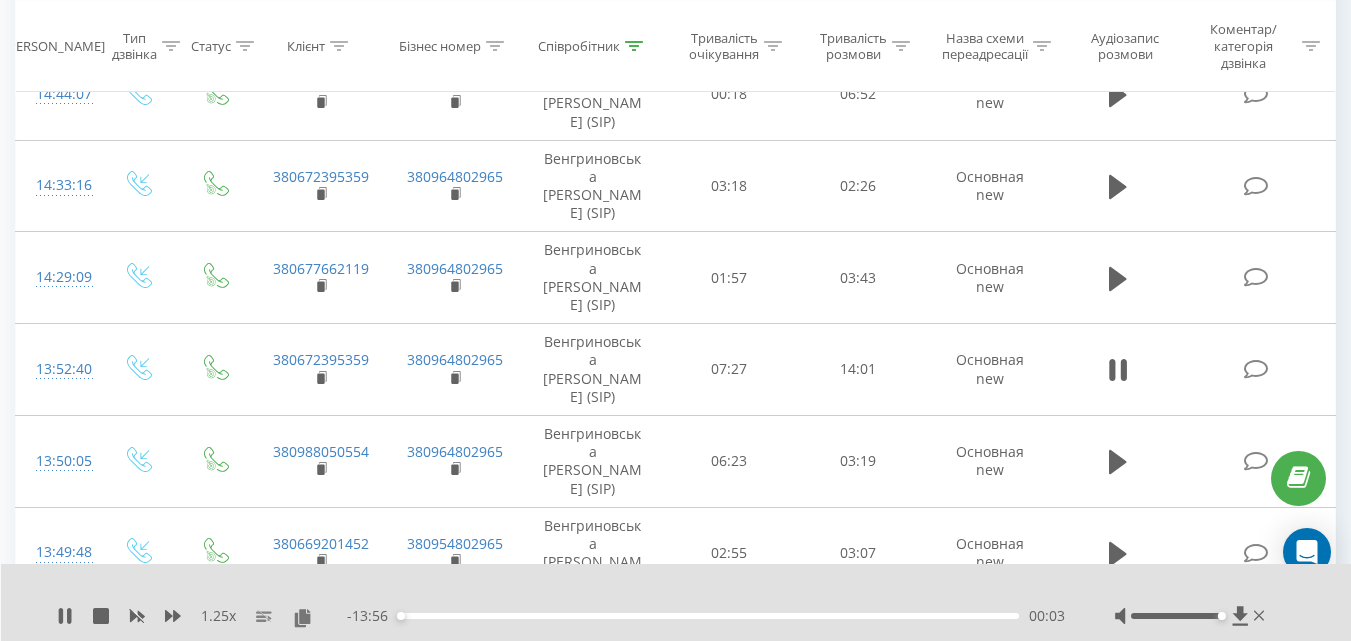 click on "00:03" at bounding box center (708, 616) 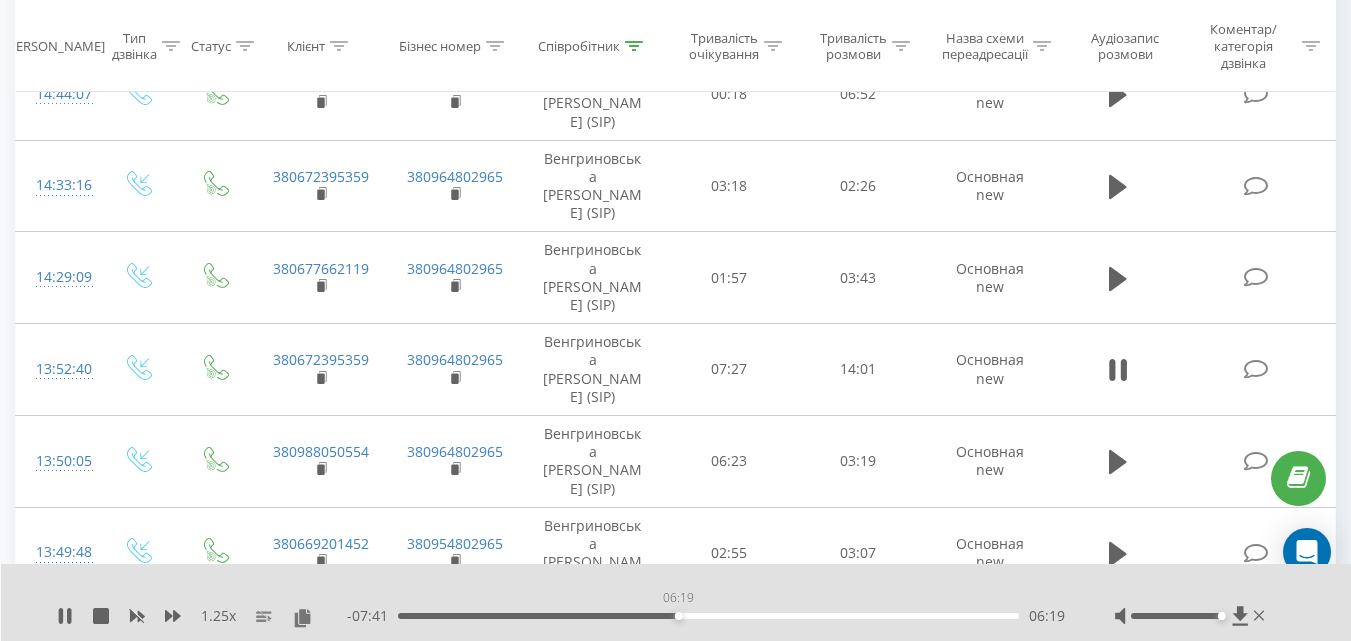click on "06:19" at bounding box center [708, 616] 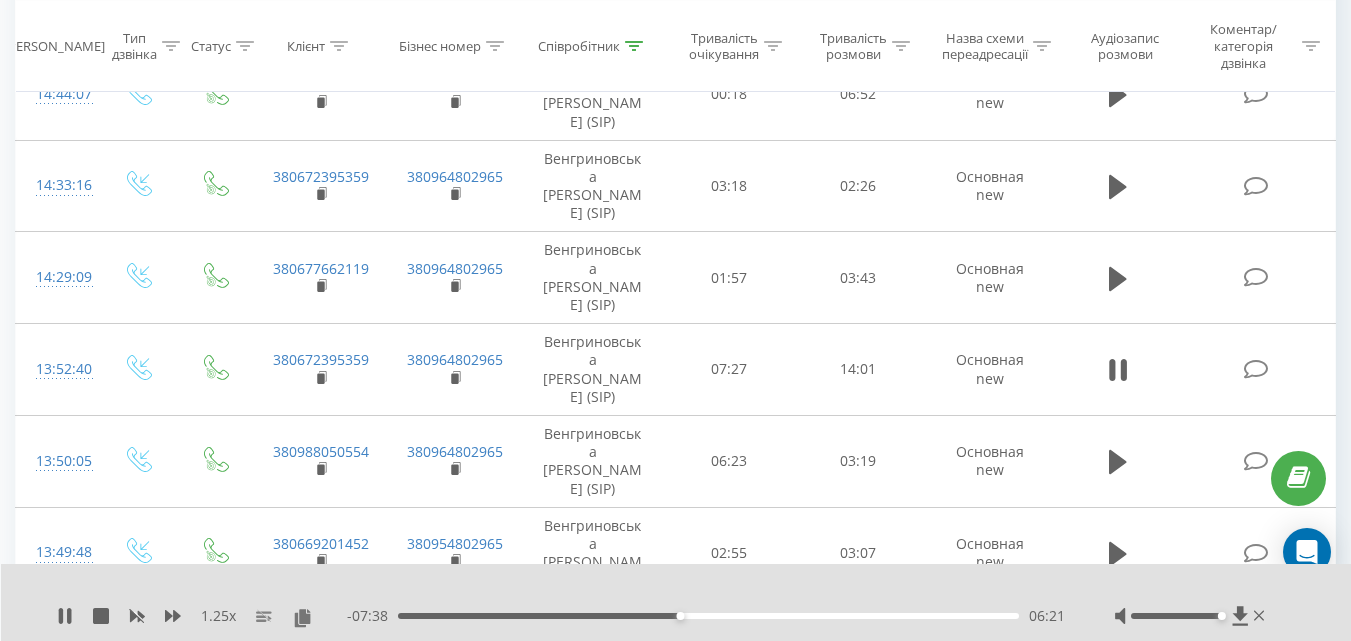 click on "06:21" at bounding box center (708, 616) 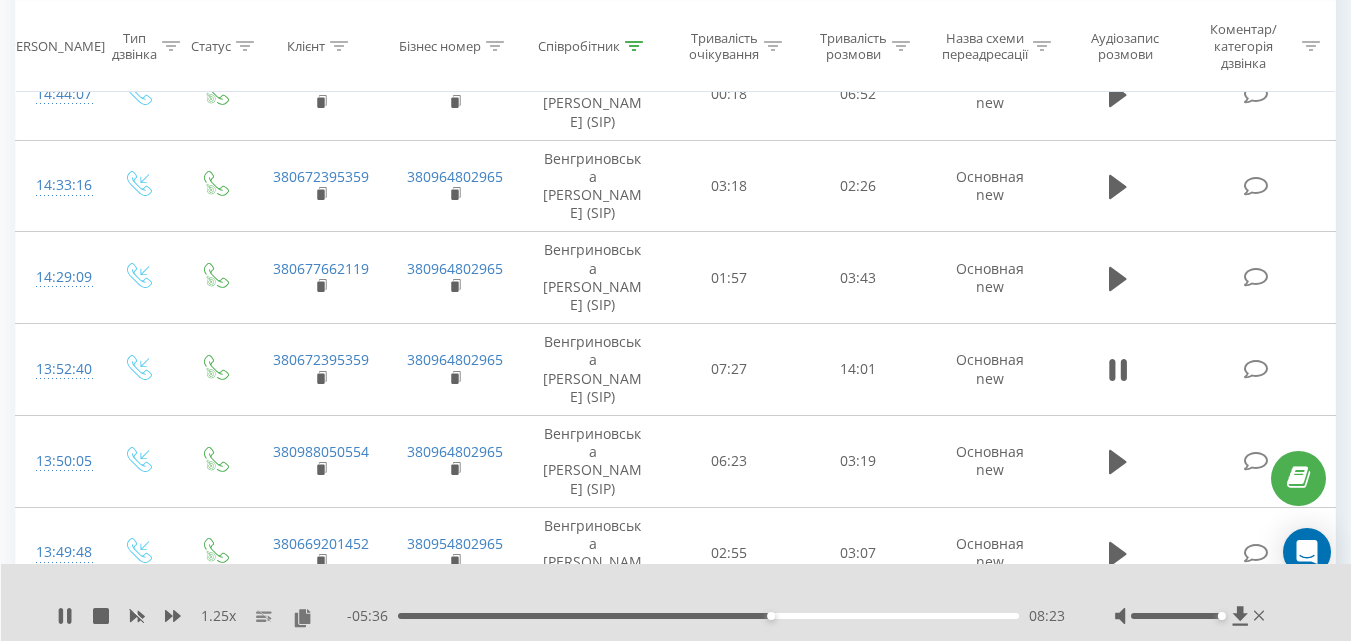 click on "- 05:36 08:23   08:23" at bounding box center (706, 616) 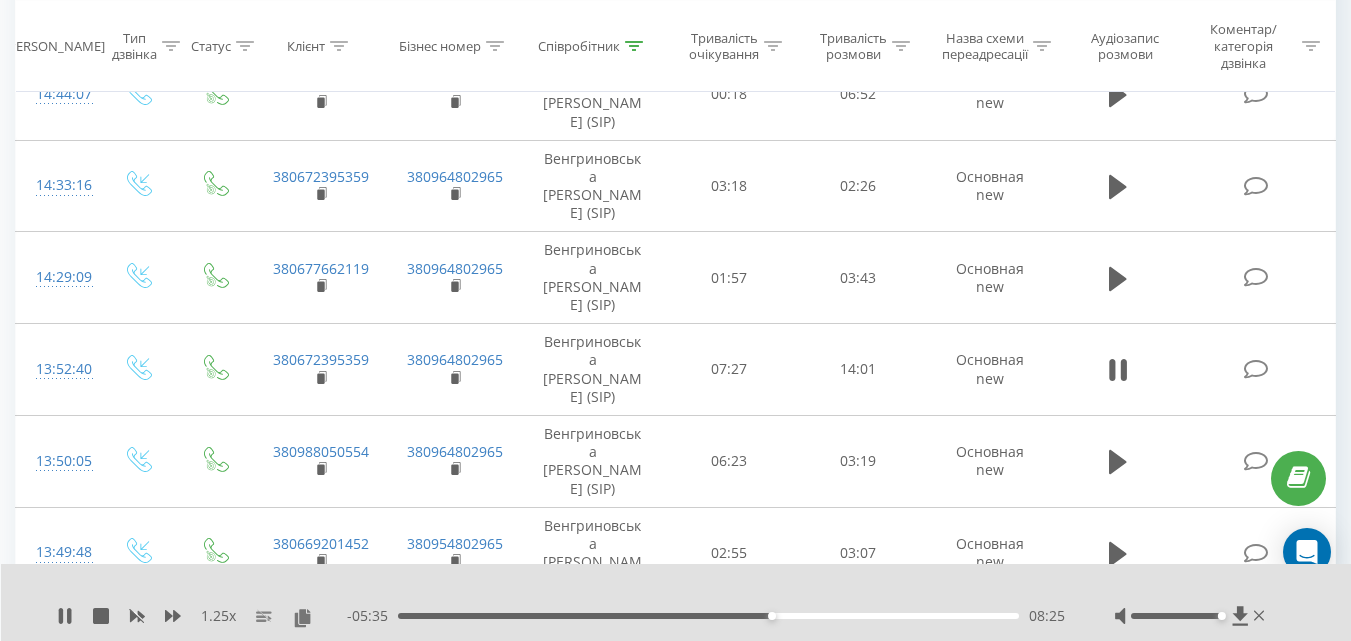 click on "08:25" at bounding box center (708, 616) 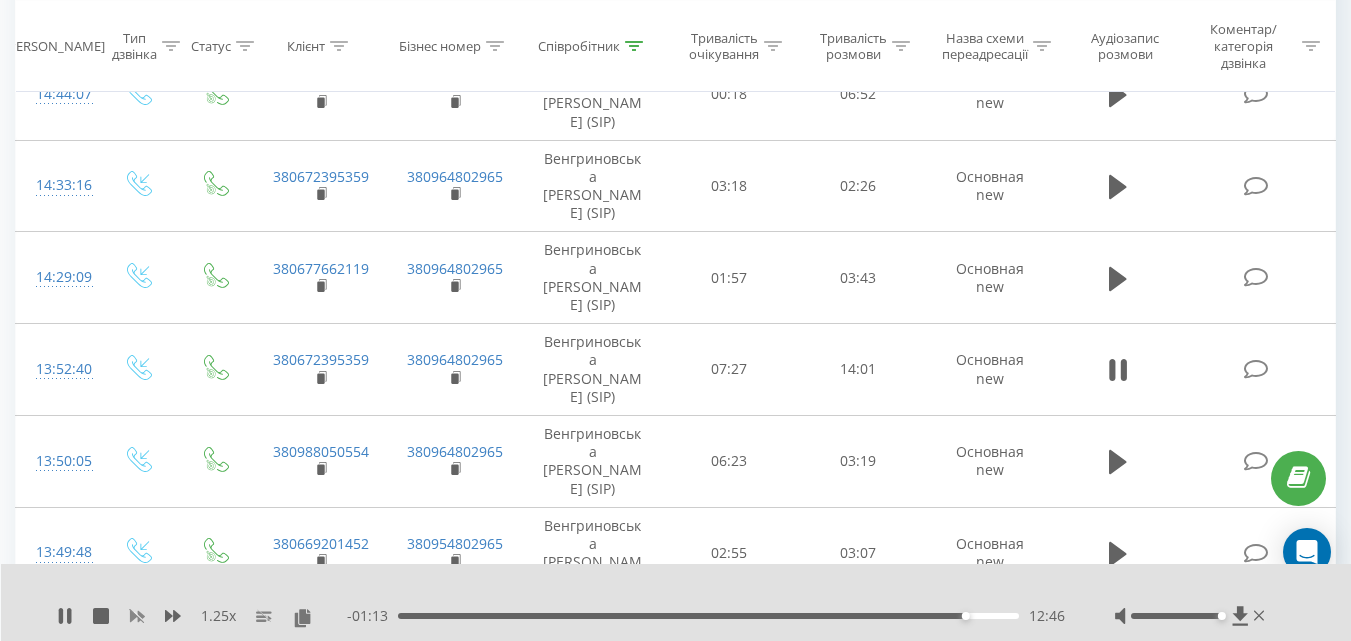 click 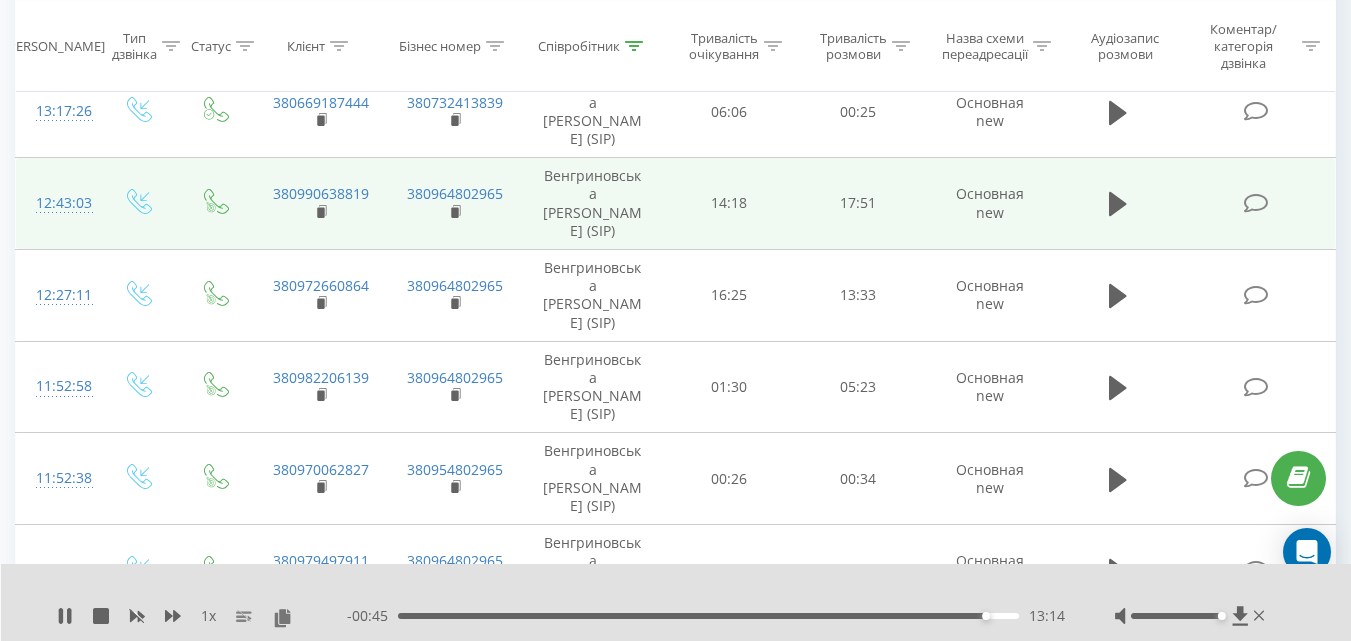 scroll, scrollTop: 5550, scrollLeft: 0, axis: vertical 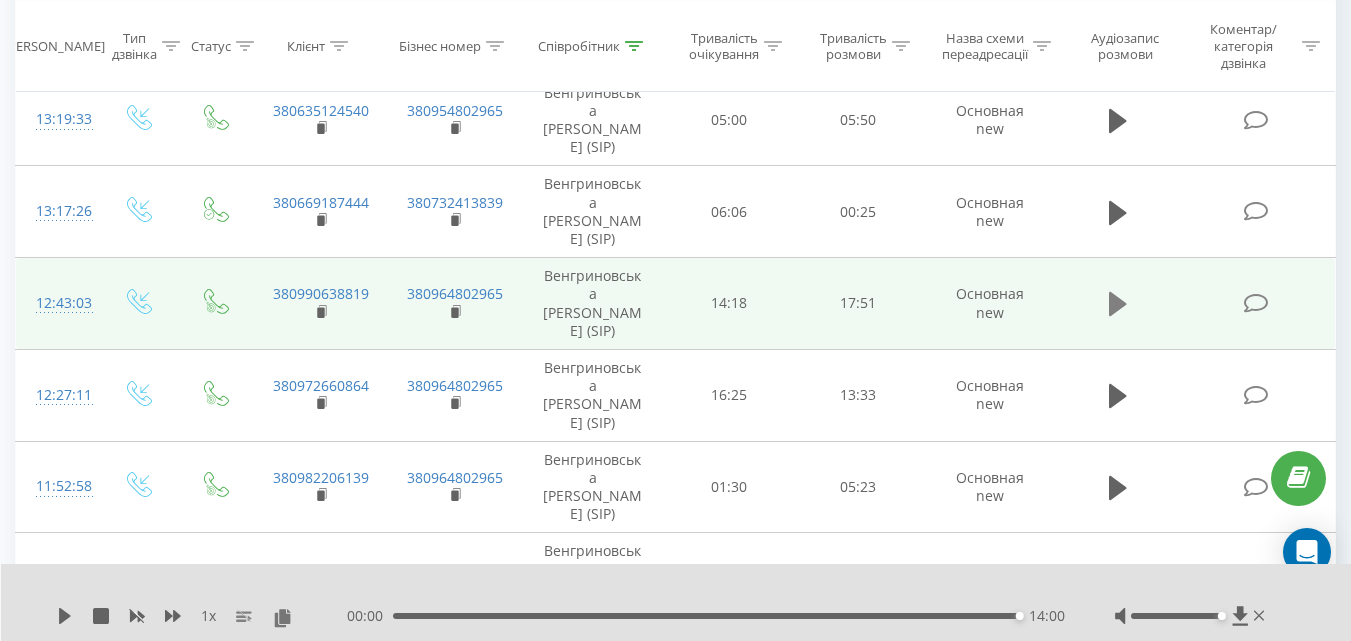 click 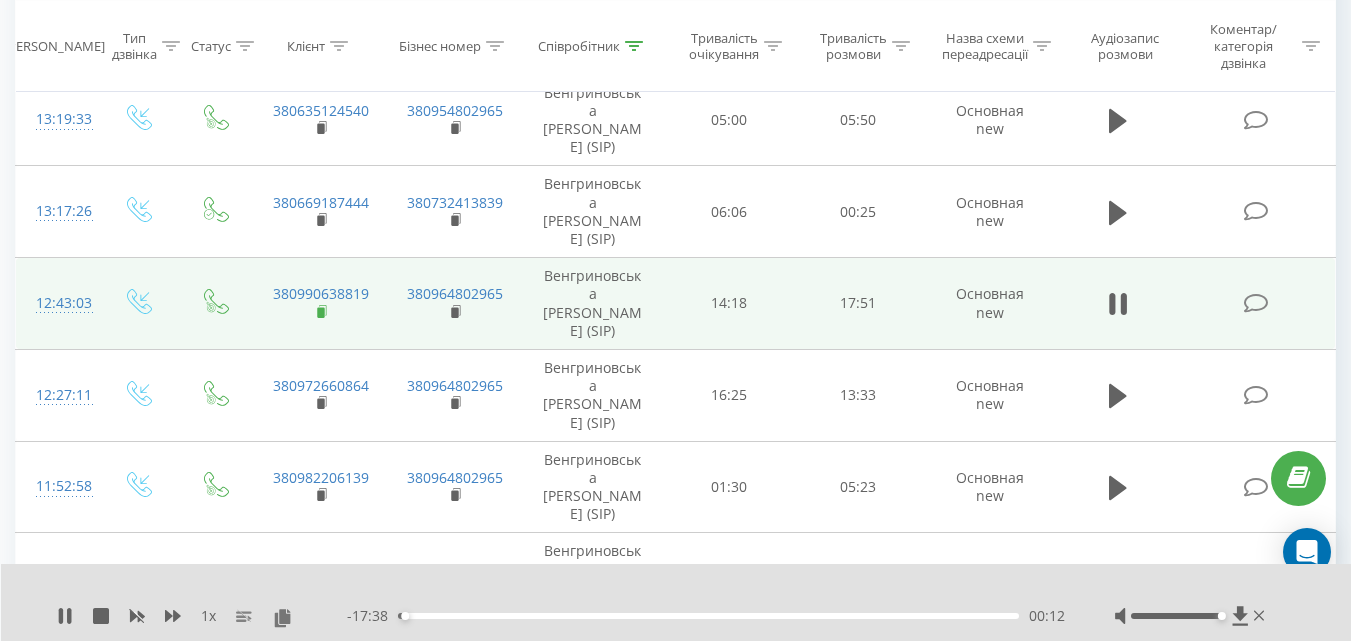 click 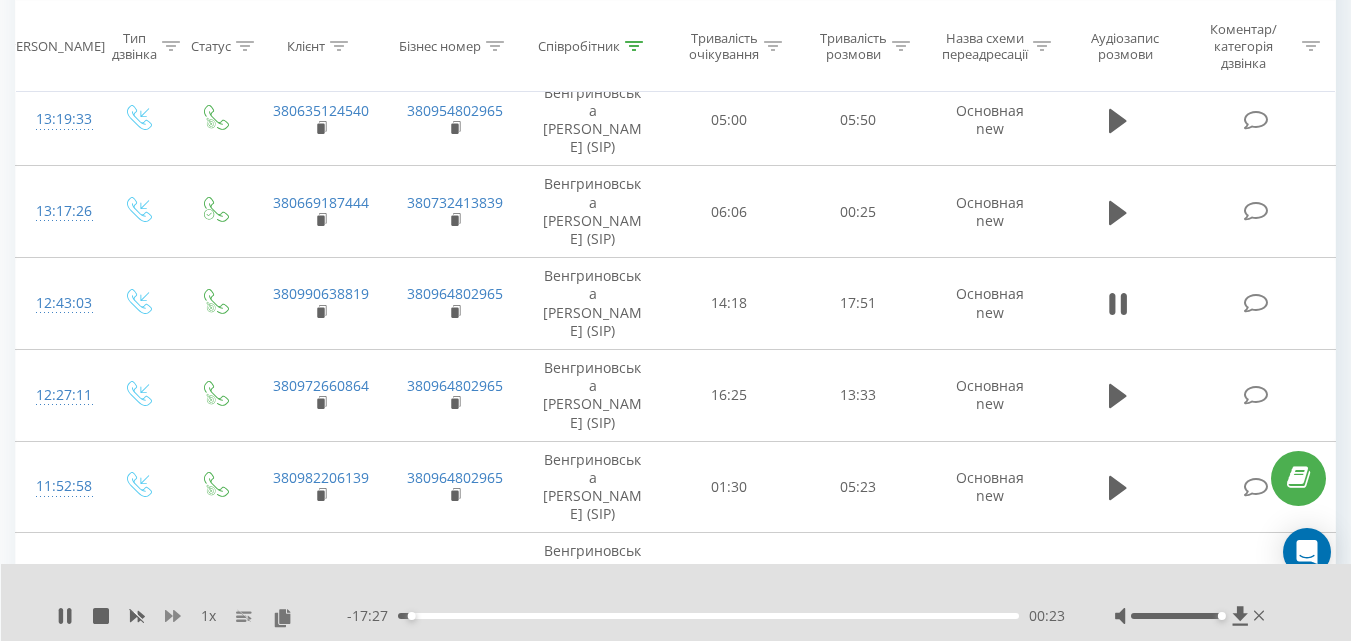 click 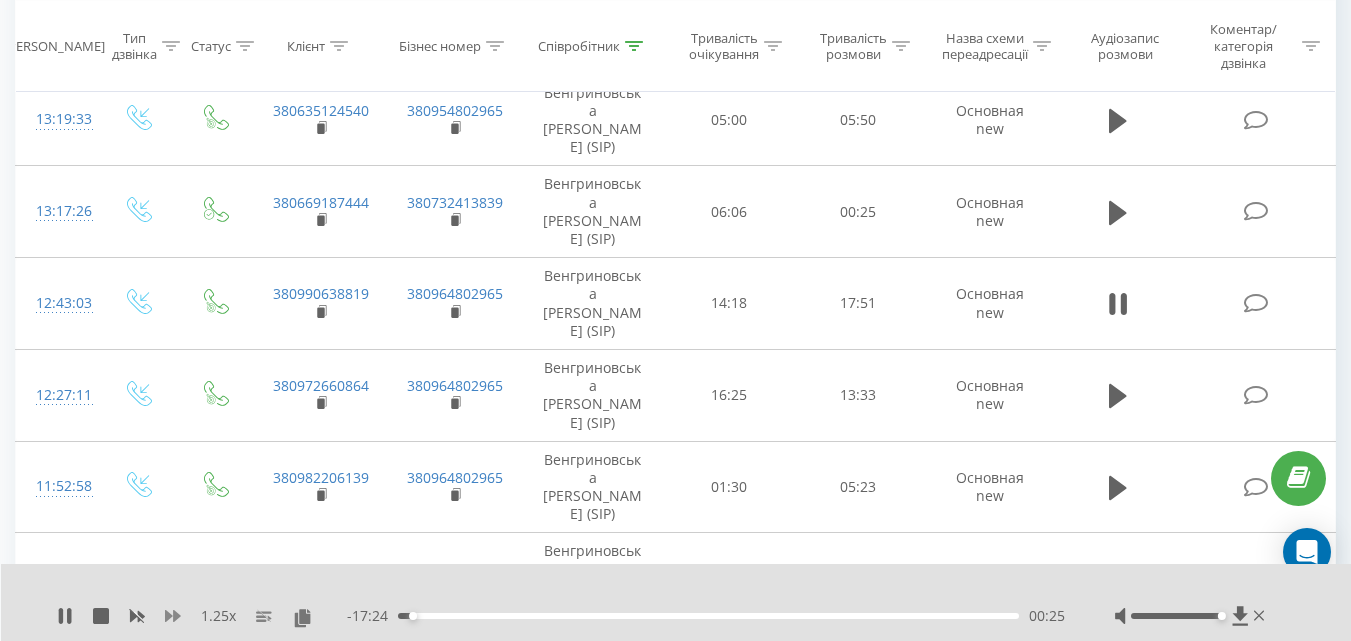 click 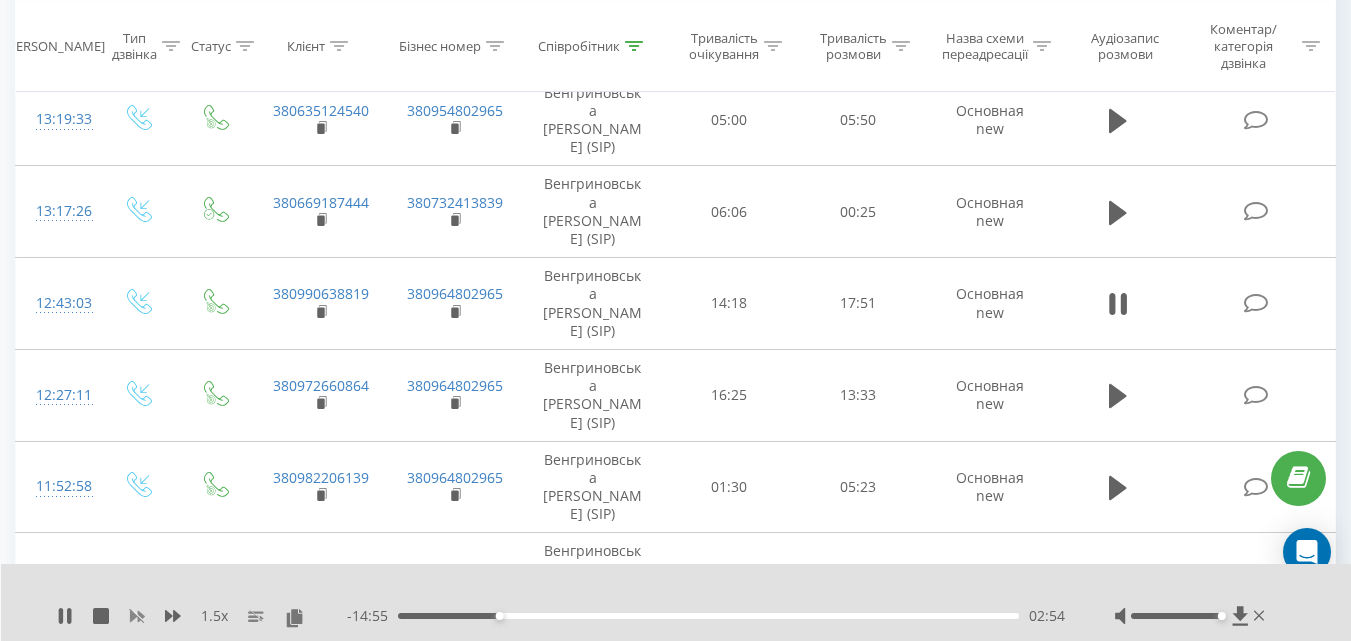 click 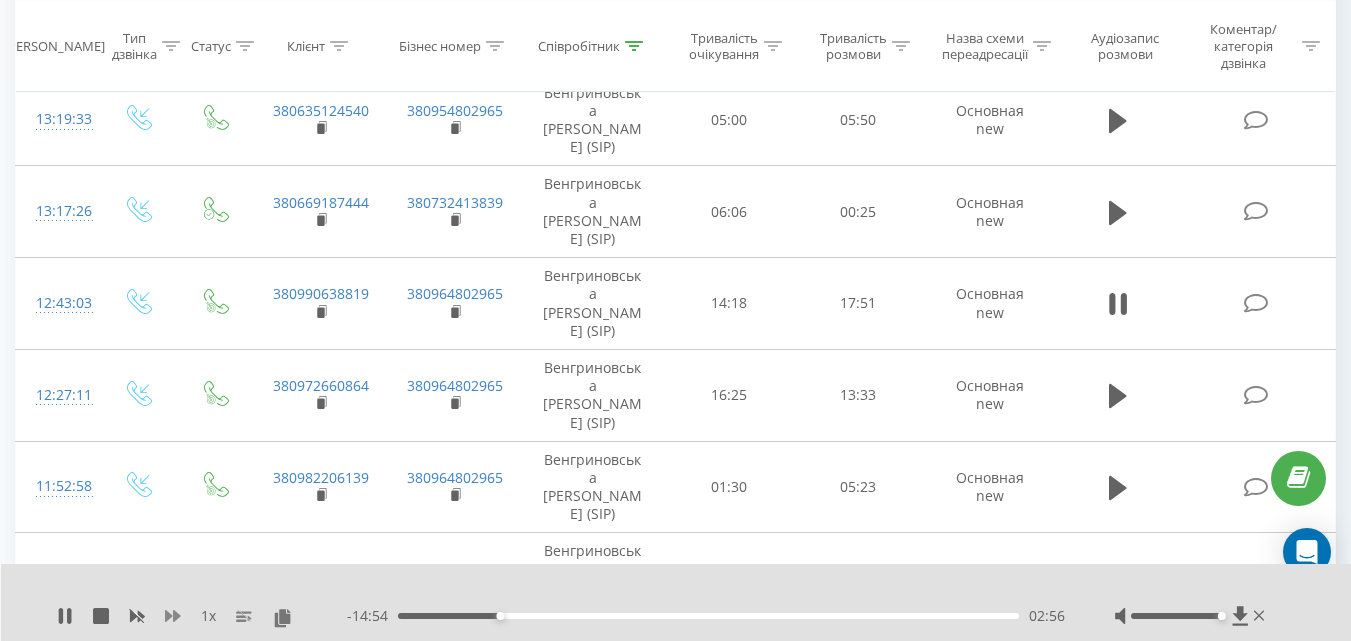 click 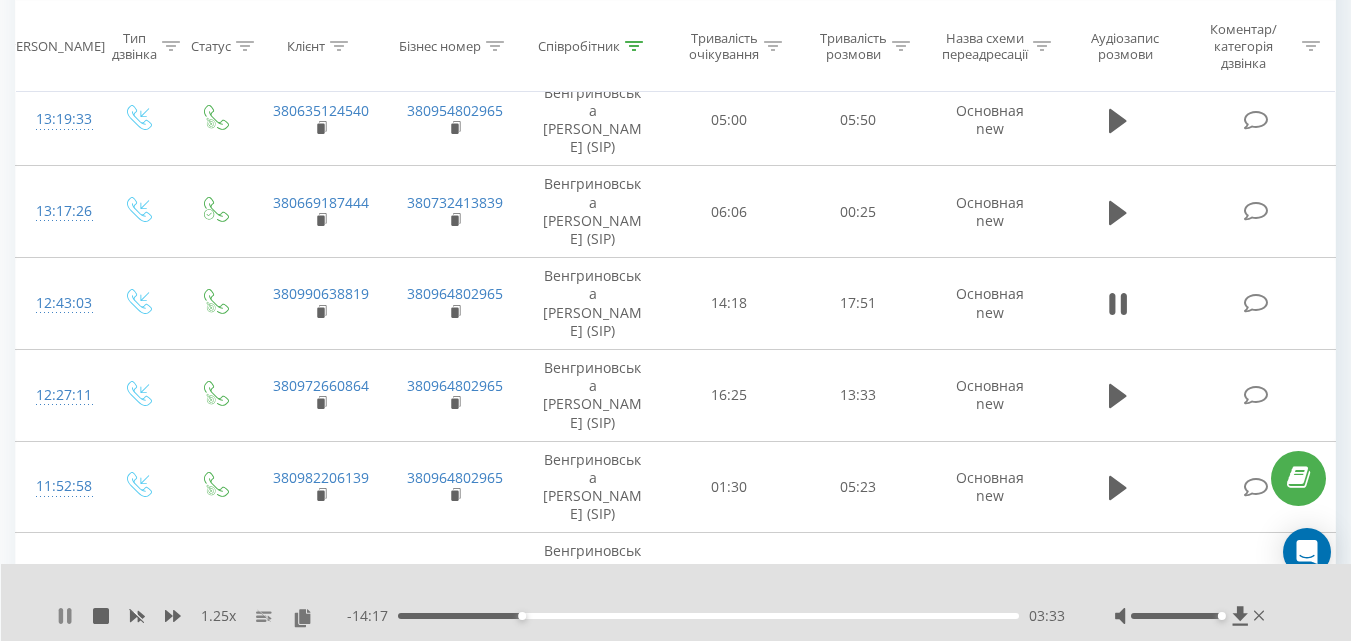 click 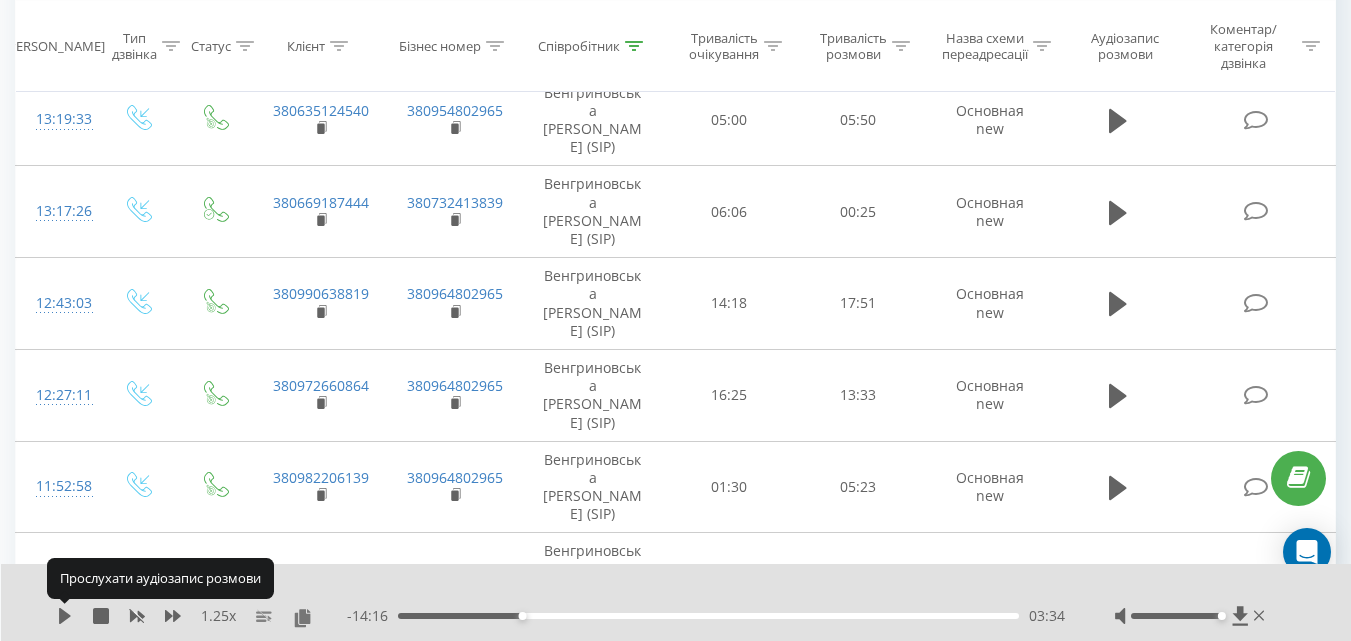 click 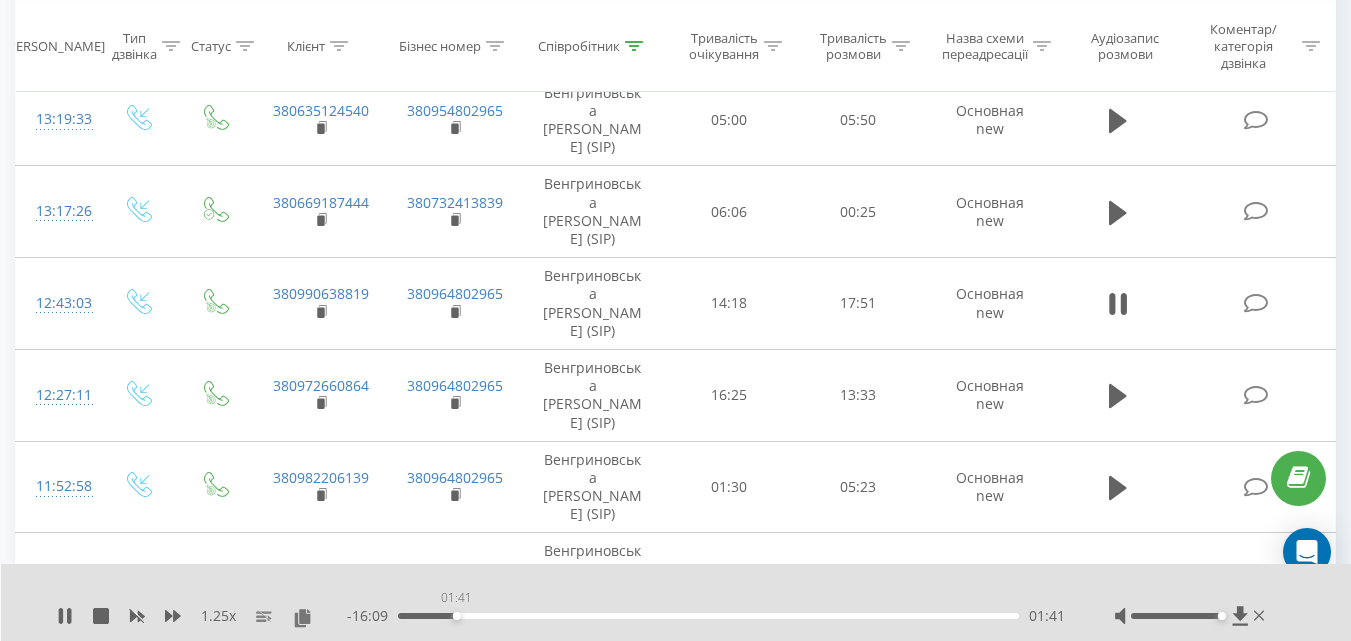 click on "01:41" at bounding box center (708, 616) 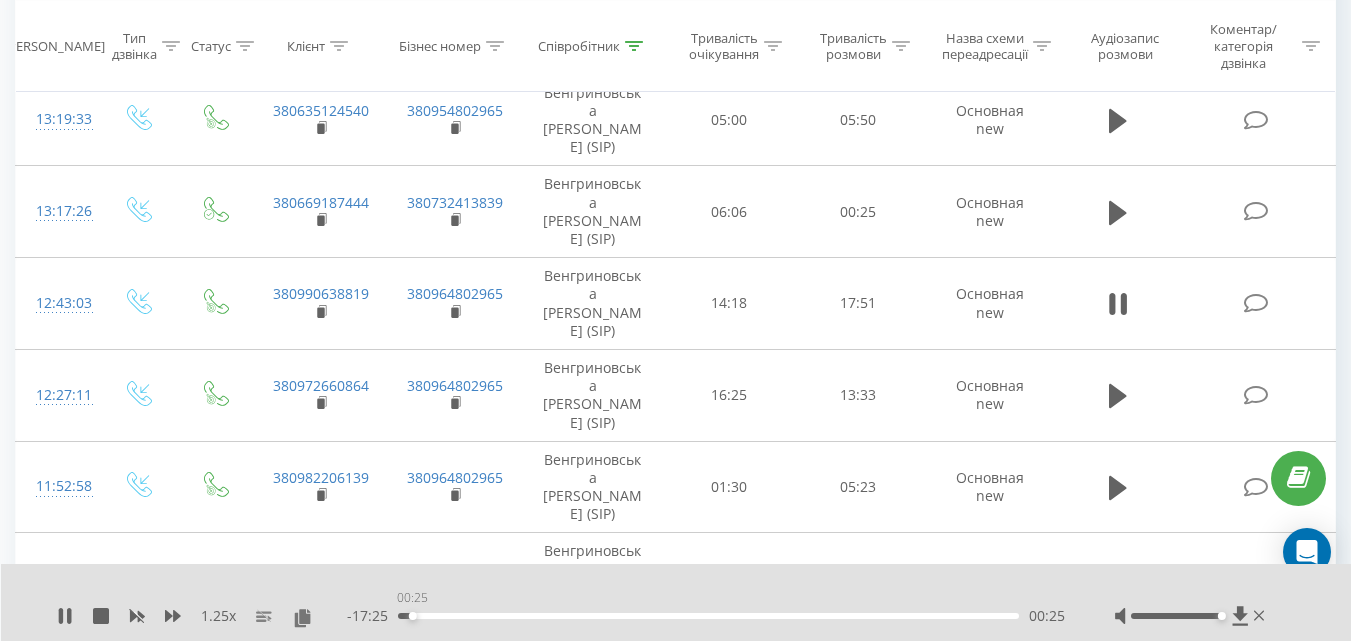 click on "00:25" at bounding box center (708, 616) 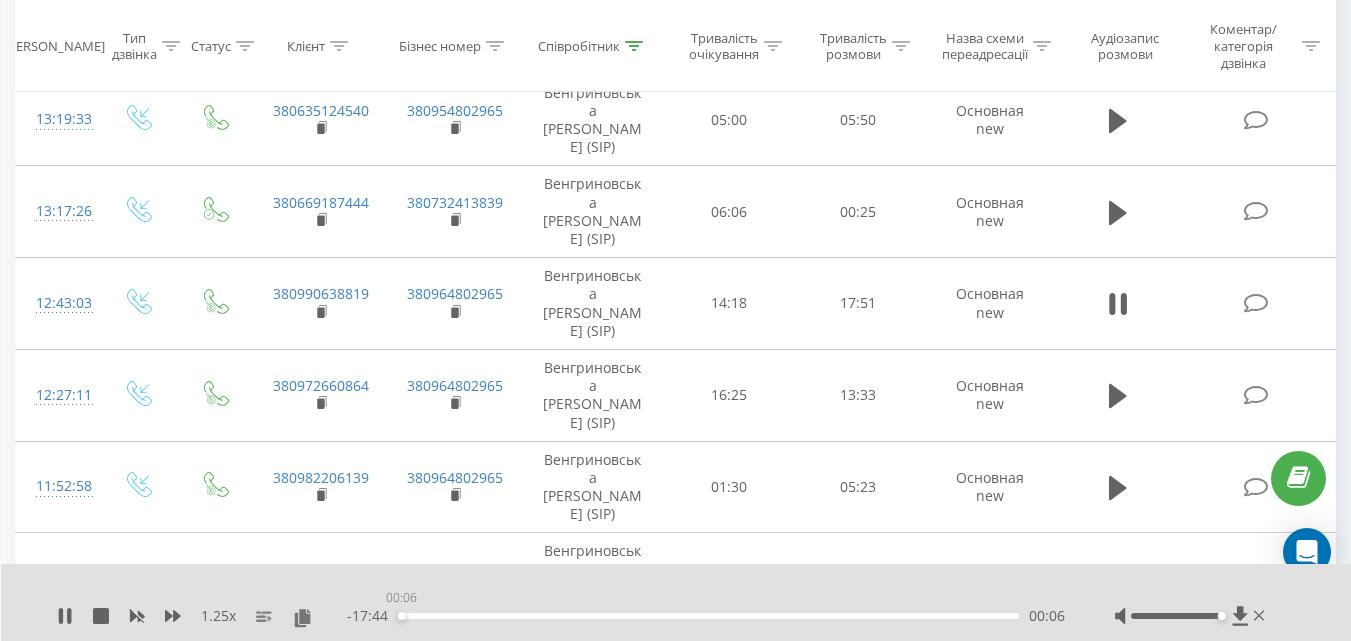 click on "00:06" at bounding box center [708, 616] 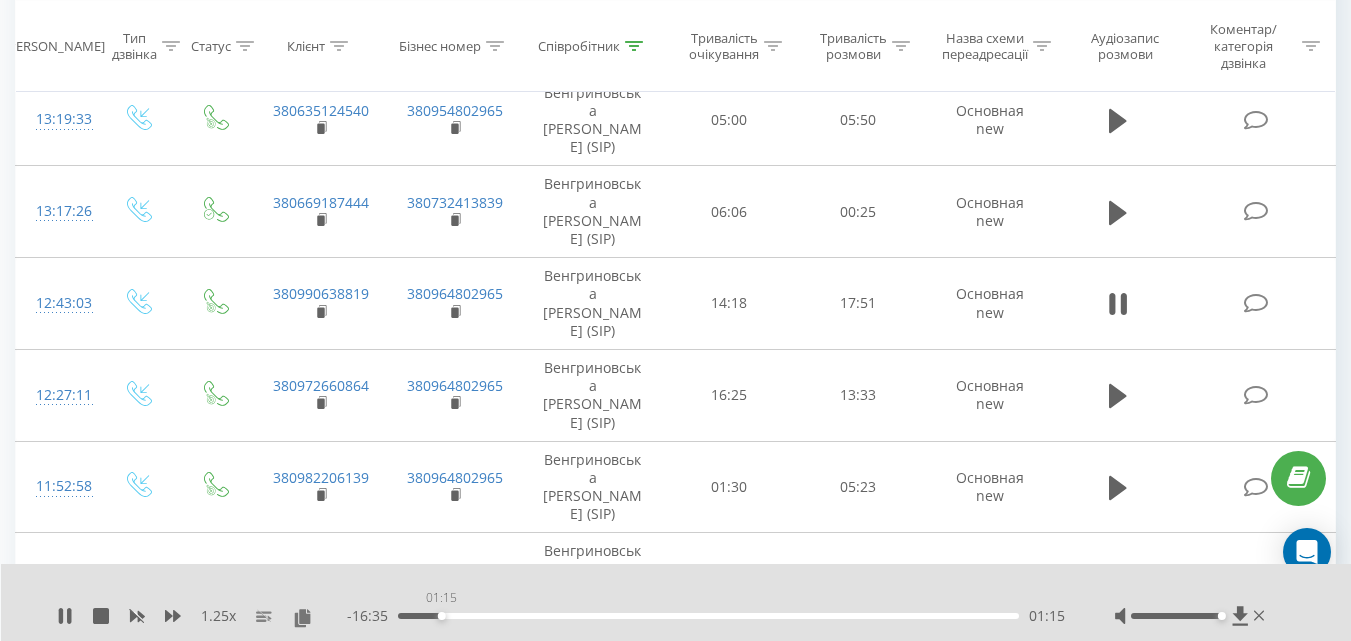 click on "01:15" at bounding box center [708, 616] 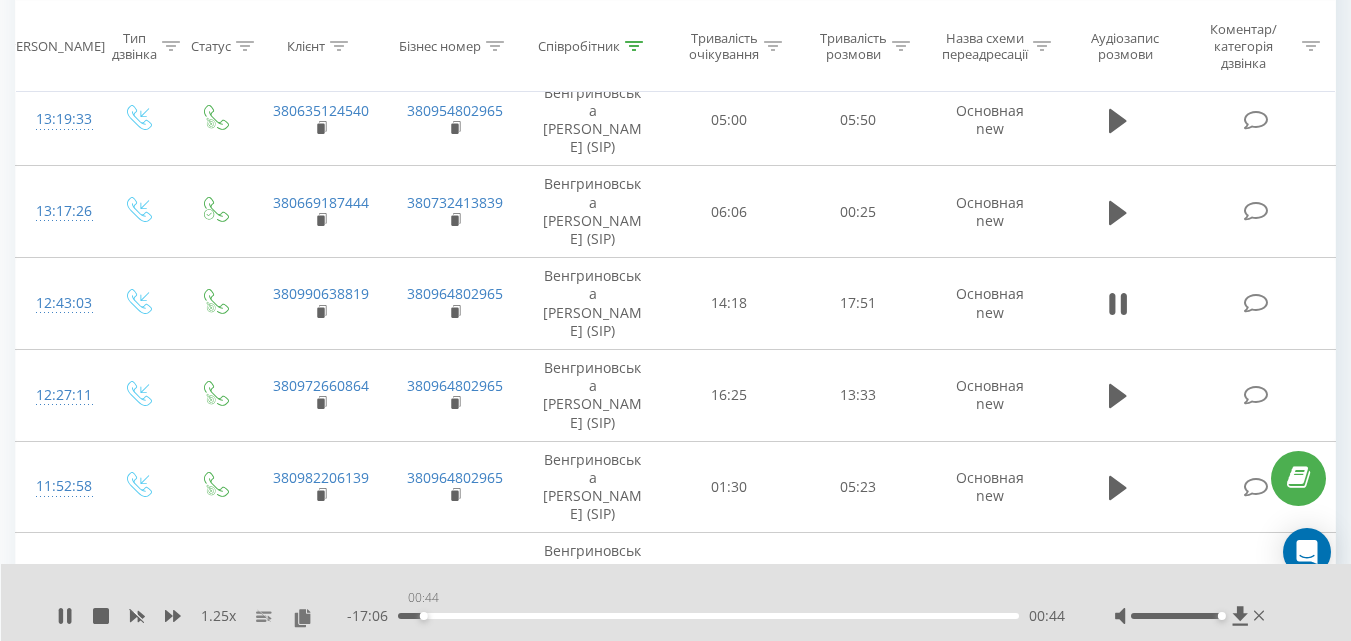 click on "00:44" at bounding box center (708, 616) 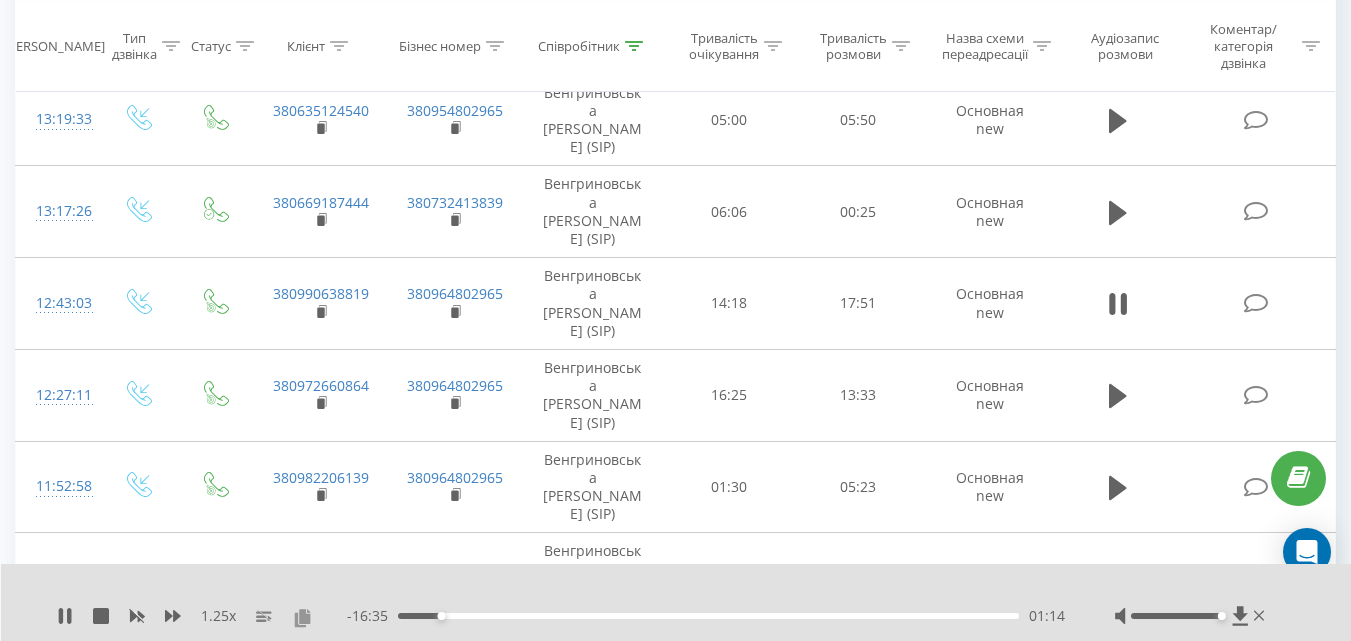 click at bounding box center [302, 617] 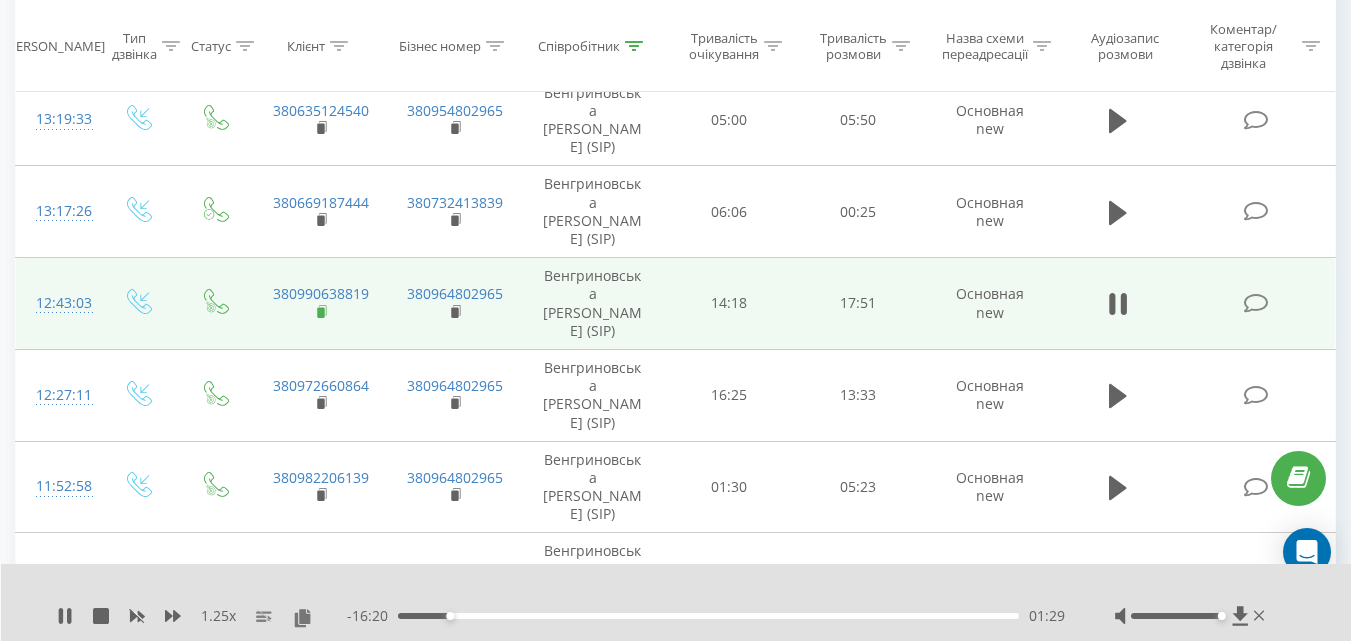 click 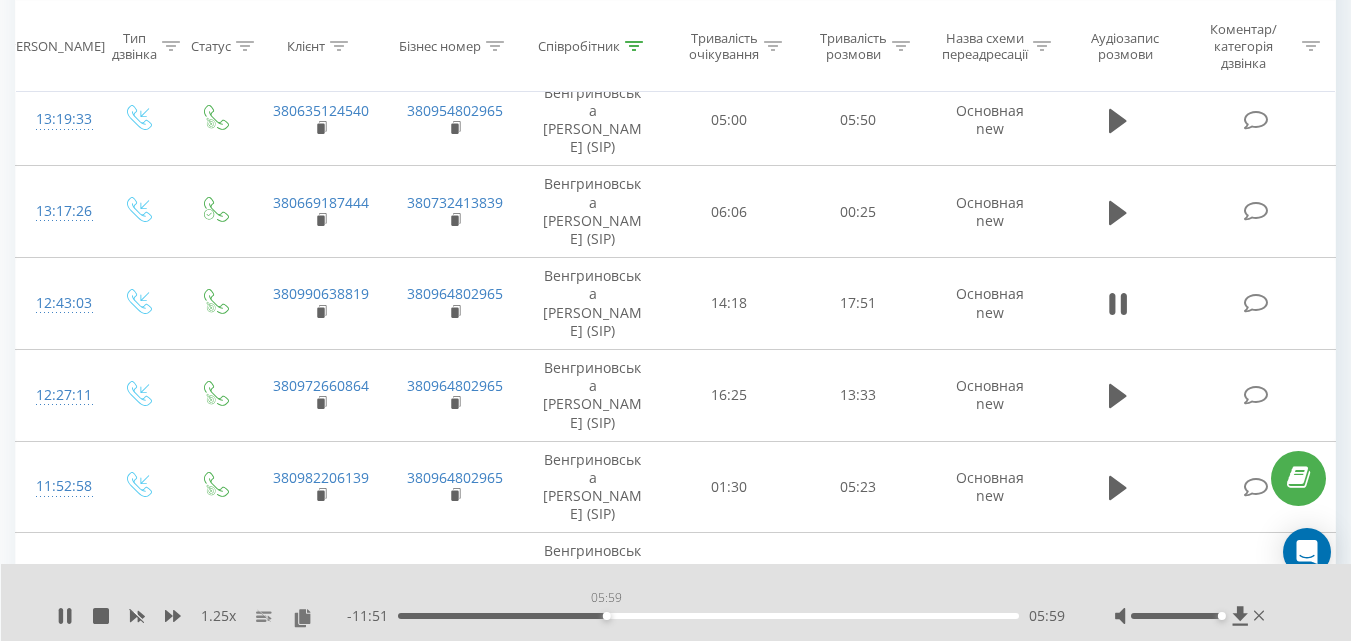 click on "05:59" at bounding box center (708, 616) 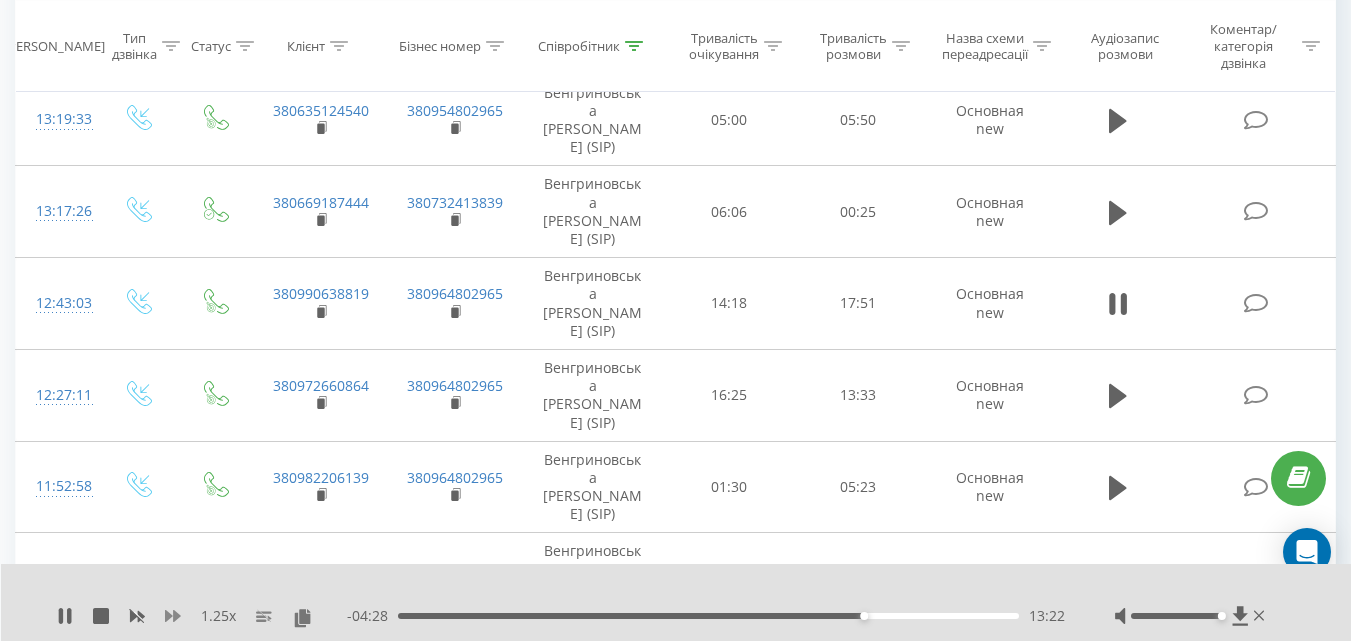 click 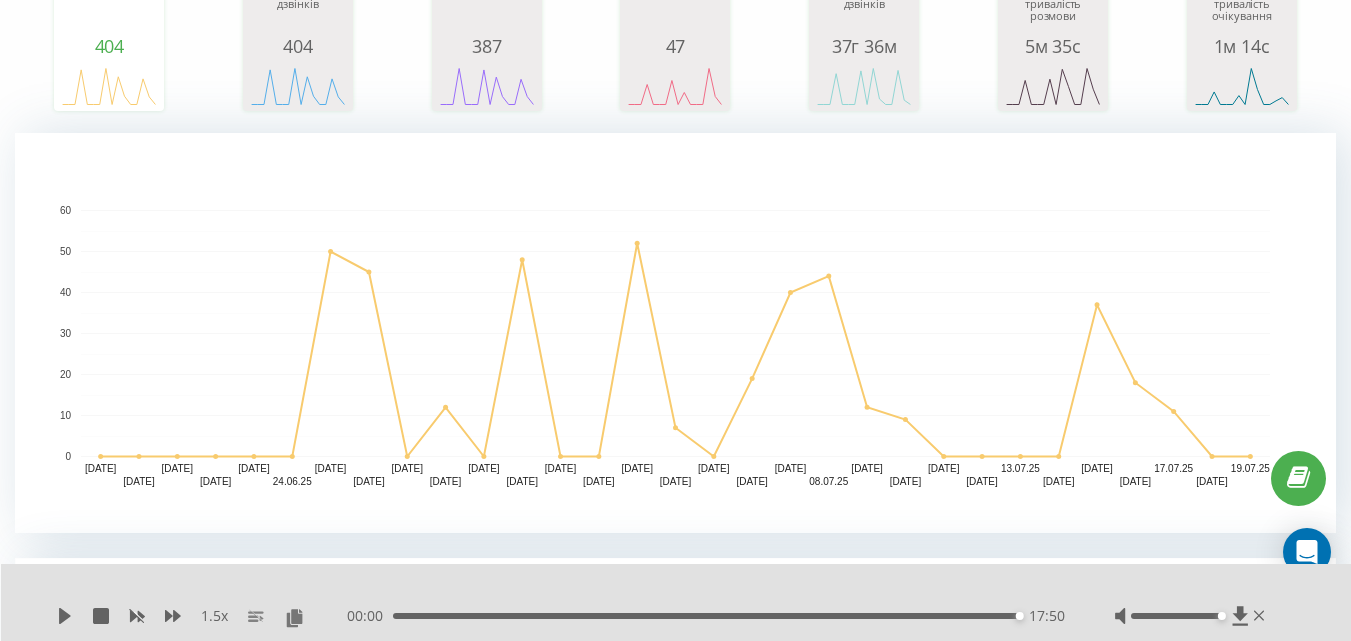 scroll, scrollTop: 288, scrollLeft: 0, axis: vertical 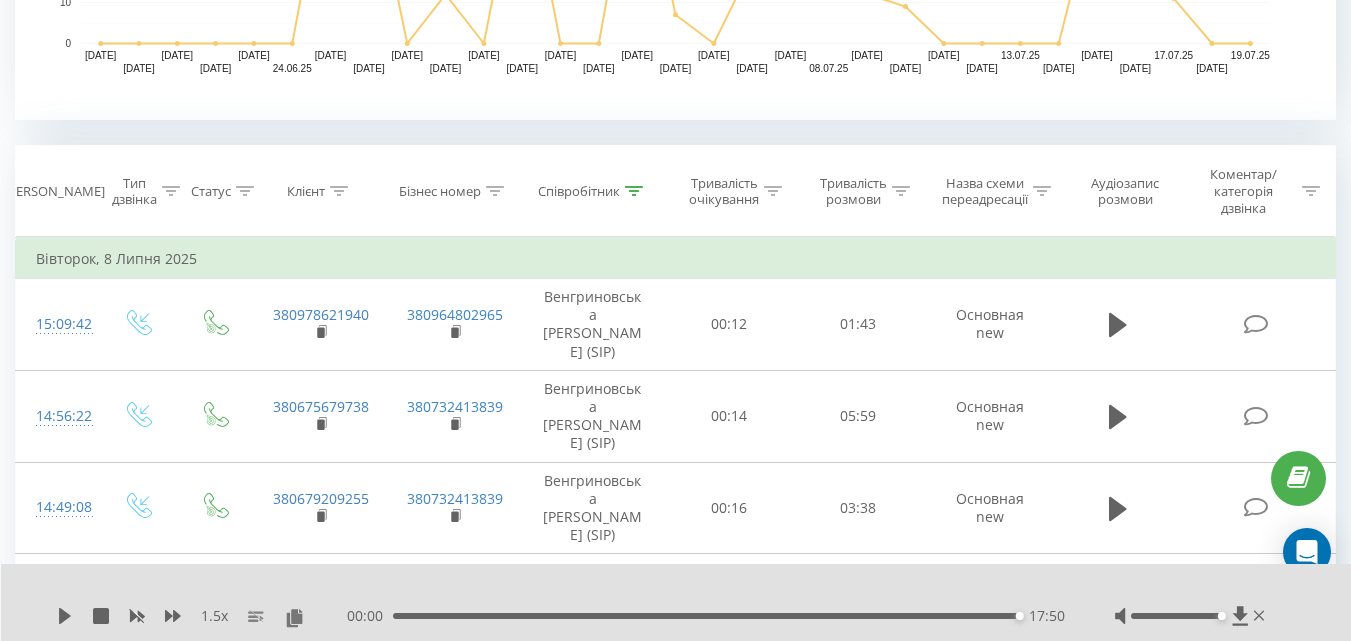 click 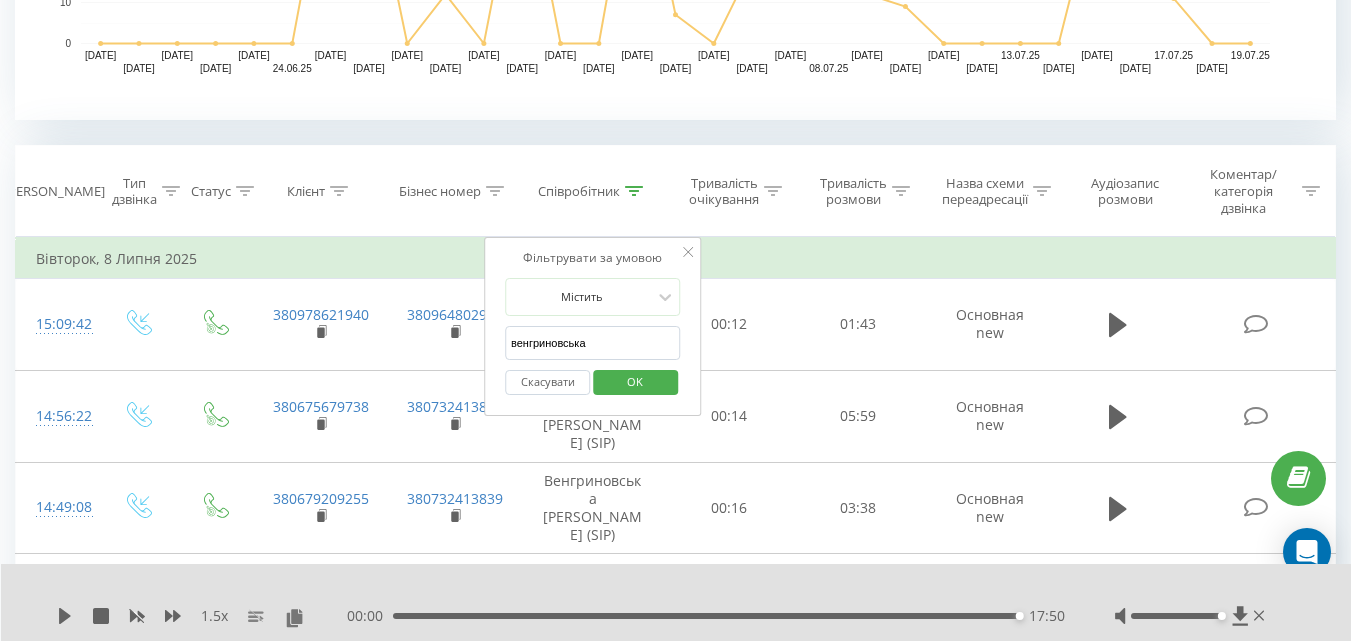 click on "венгриновська" at bounding box center (593, 343) 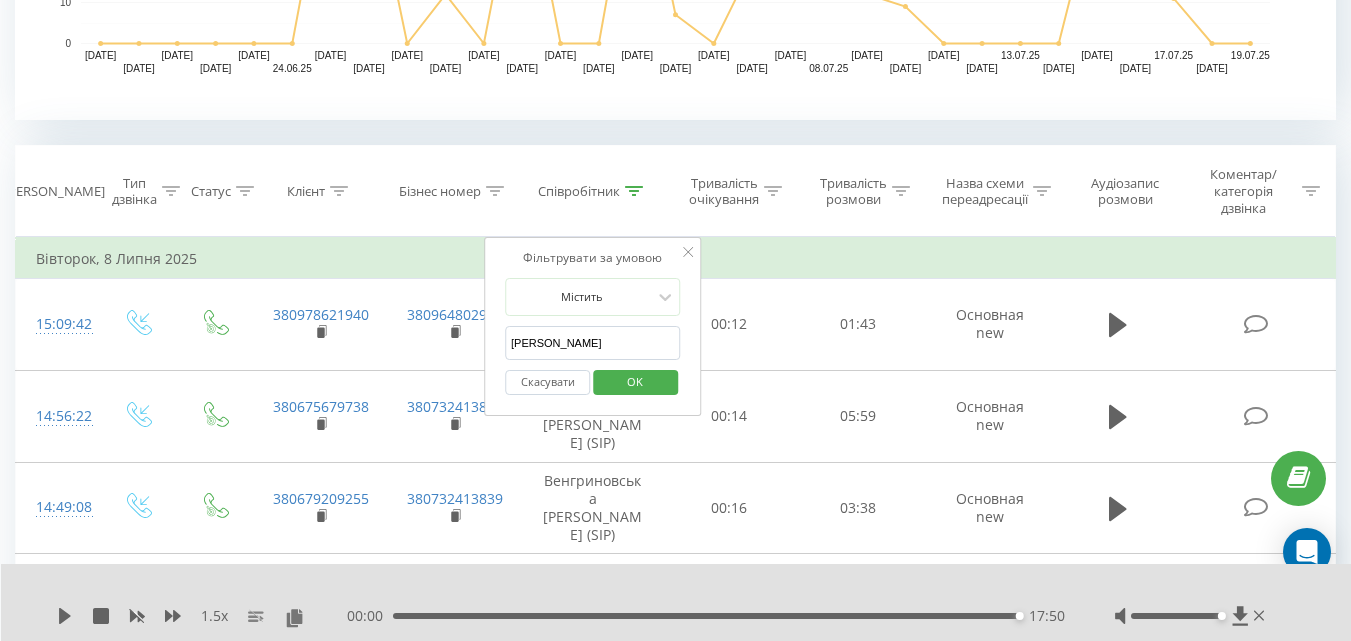 click on "OK" at bounding box center [635, 382] 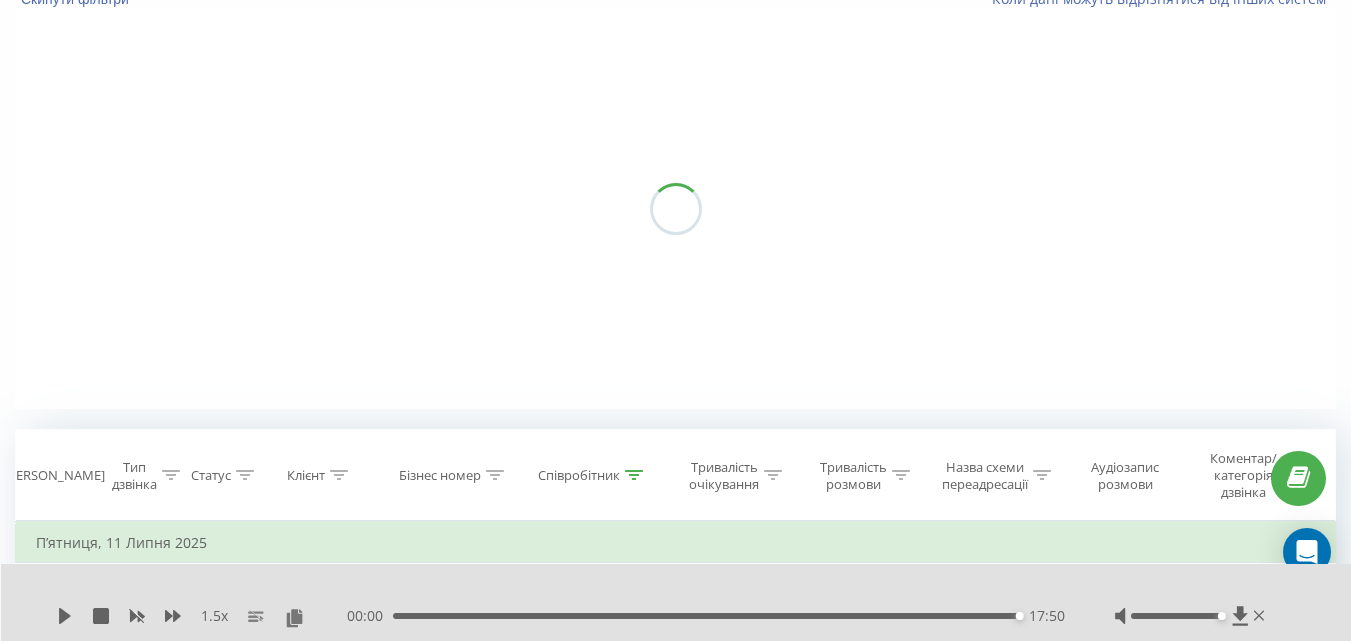 scroll, scrollTop: 139, scrollLeft: 0, axis: vertical 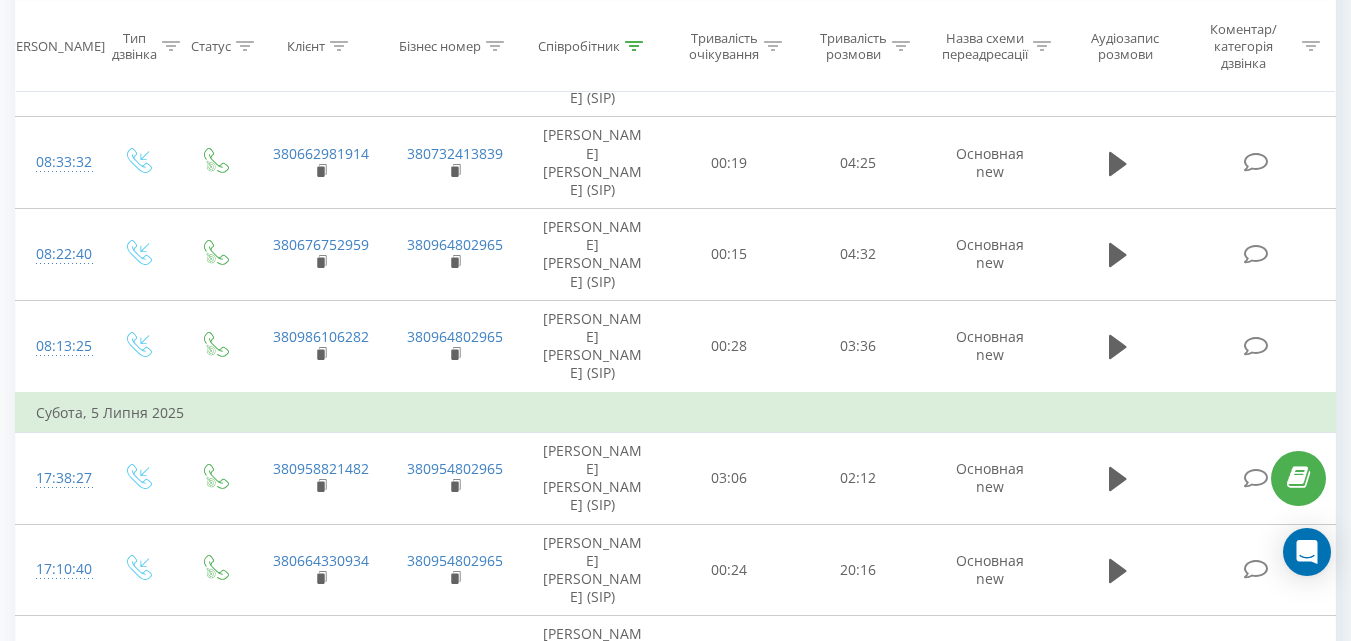 click on "1" at bounding box center [1069, 2430] 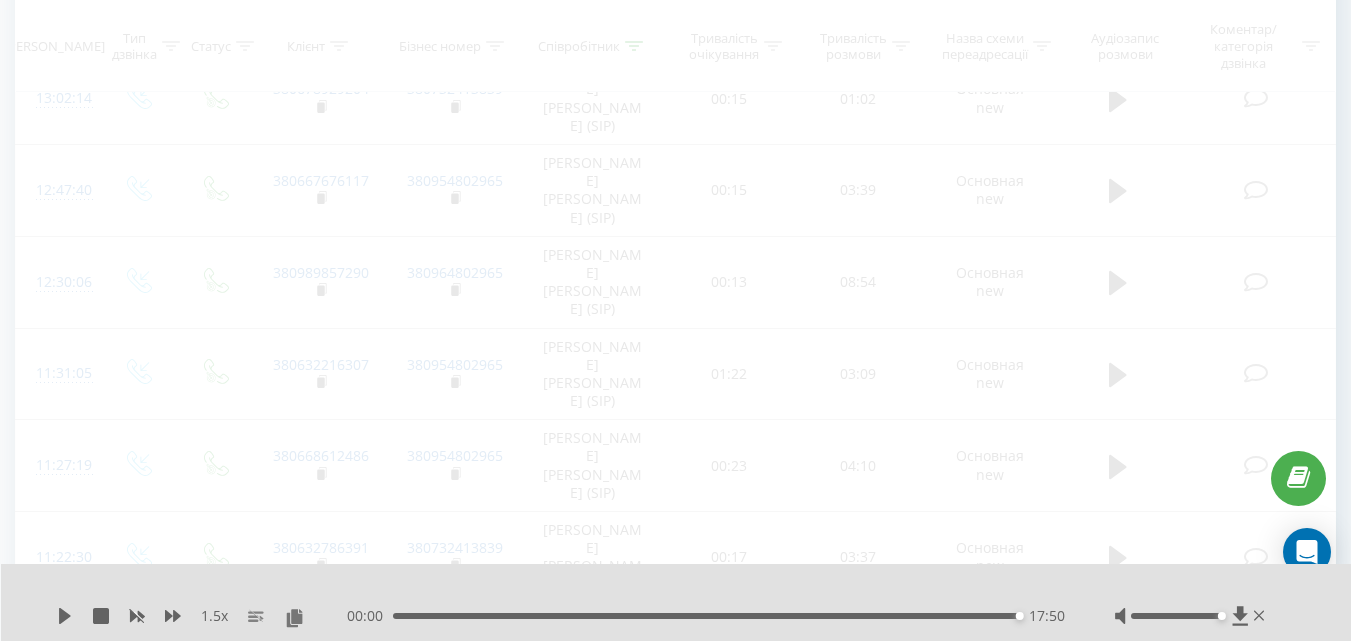 scroll, scrollTop: 813, scrollLeft: 0, axis: vertical 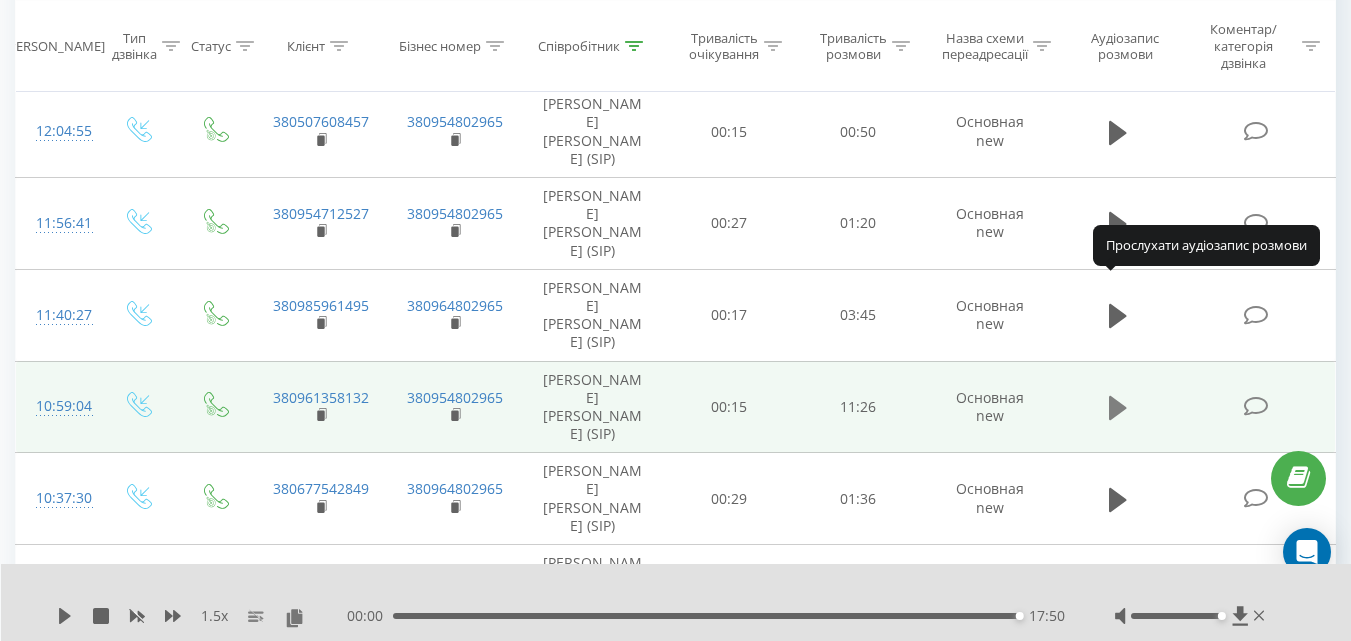 click 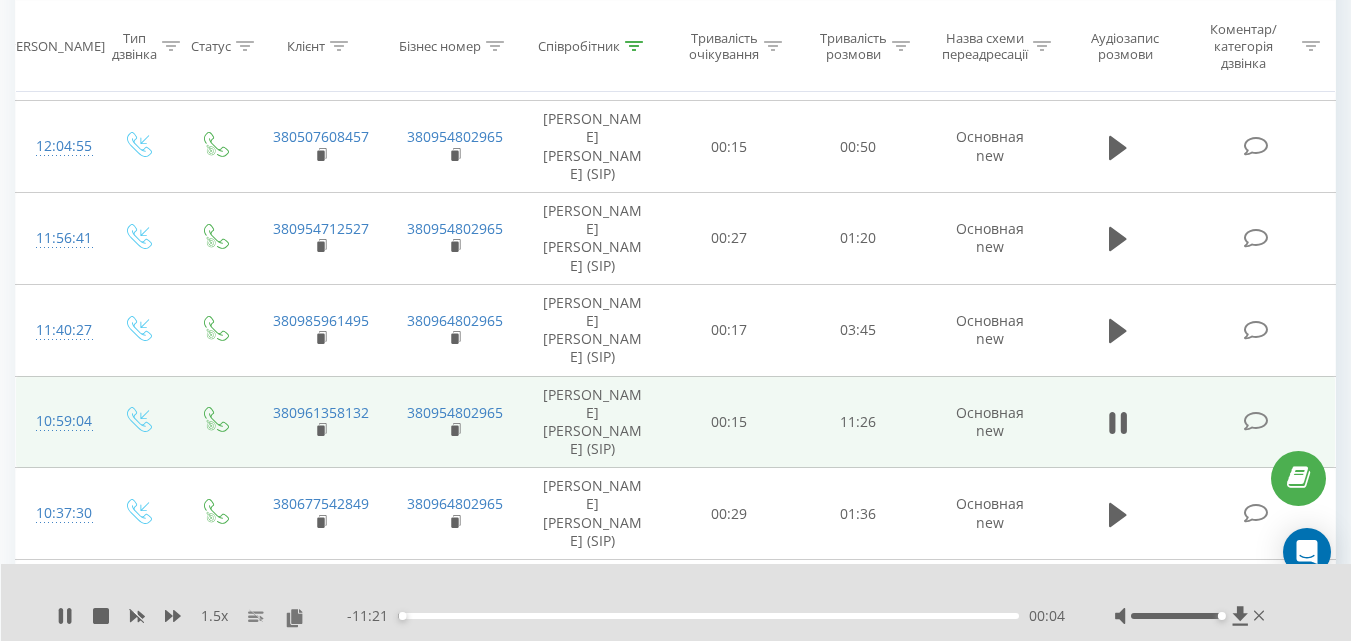 scroll, scrollTop: 1143, scrollLeft: 0, axis: vertical 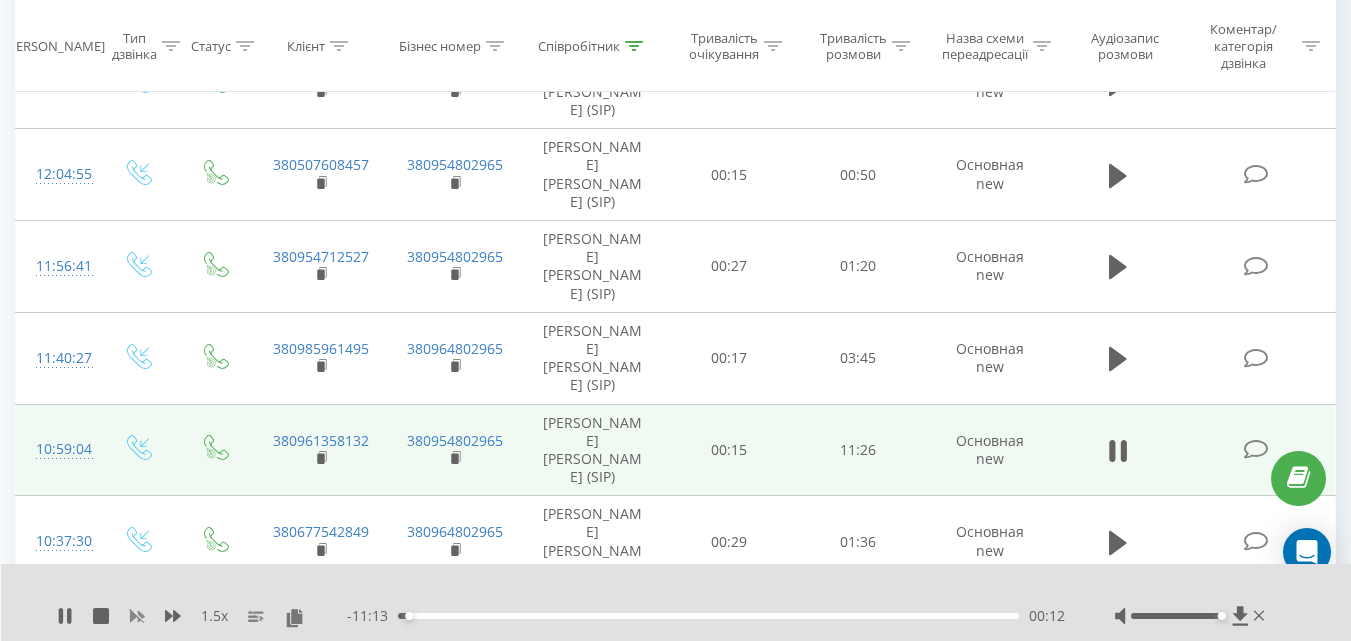click 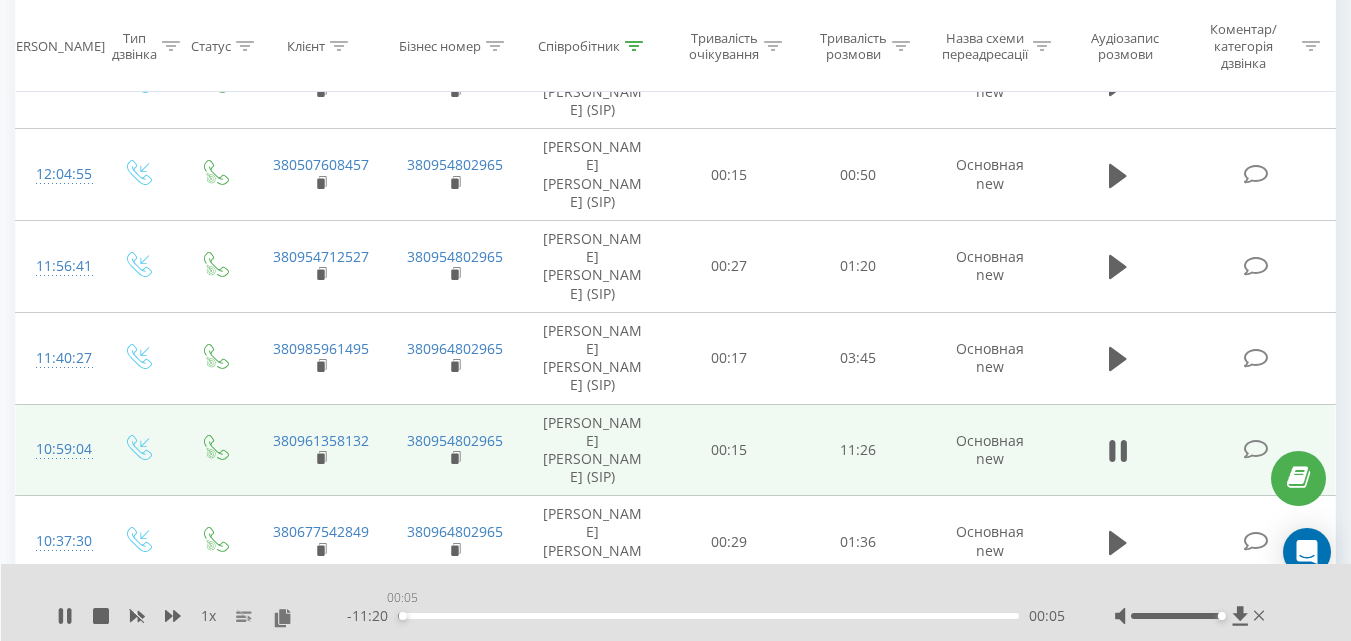 click on "00:05" at bounding box center (708, 616) 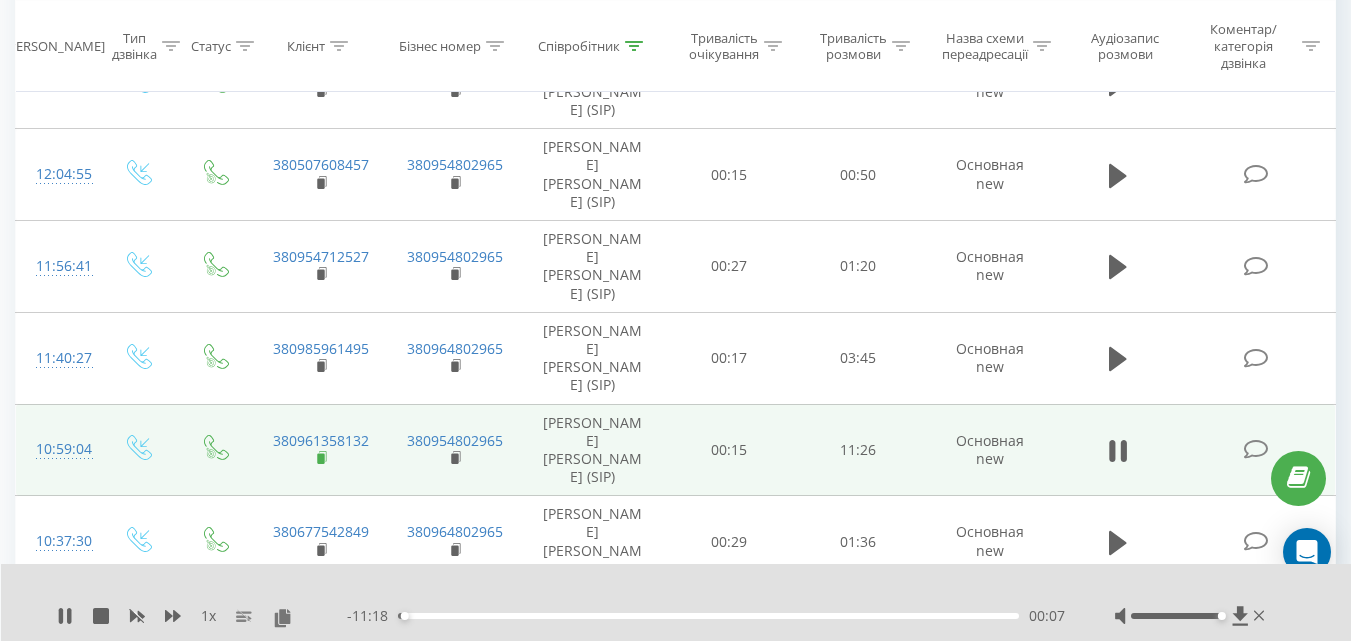 click 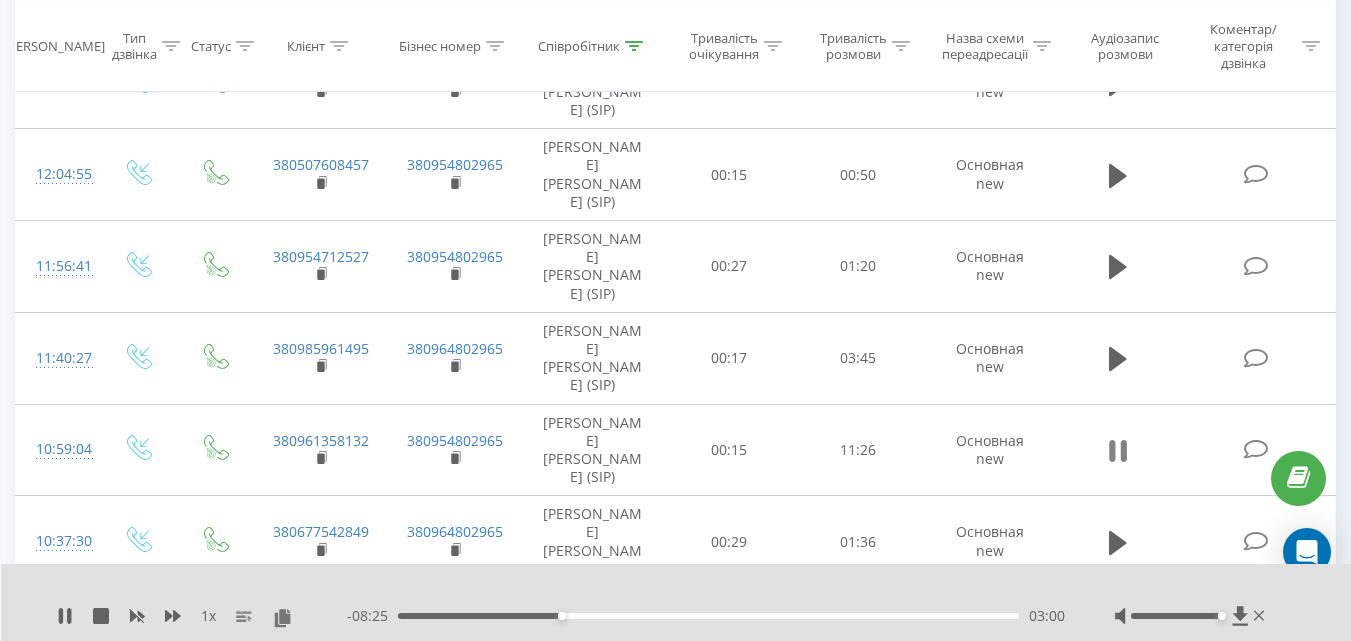 click at bounding box center [1118, 451] 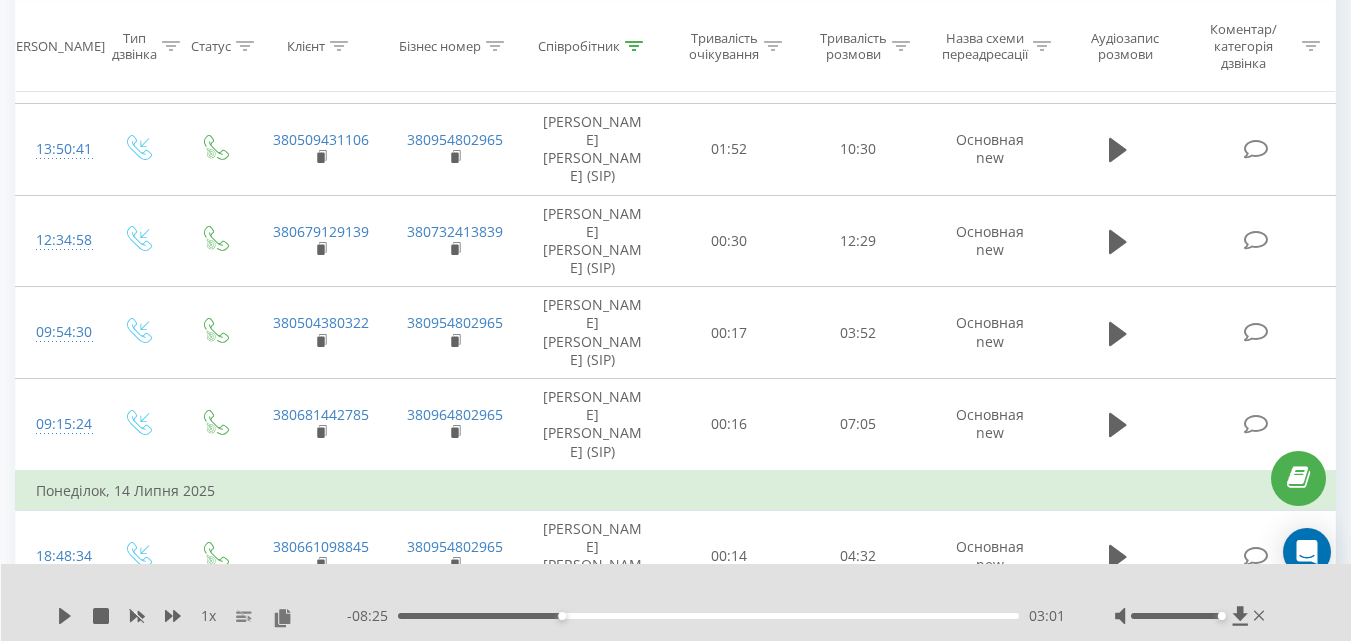 scroll, scrollTop: 3608, scrollLeft: 0, axis: vertical 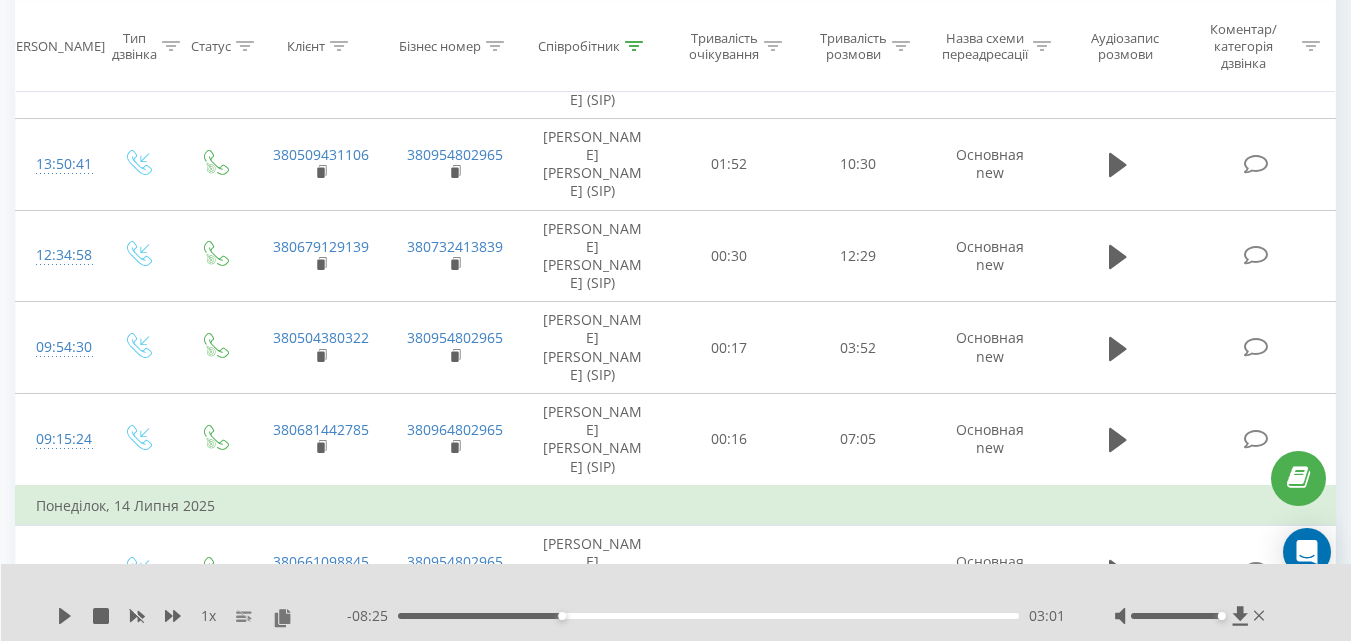 click 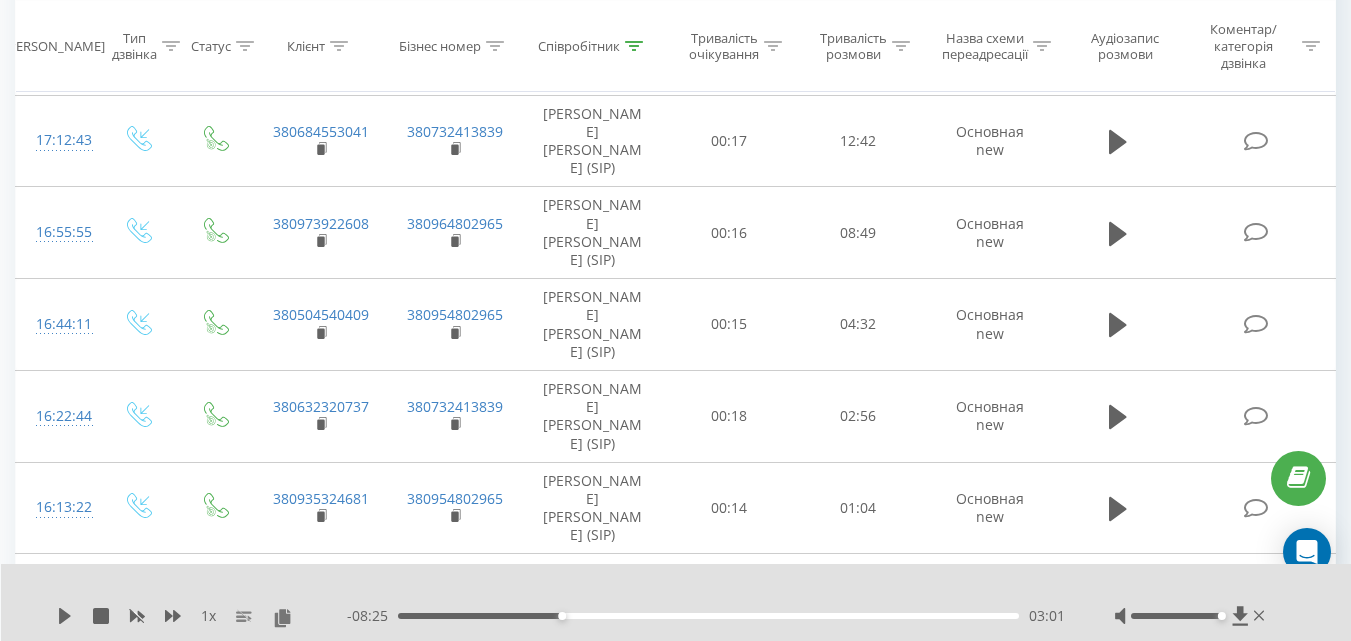 scroll, scrollTop: 4512, scrollLeft: 0, axis: vertical 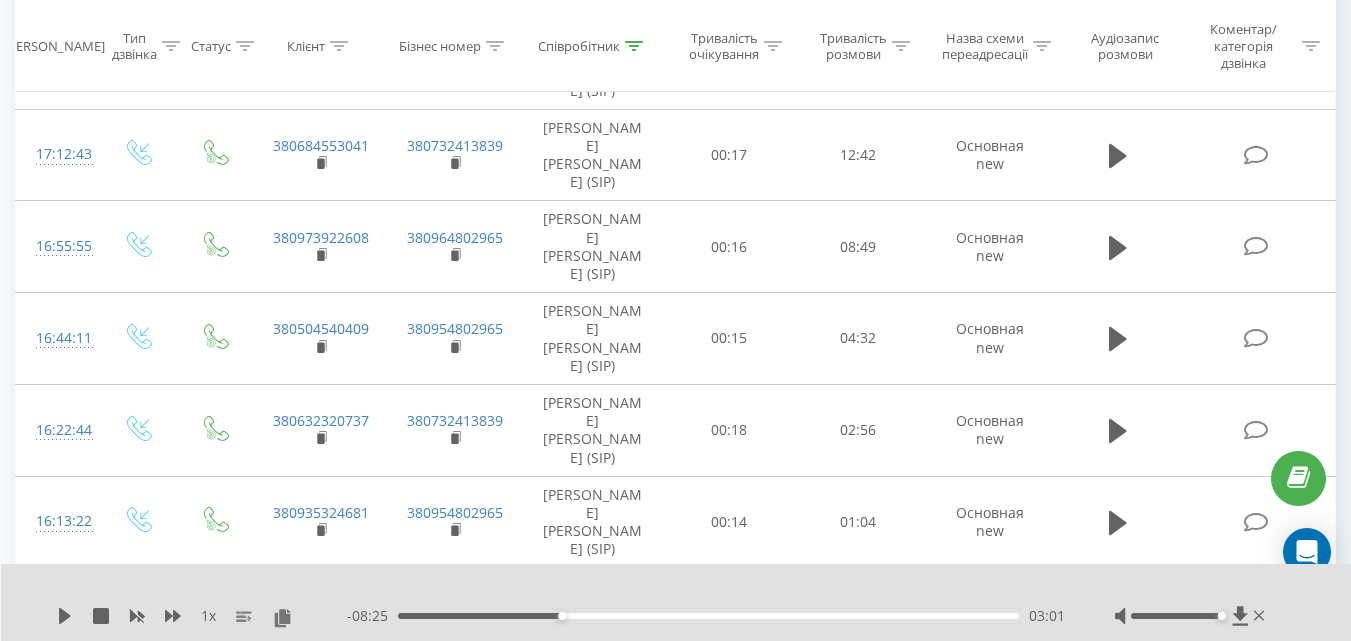 click 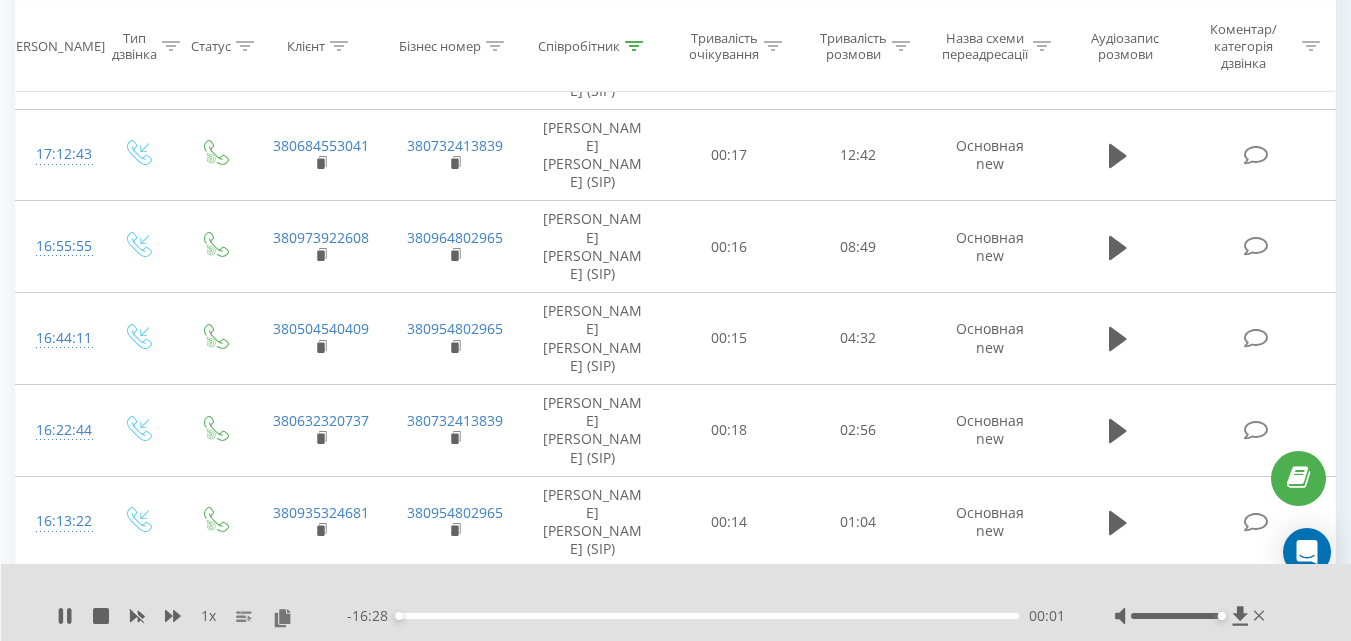 click 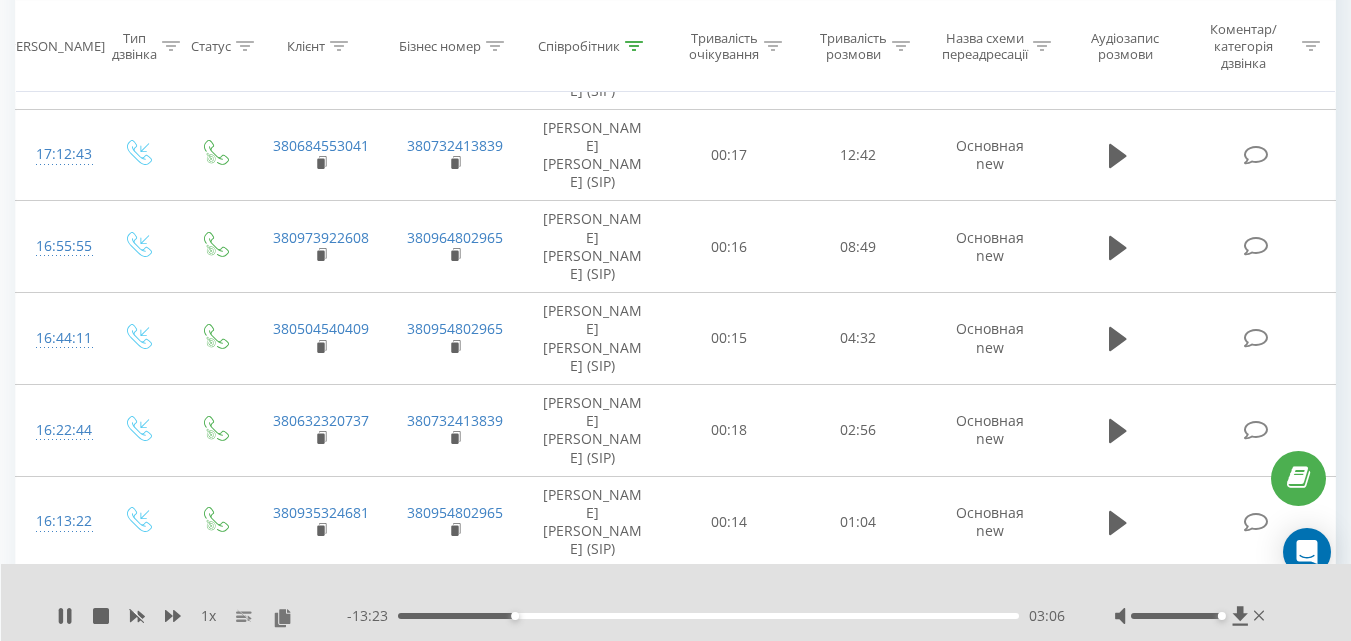 click 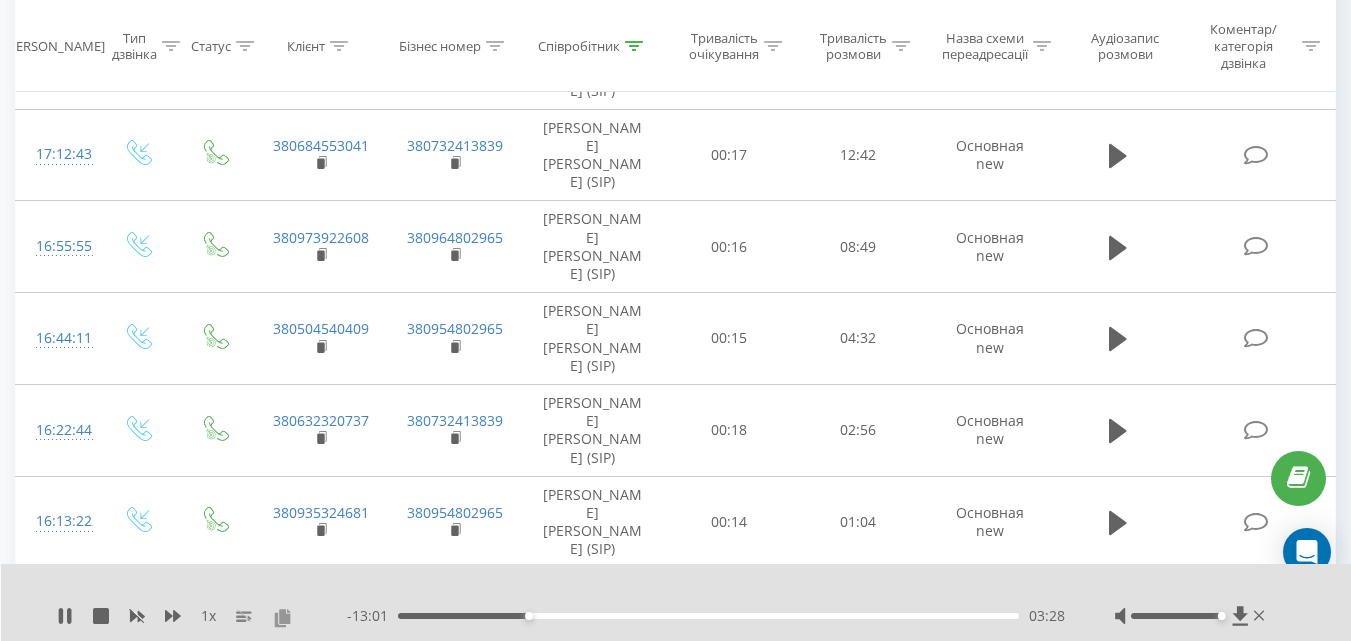 click at bounding box center [282, 617] 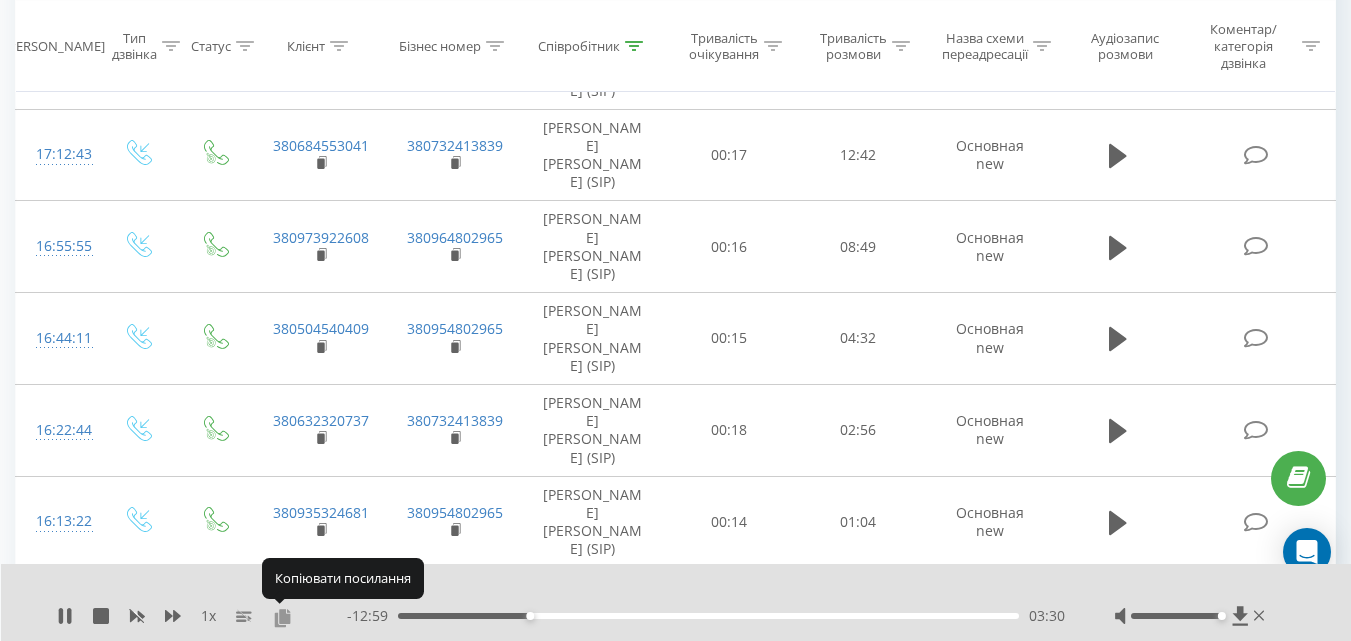 click at bounding box center (282, 617) 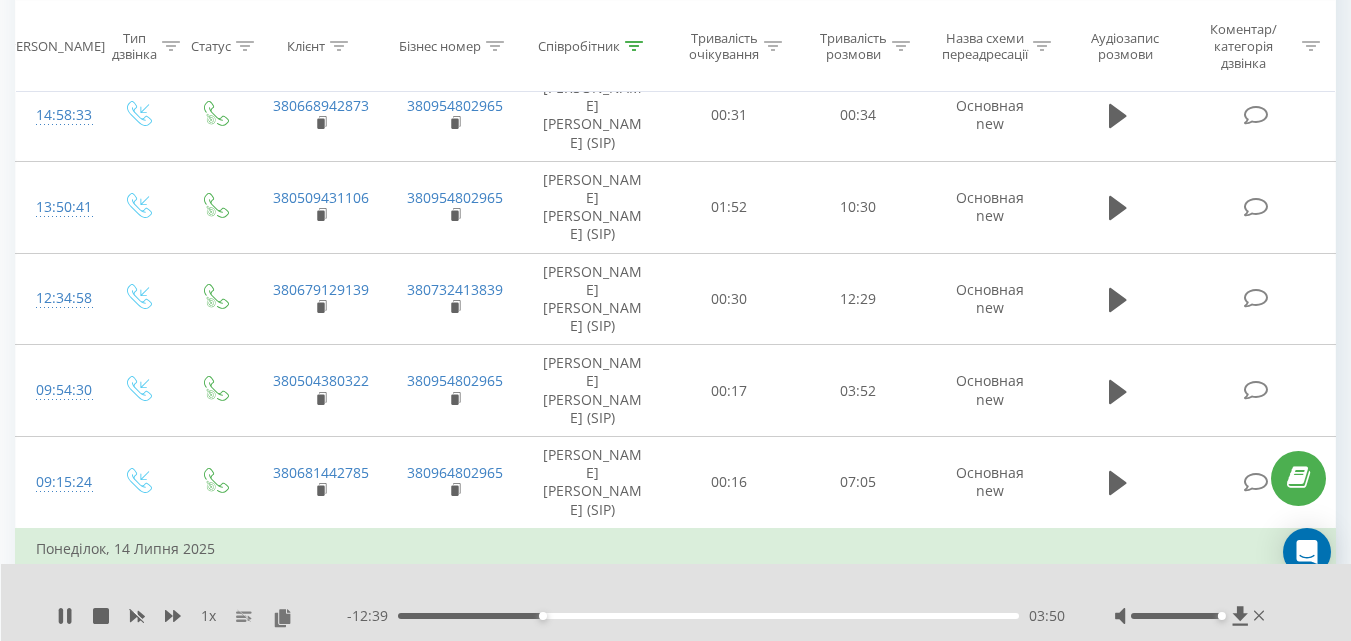 scroll, scrollTop: 3551, scrollLeft: 0, axis: vertical 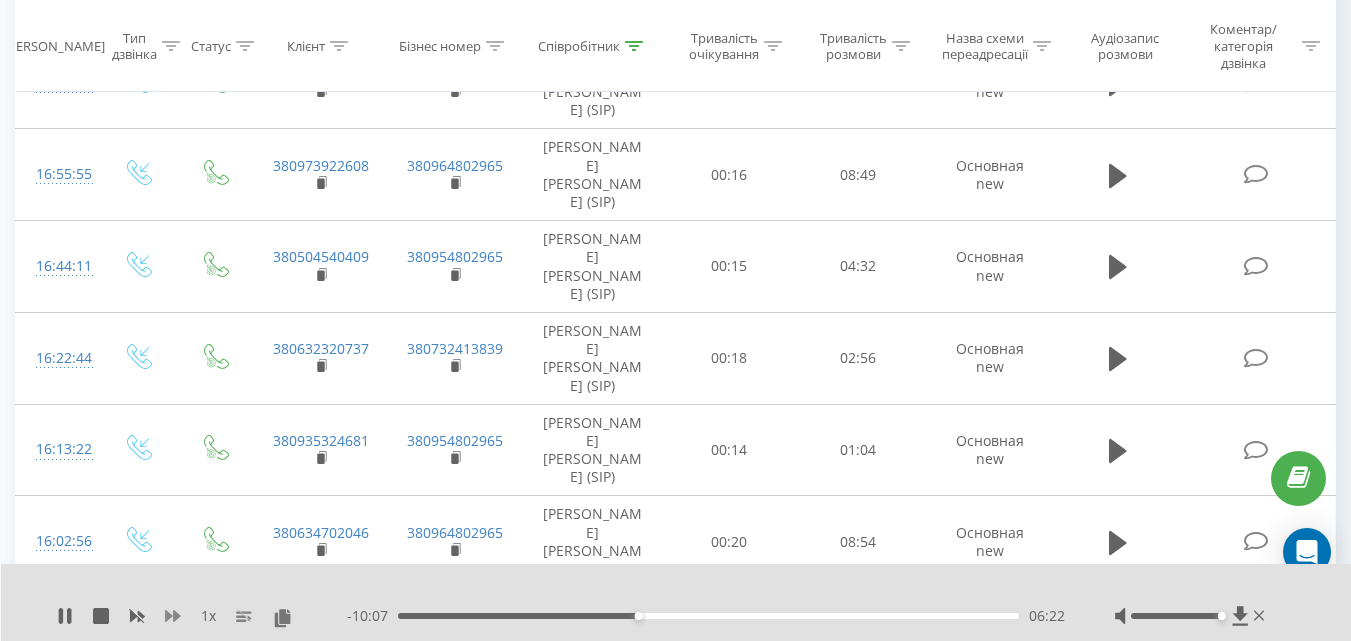 click 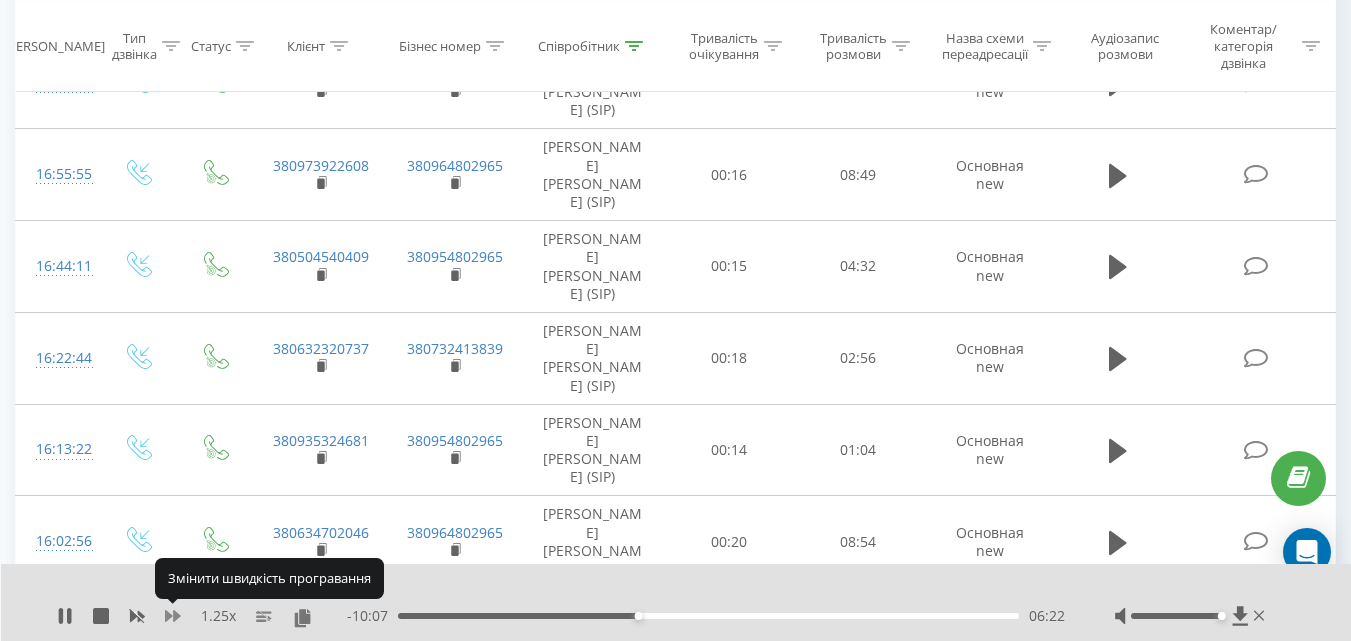 click 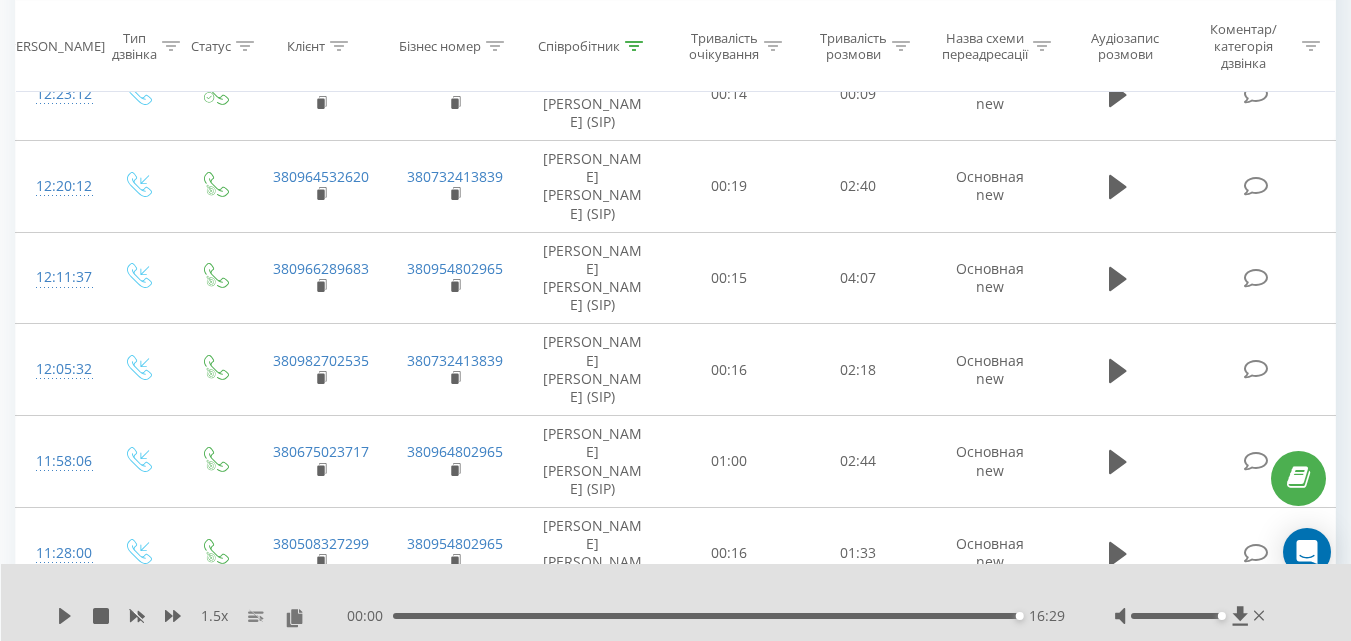 scroll, scrollTop: 6576, scrollLeft: 0, axis: vertical 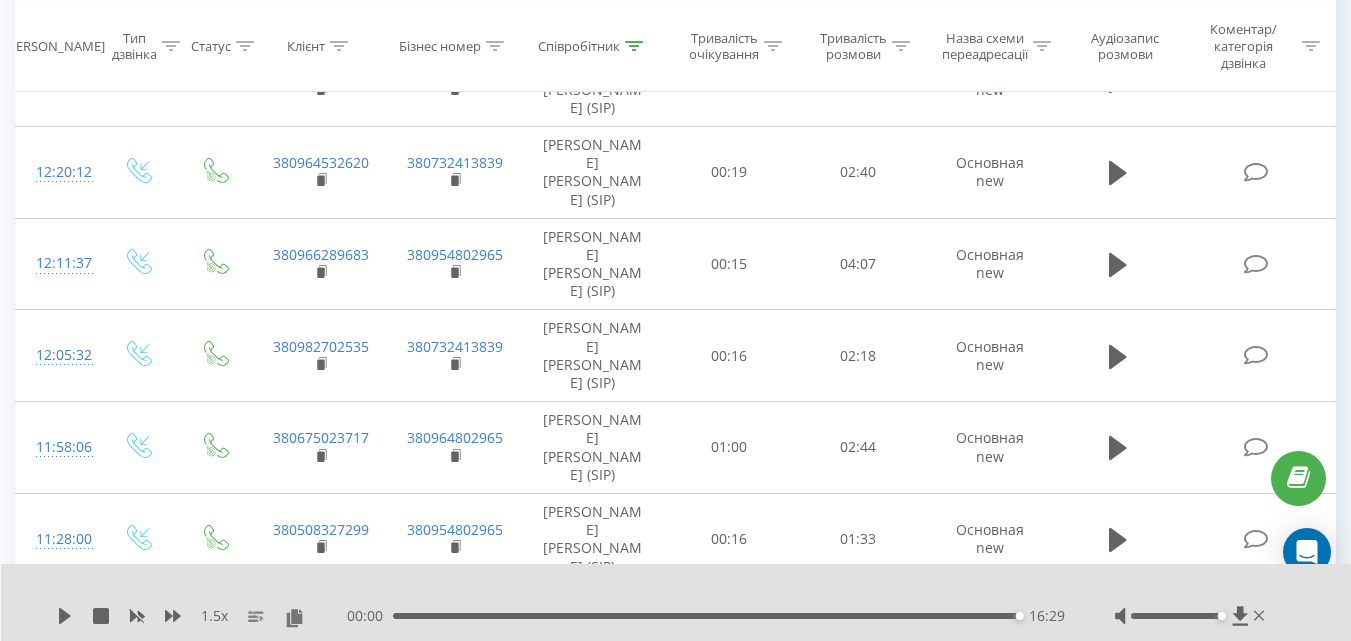 click 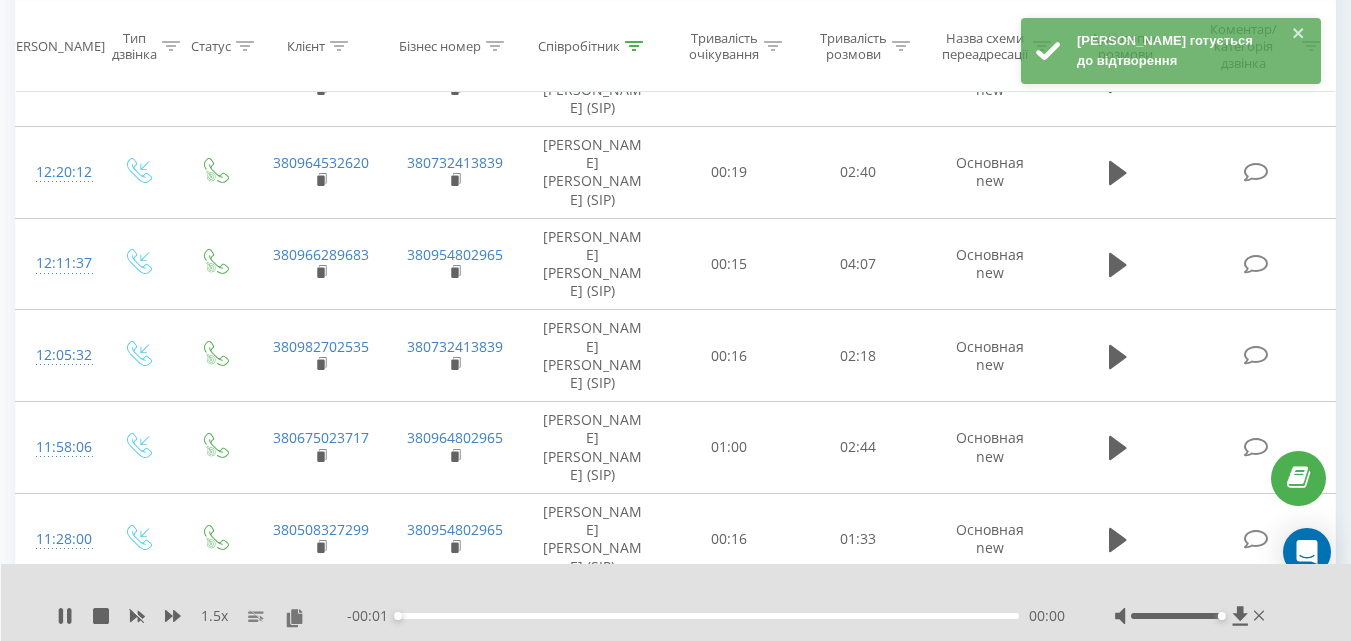 click 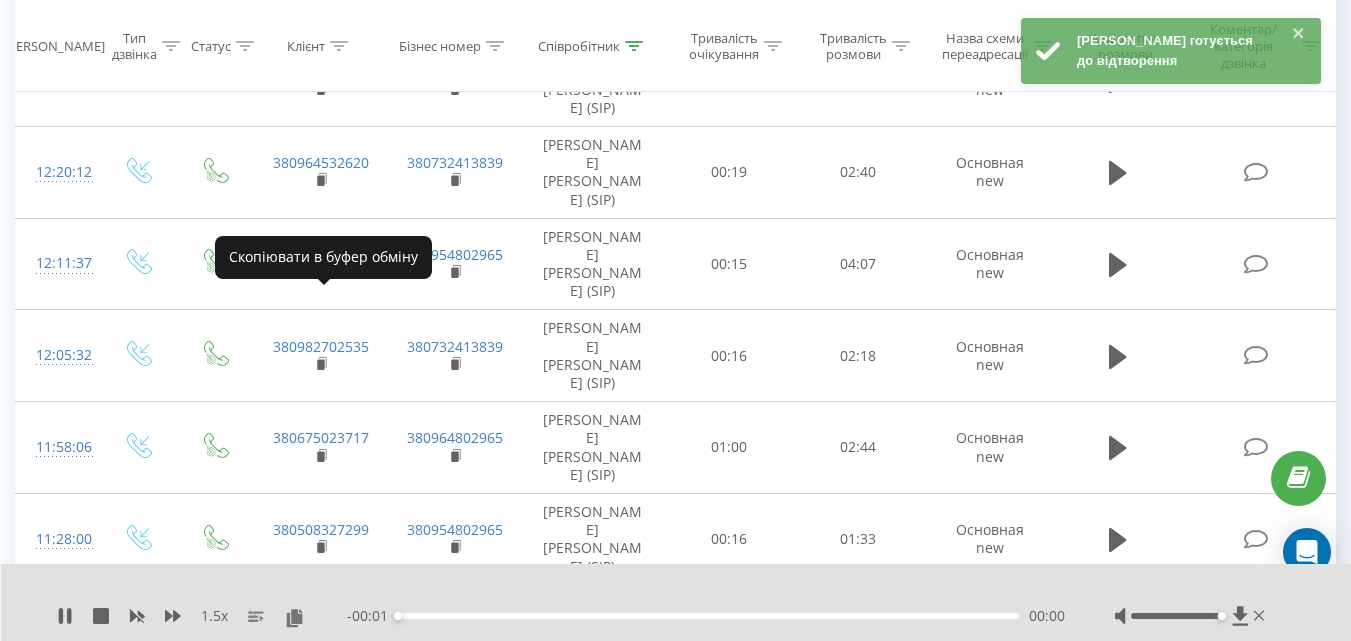 click 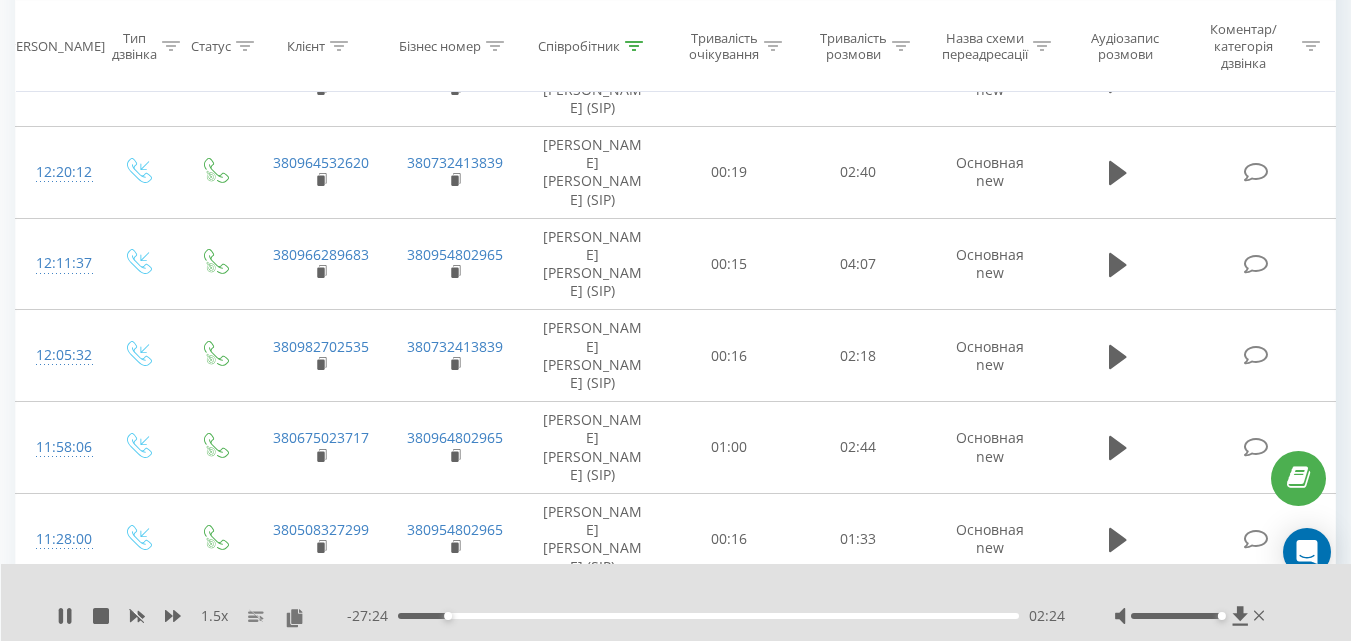 click 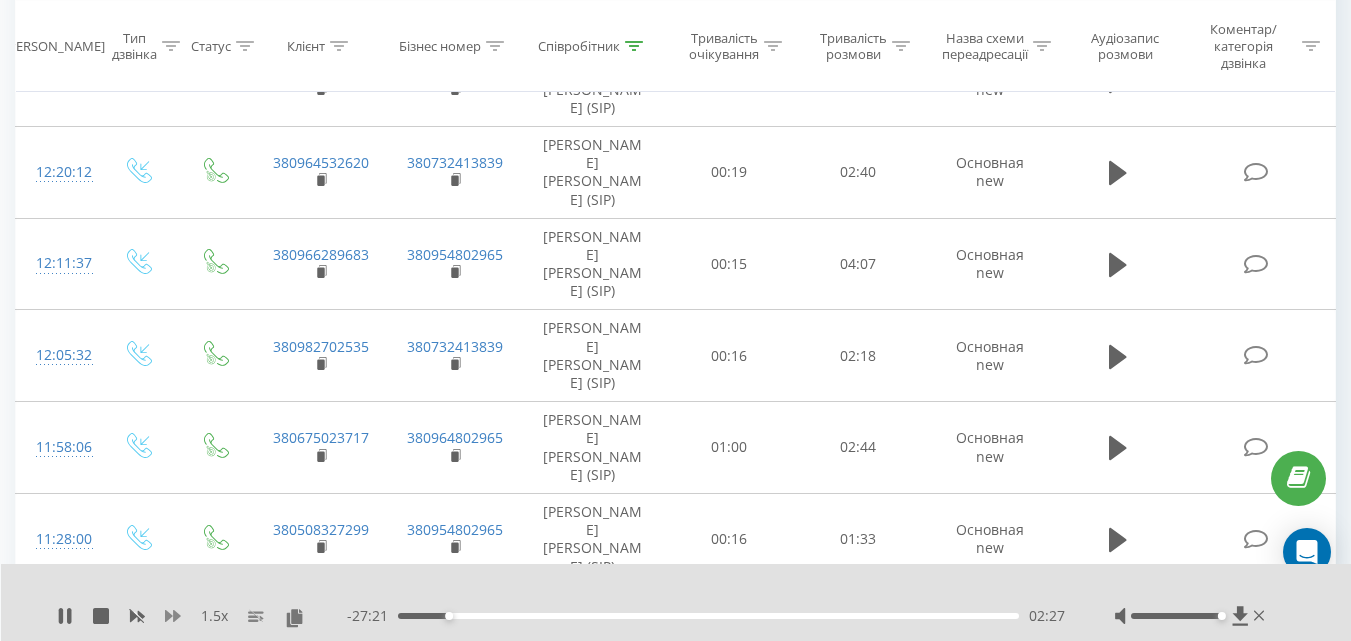 click 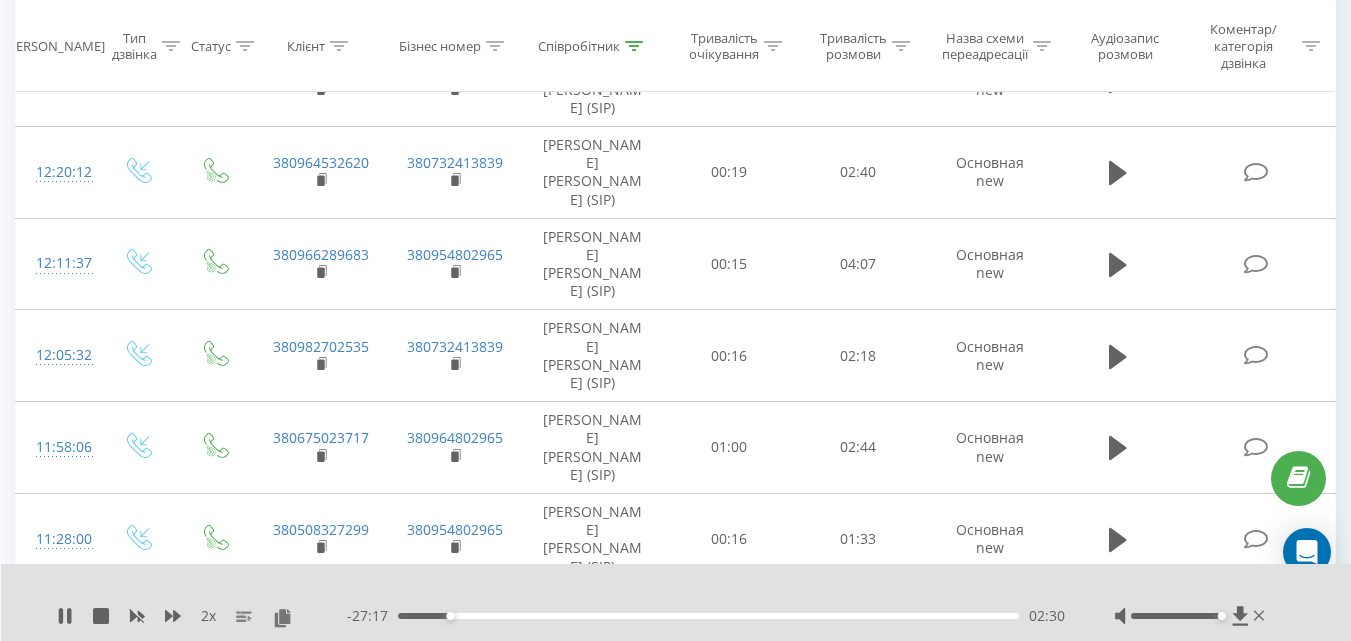 click 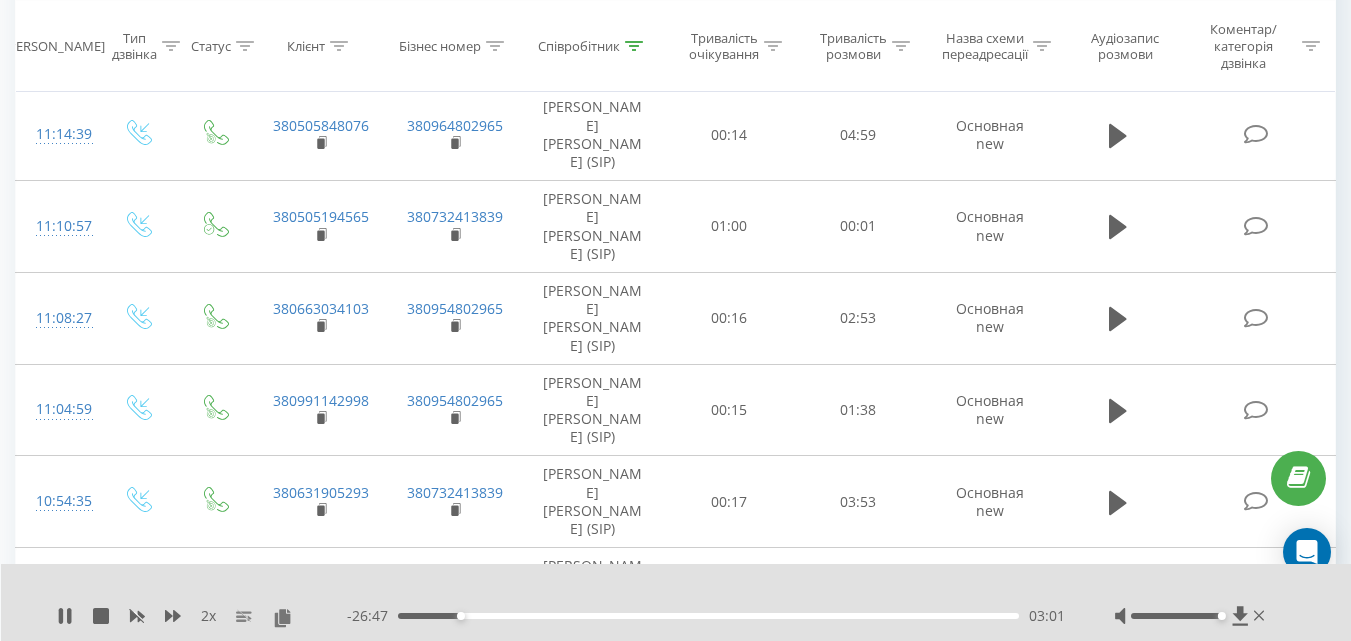 scroll, scrollTop: 7192, scrollLeft: 0, axis: vertical 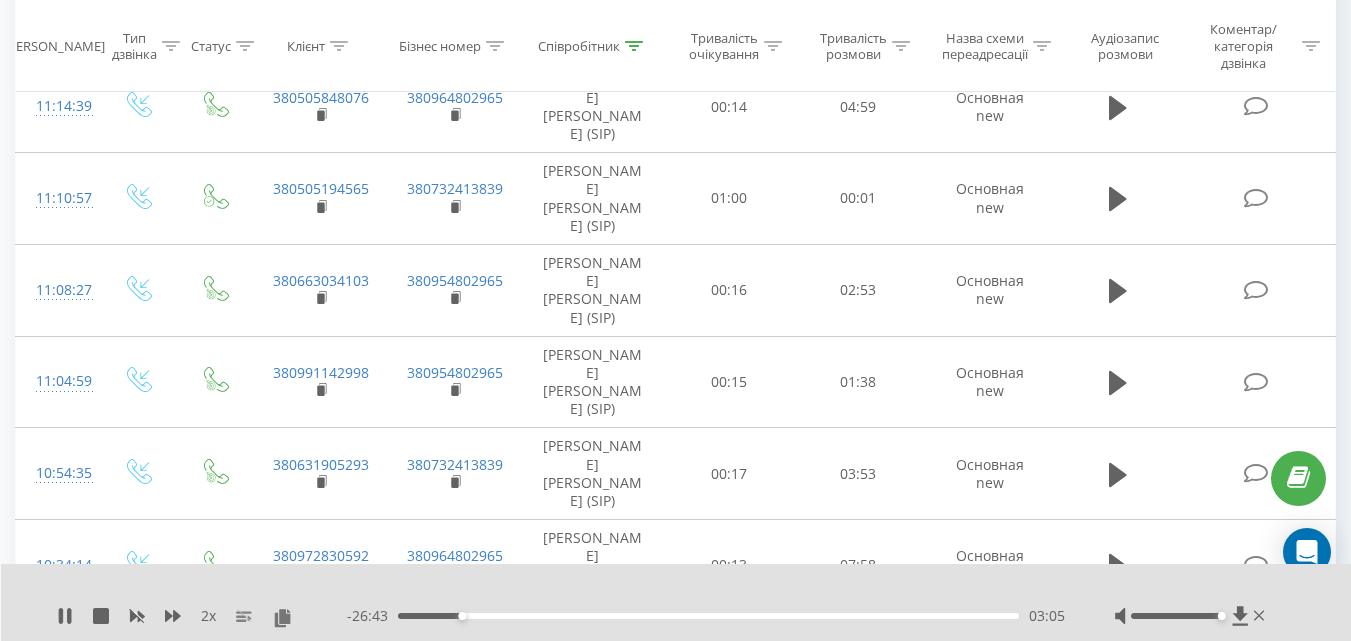 click 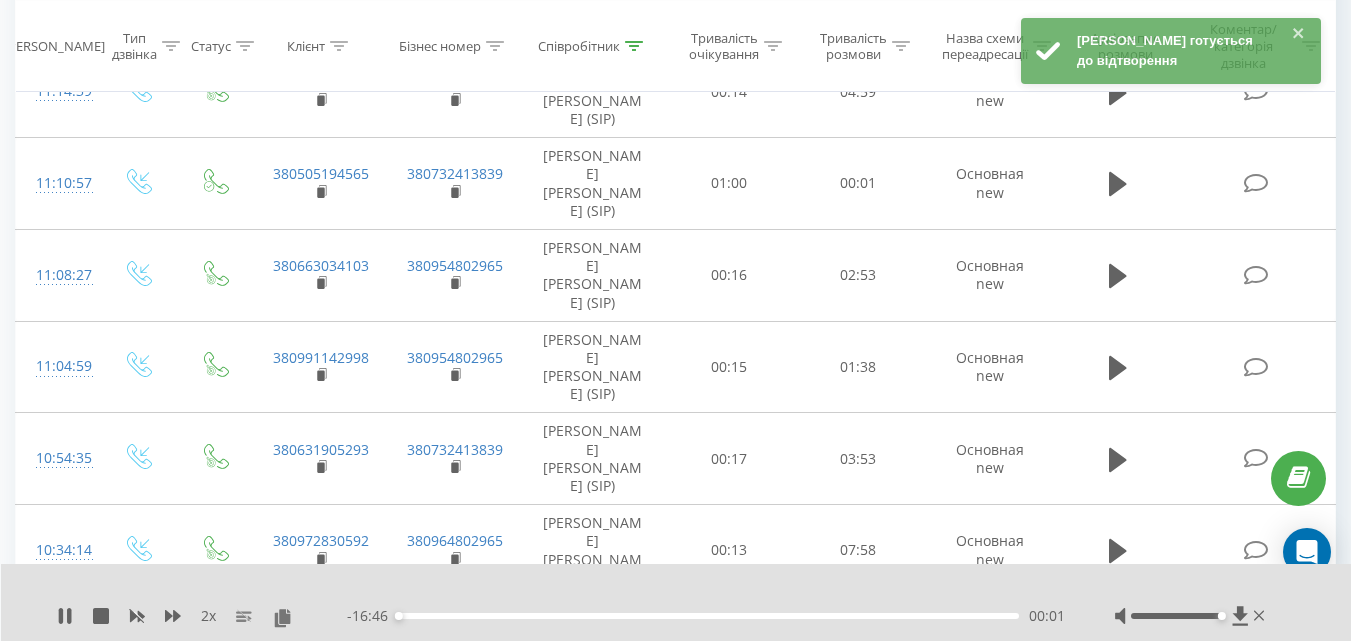 scroll, scrollTop: 7192, scrollLeft: 0, axis: vertical 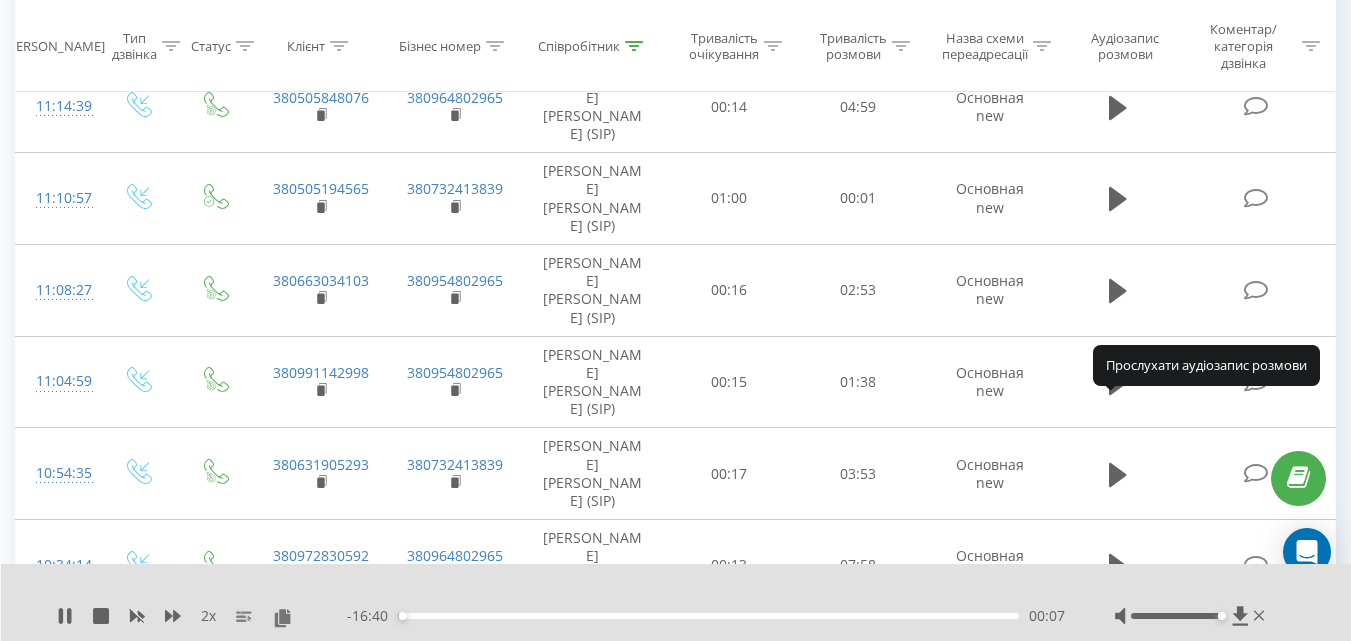 click 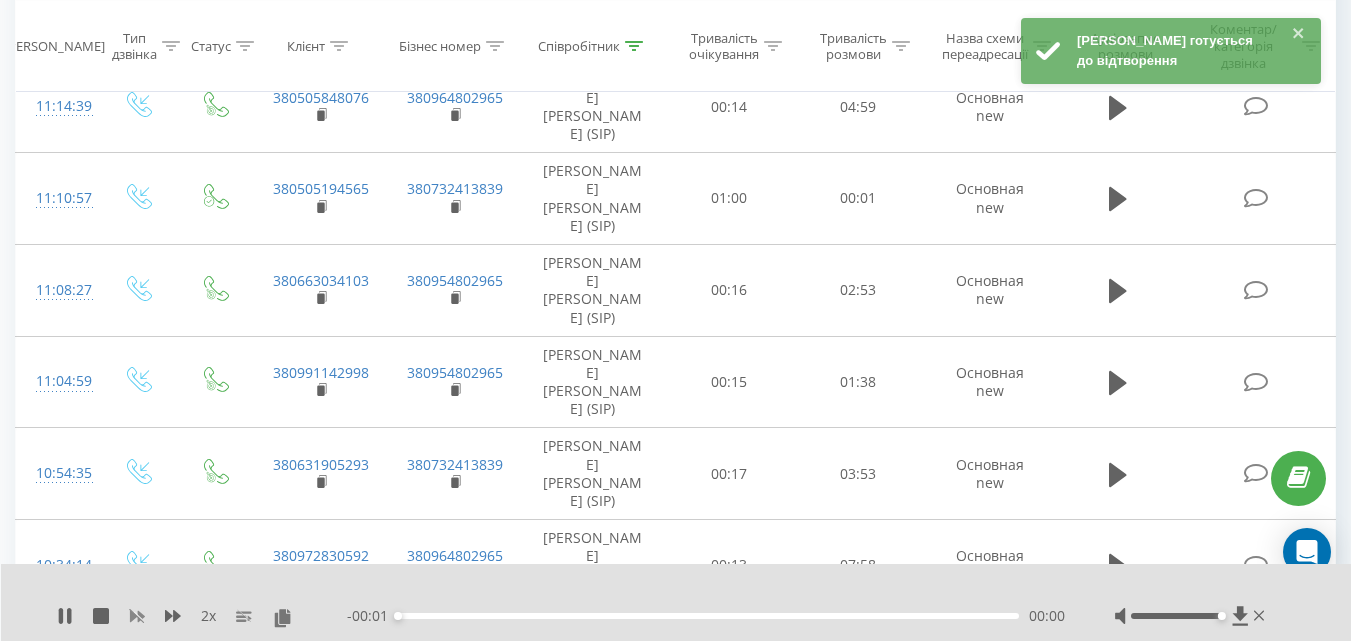 click 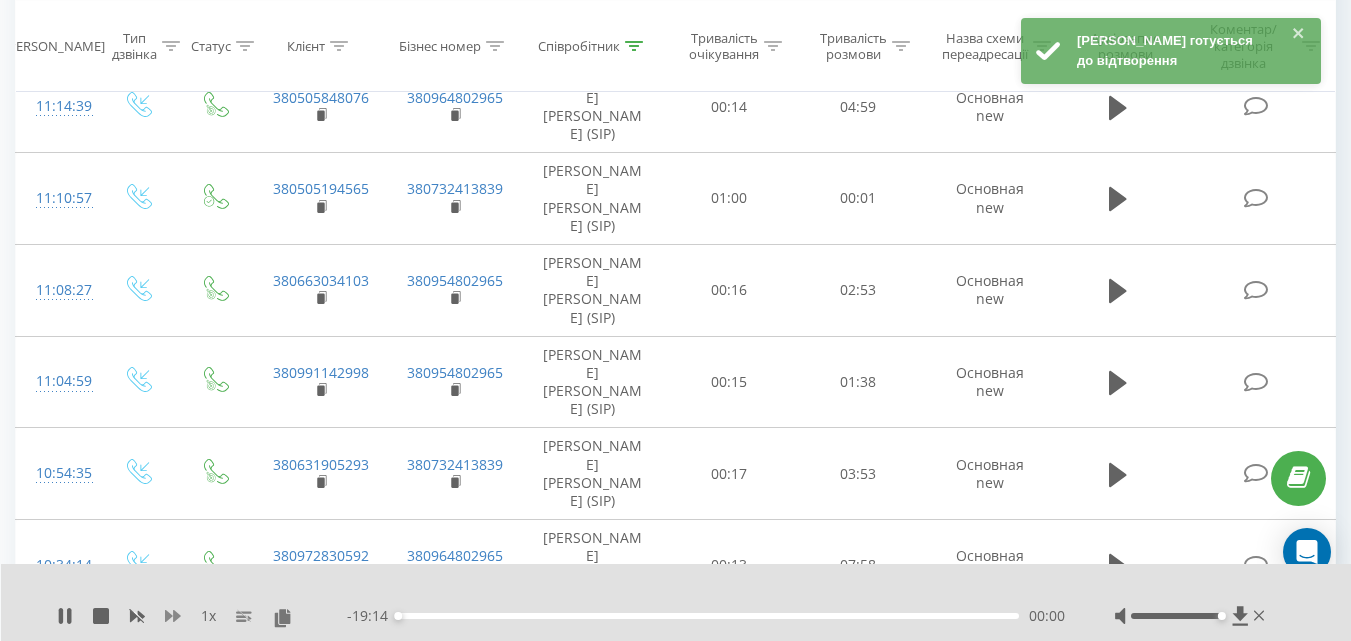 click 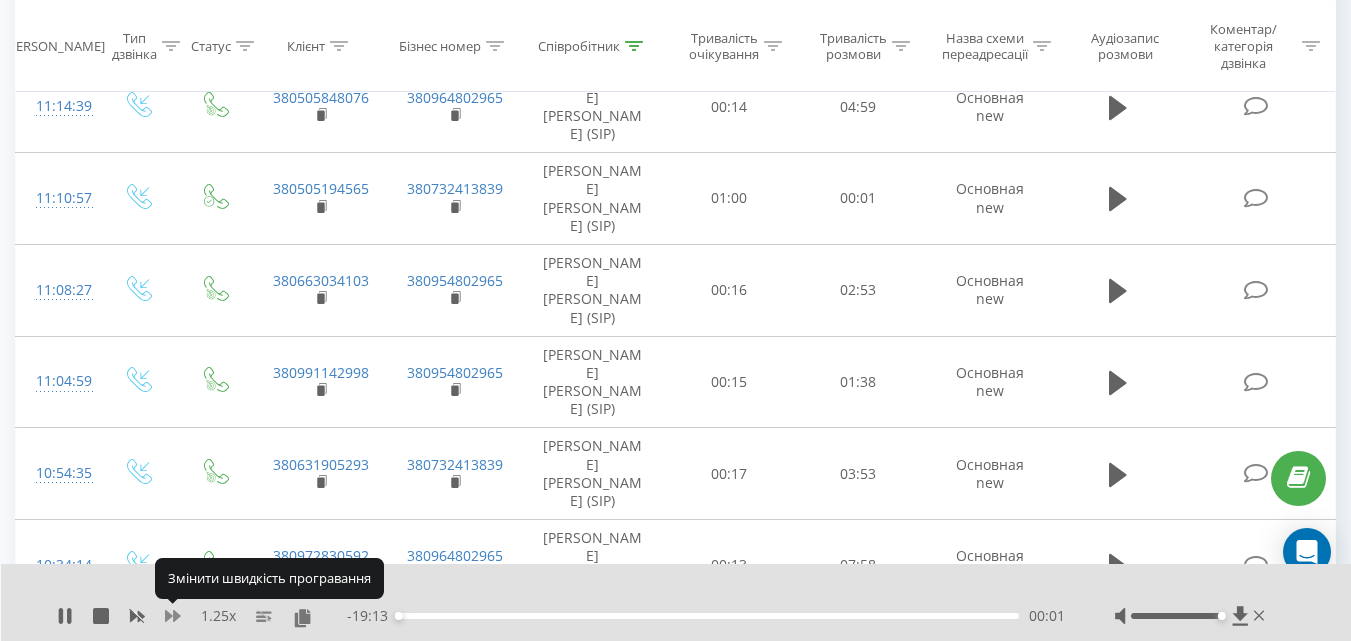 click 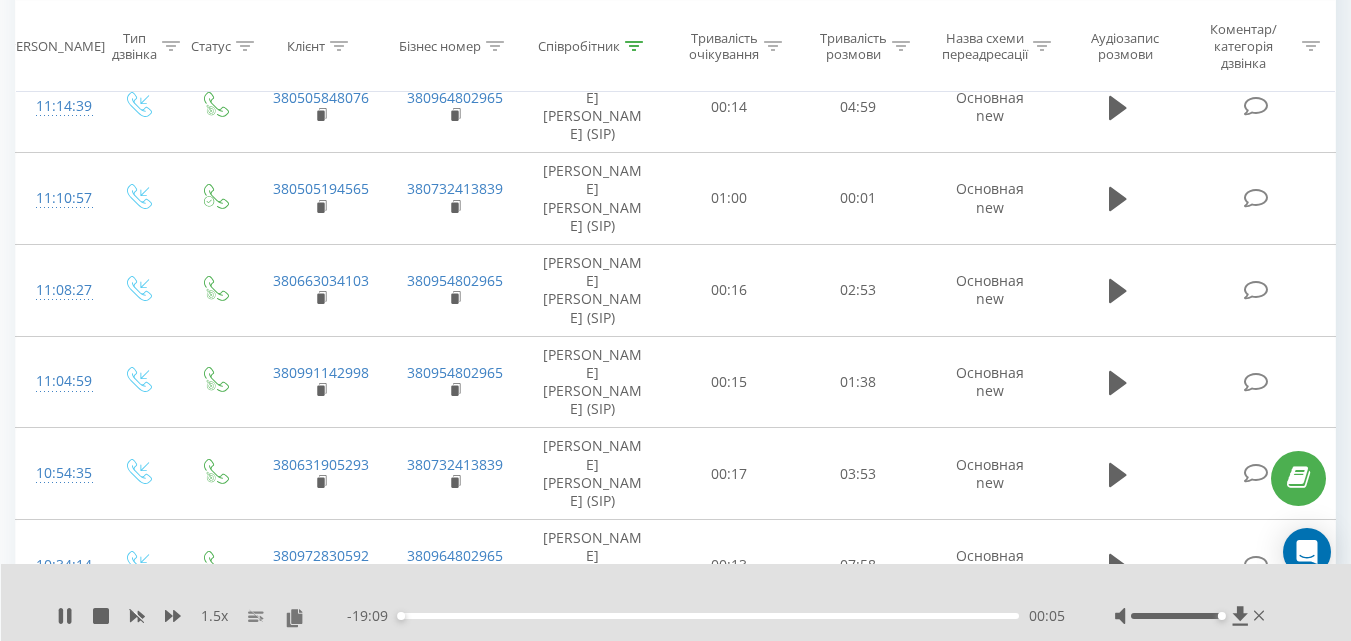 click 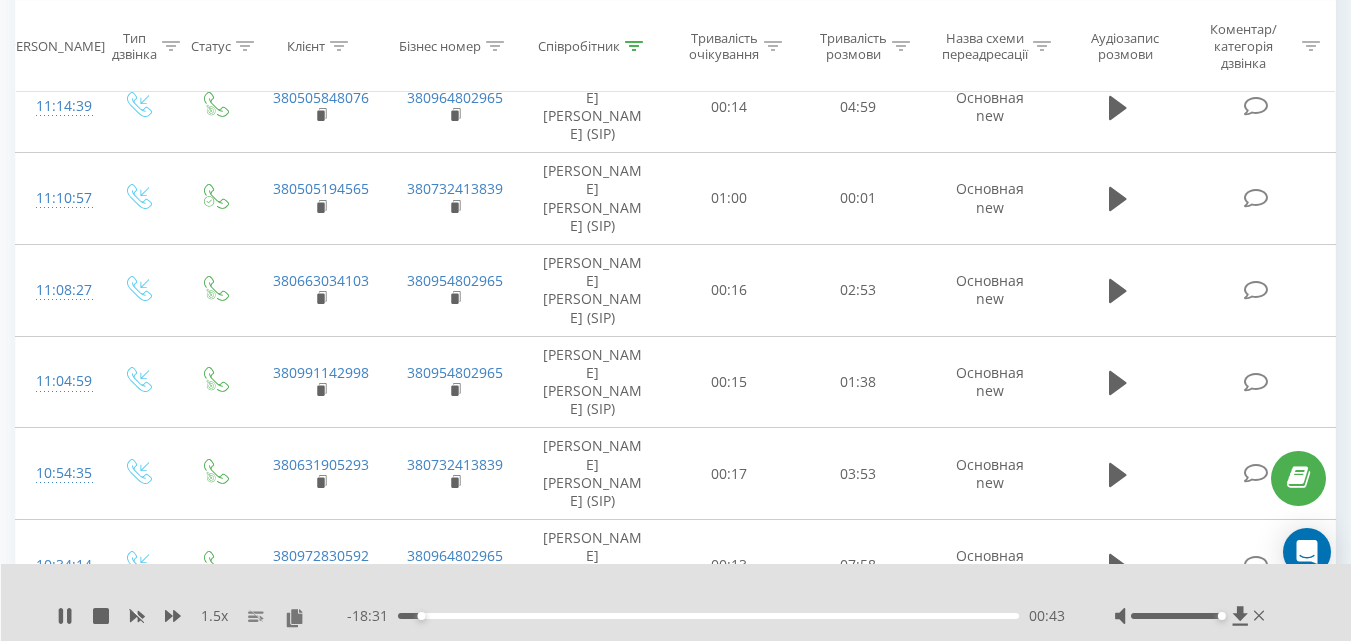click 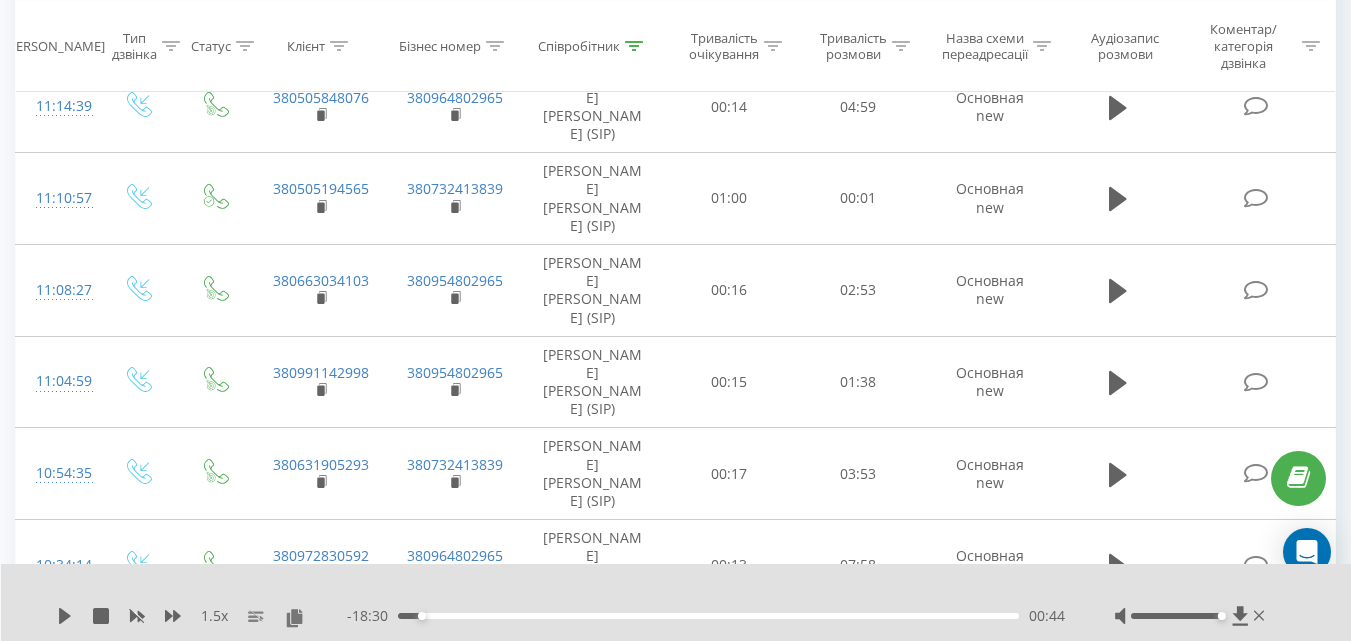 click 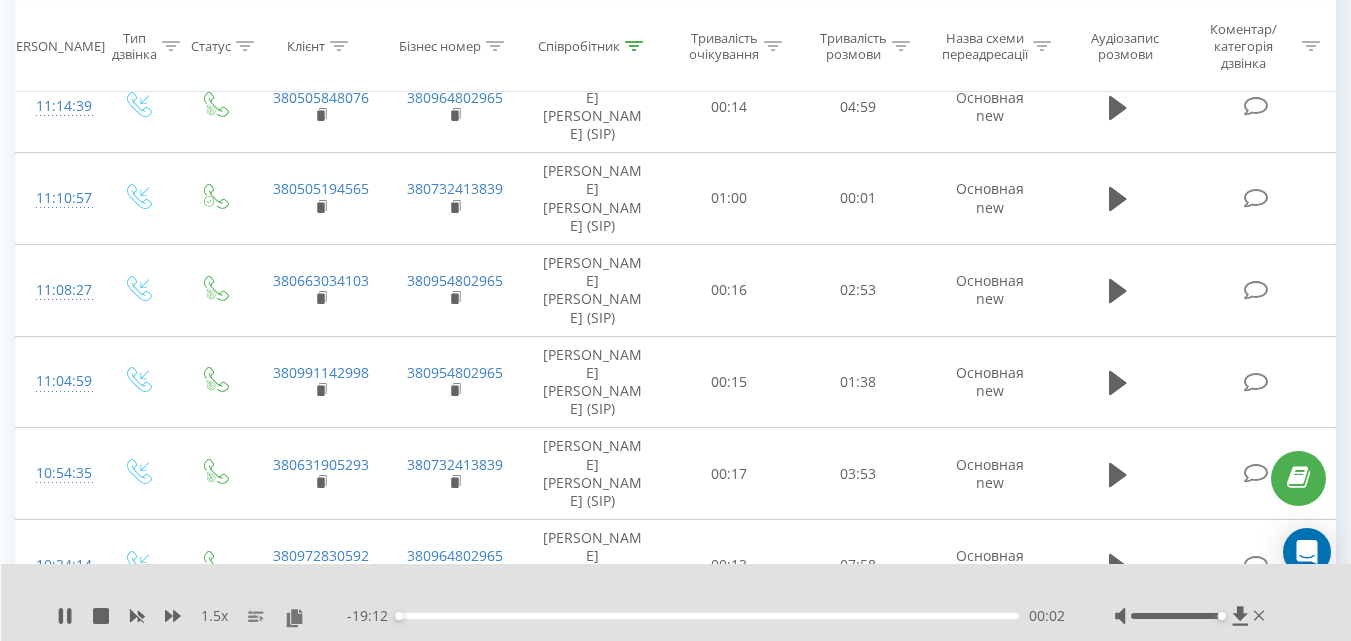 click 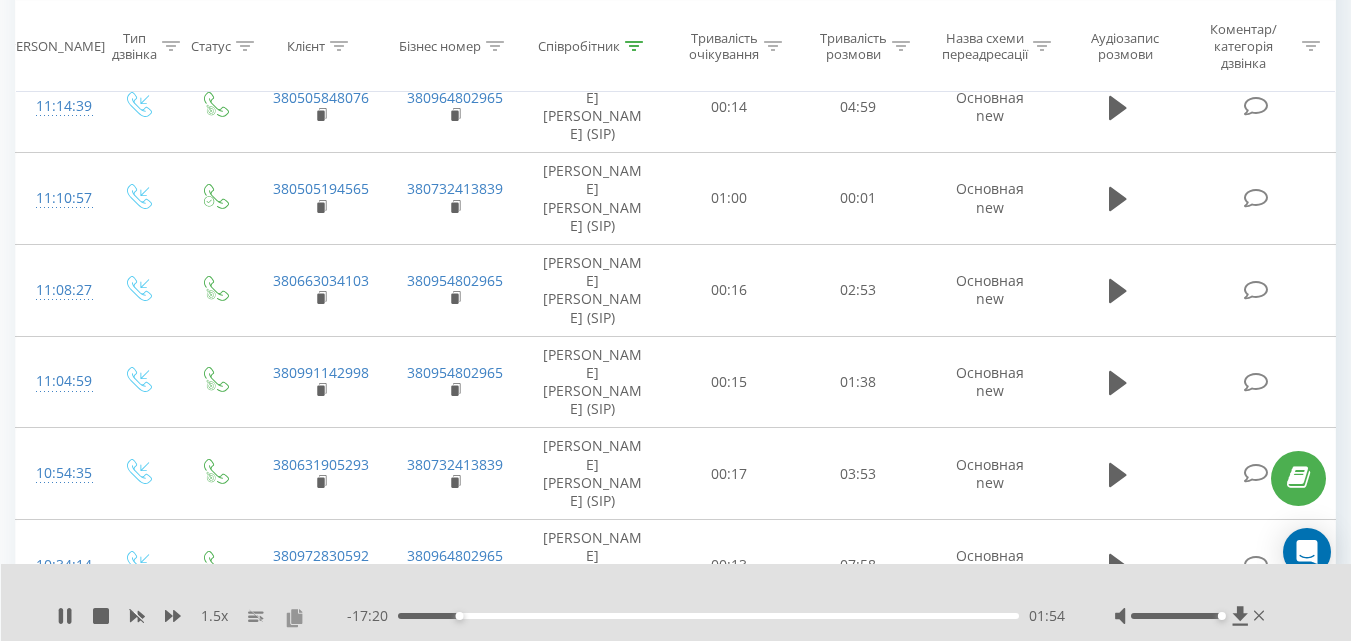 click at bounding box center [294, 617] 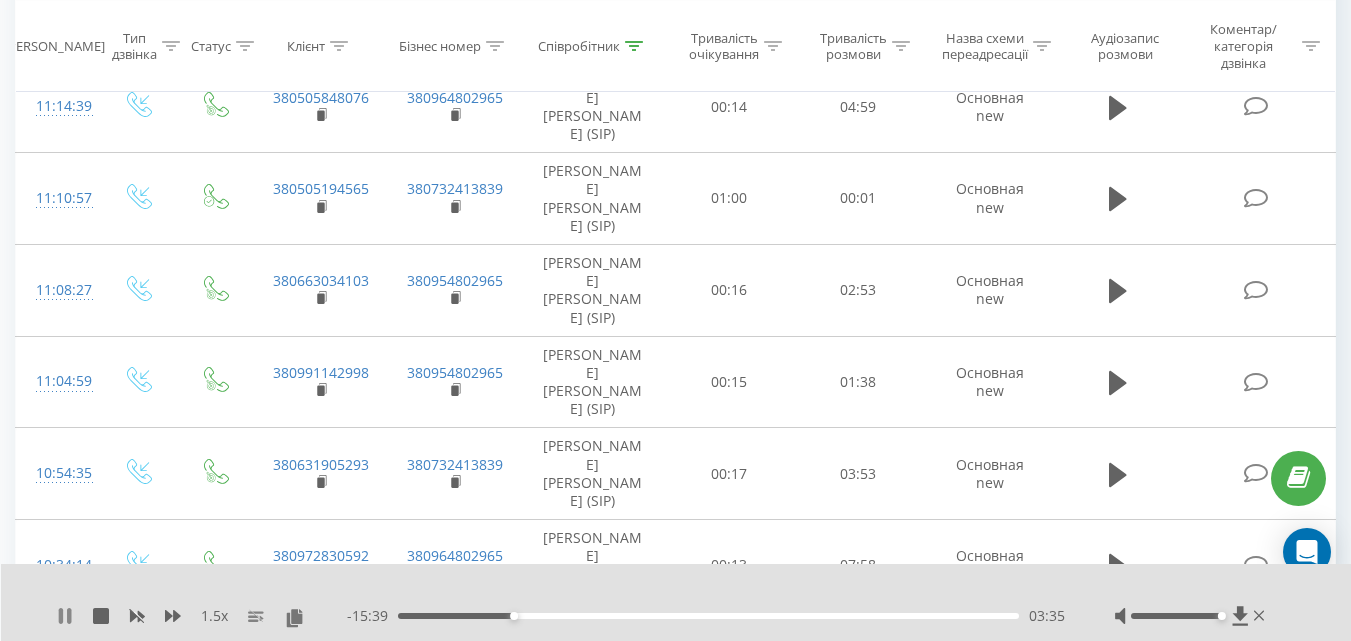 click 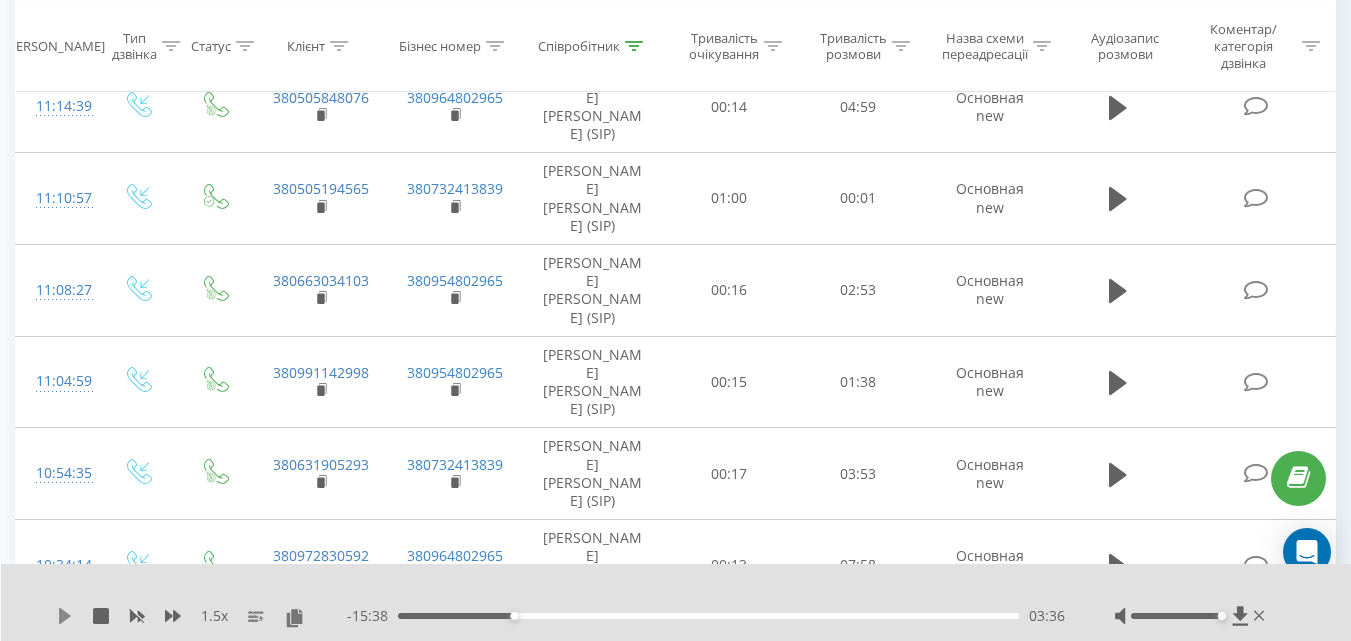 click 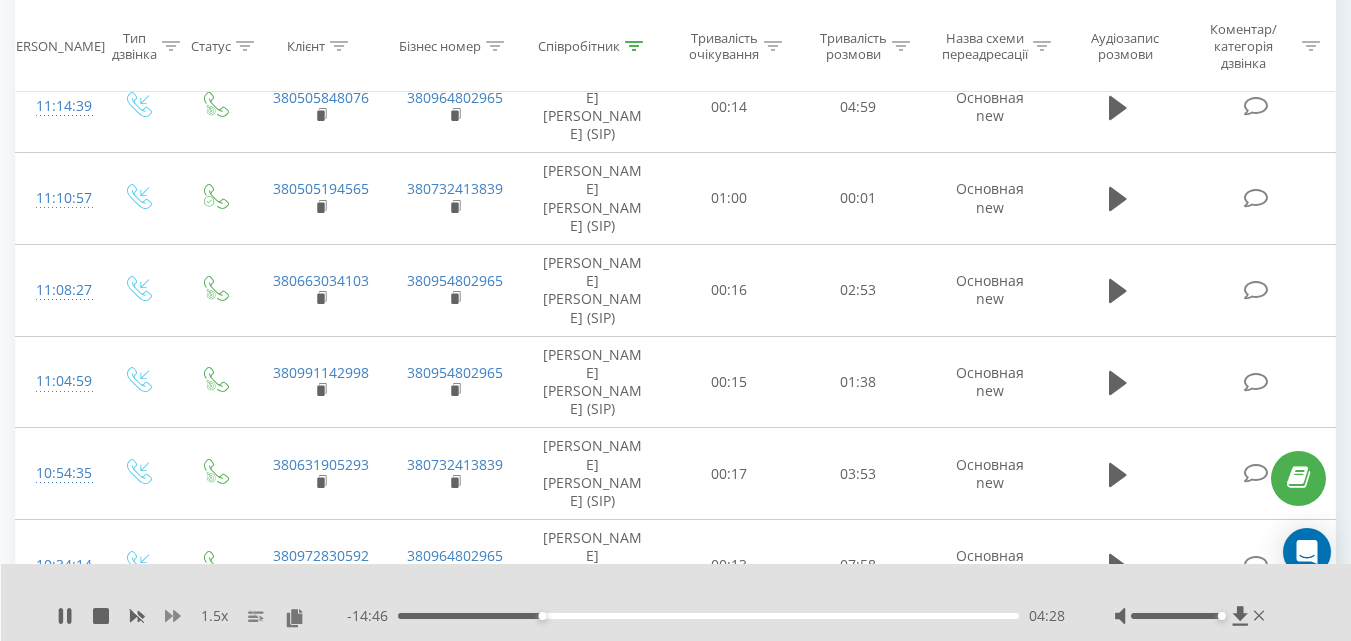 click 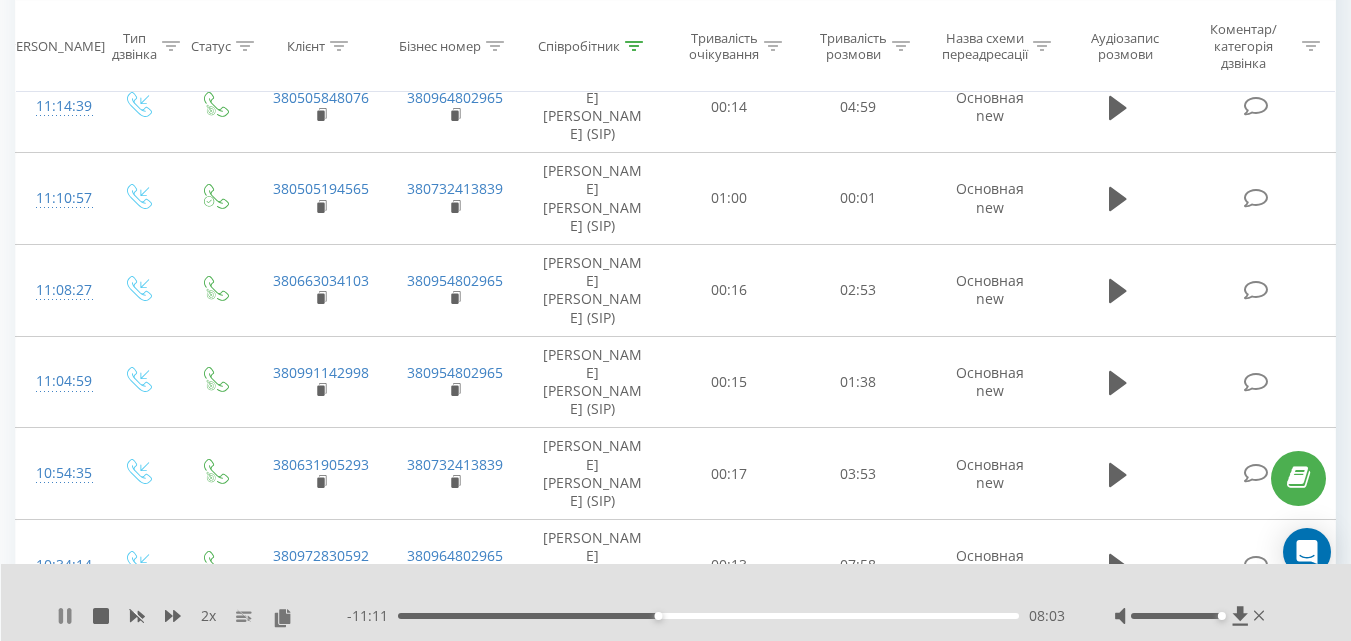 click 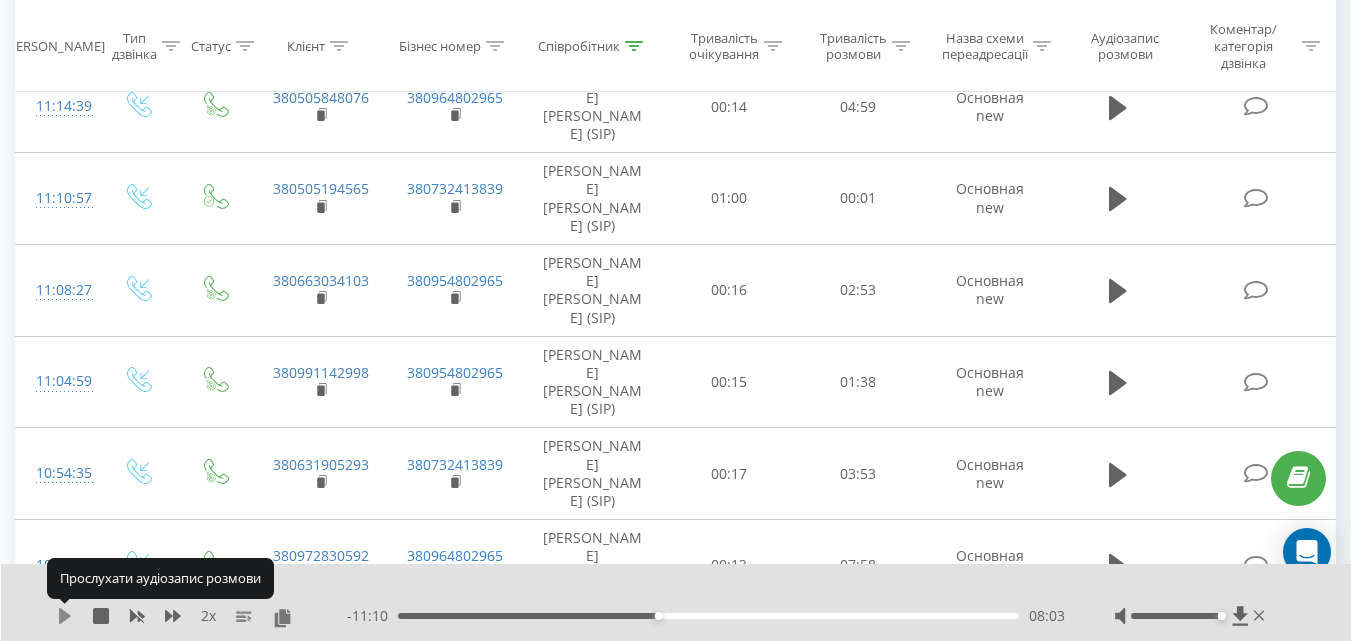 click 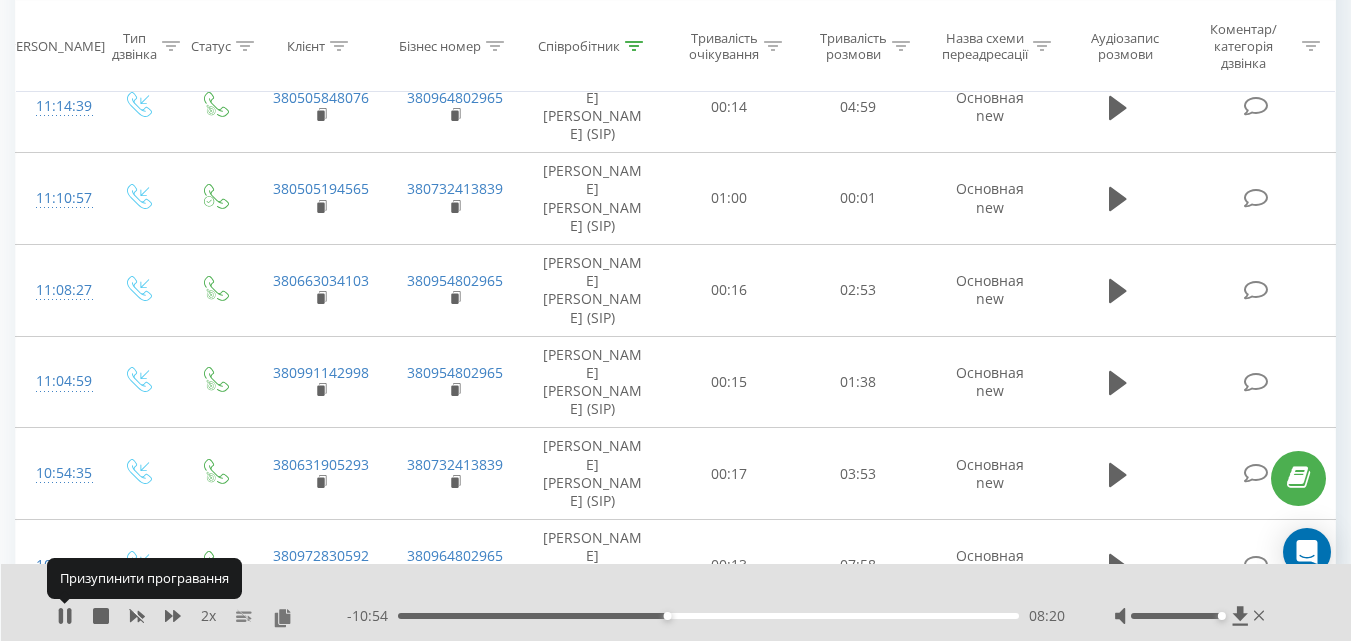 click 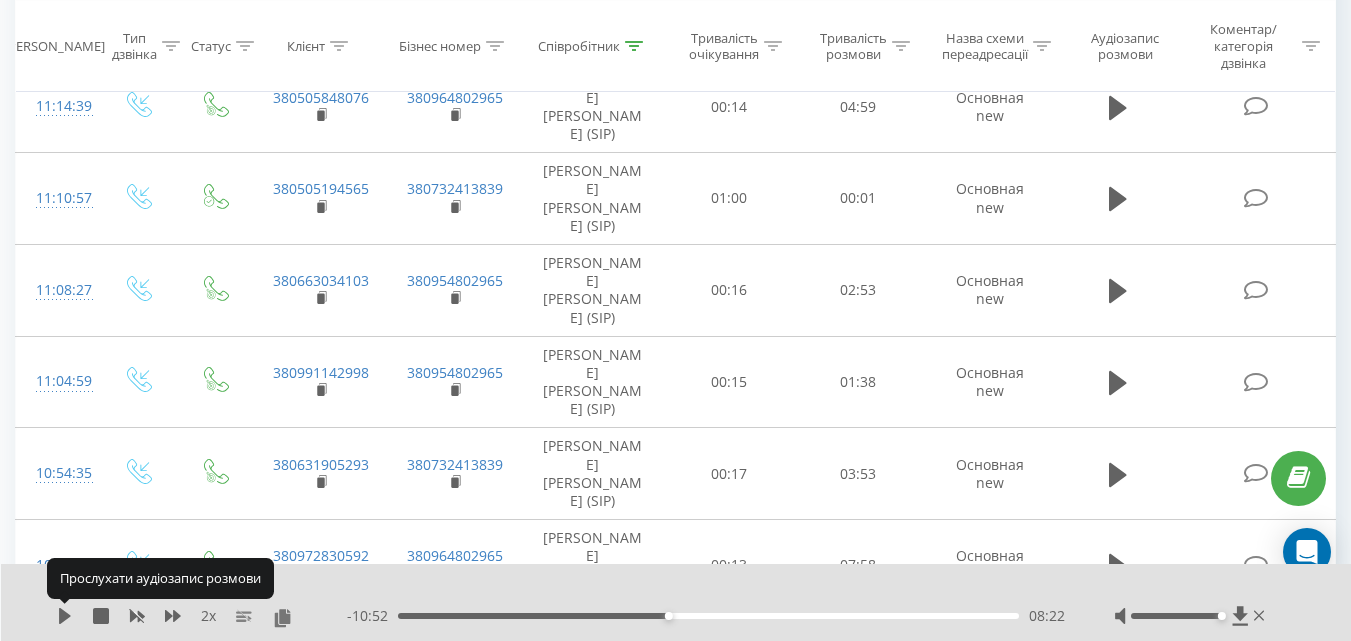 click 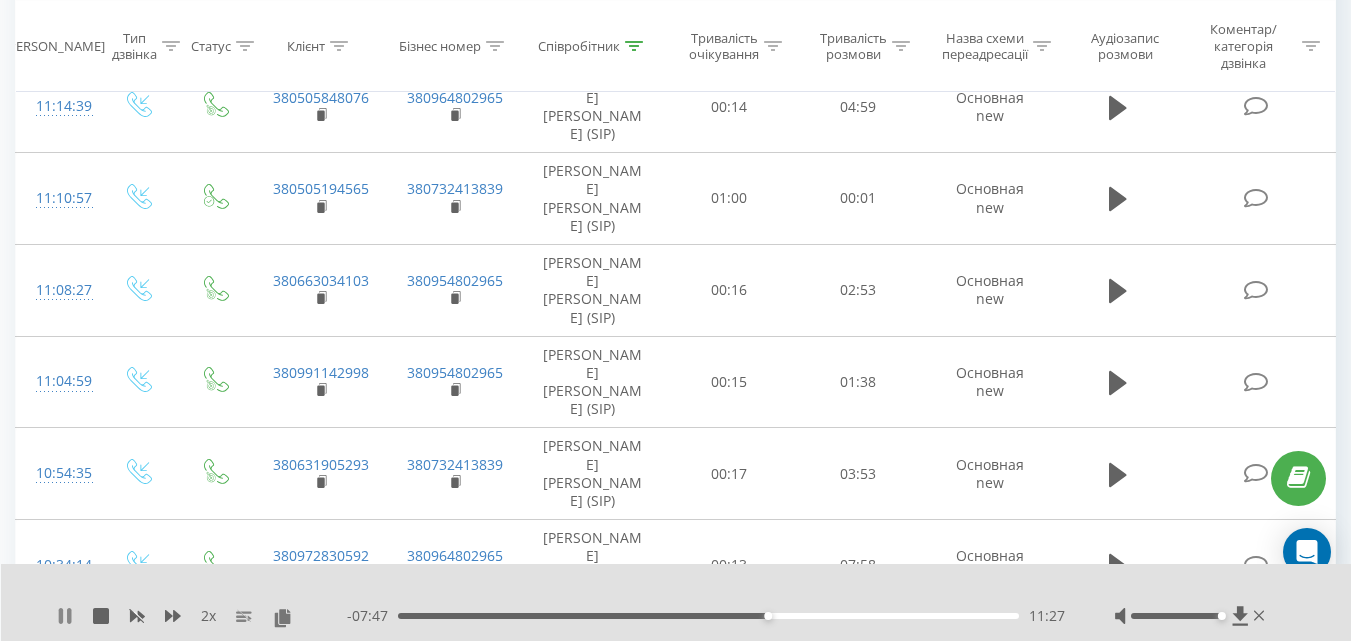 click 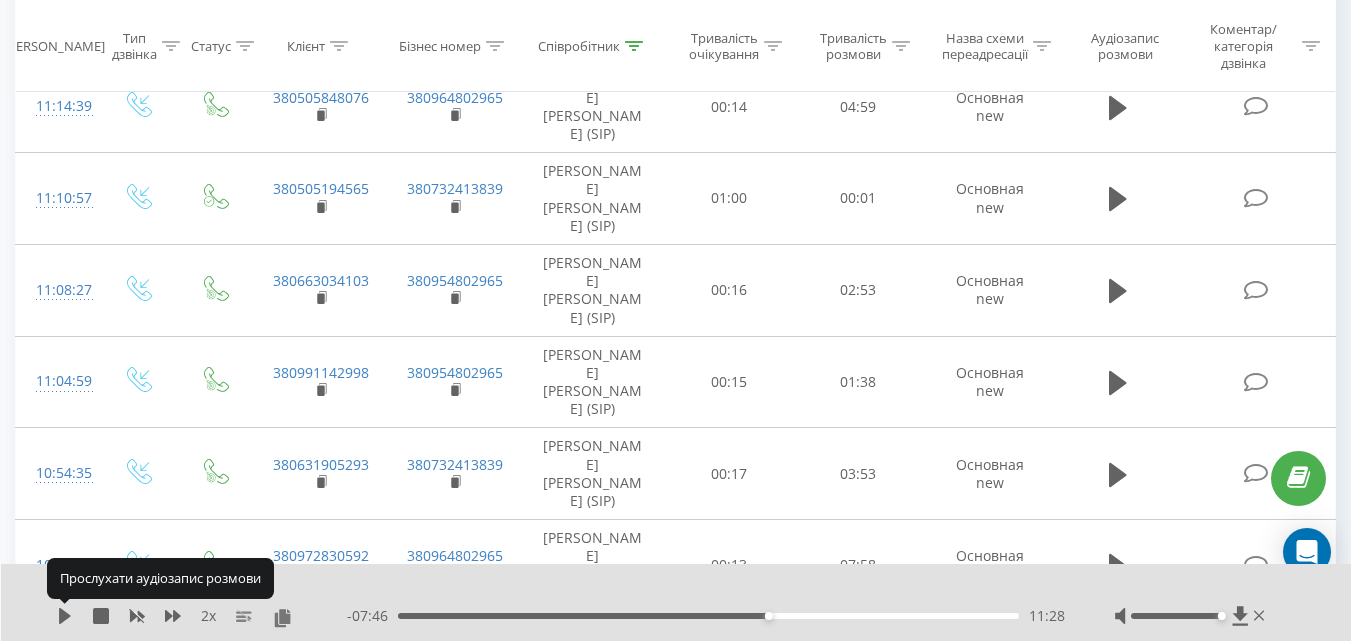 click 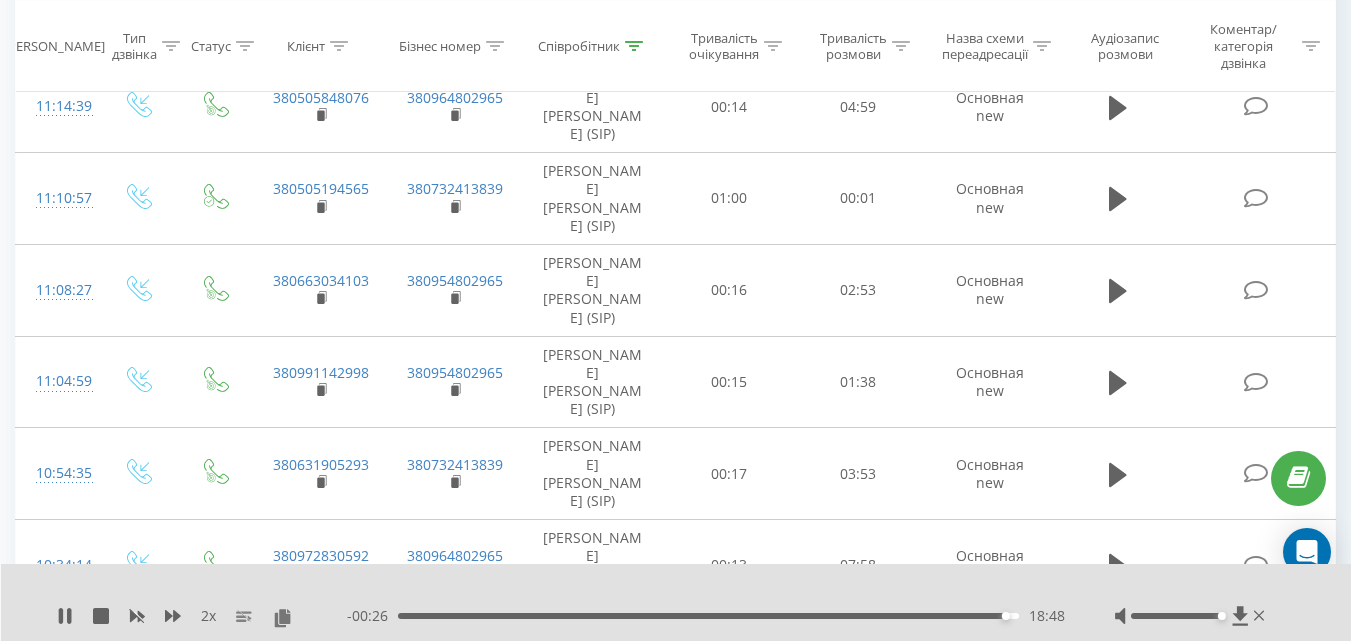 click on "18:48" at bounding box center (708, 616) 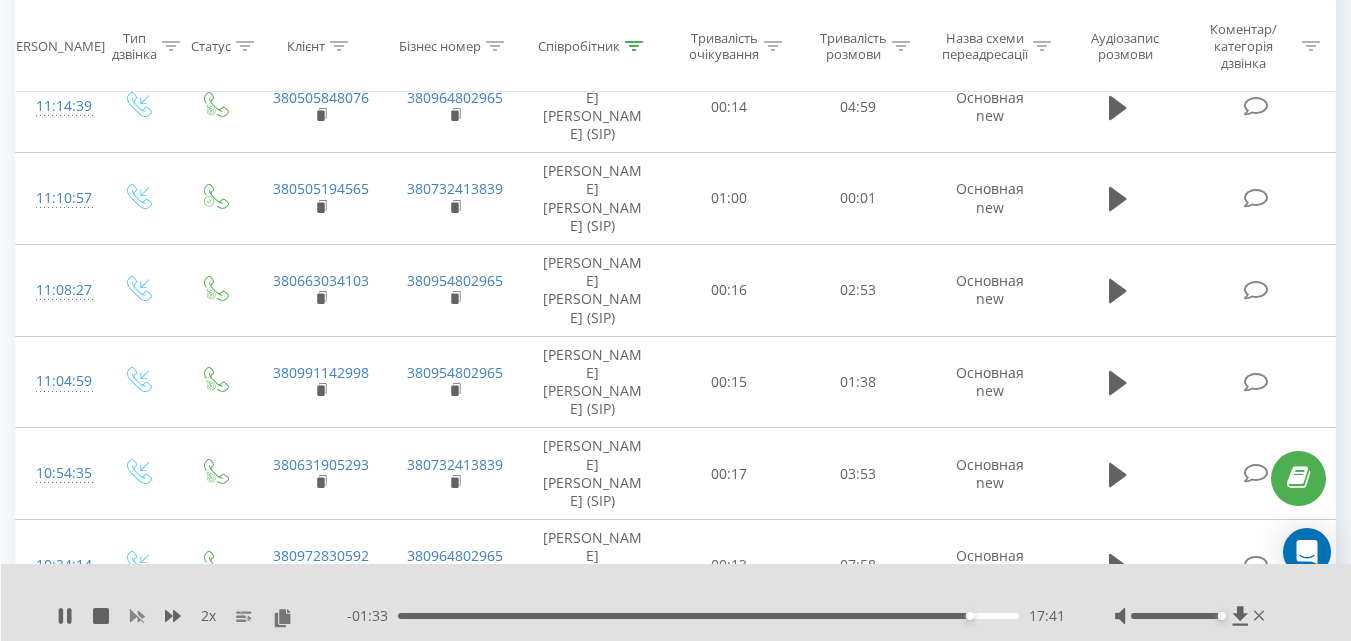 click 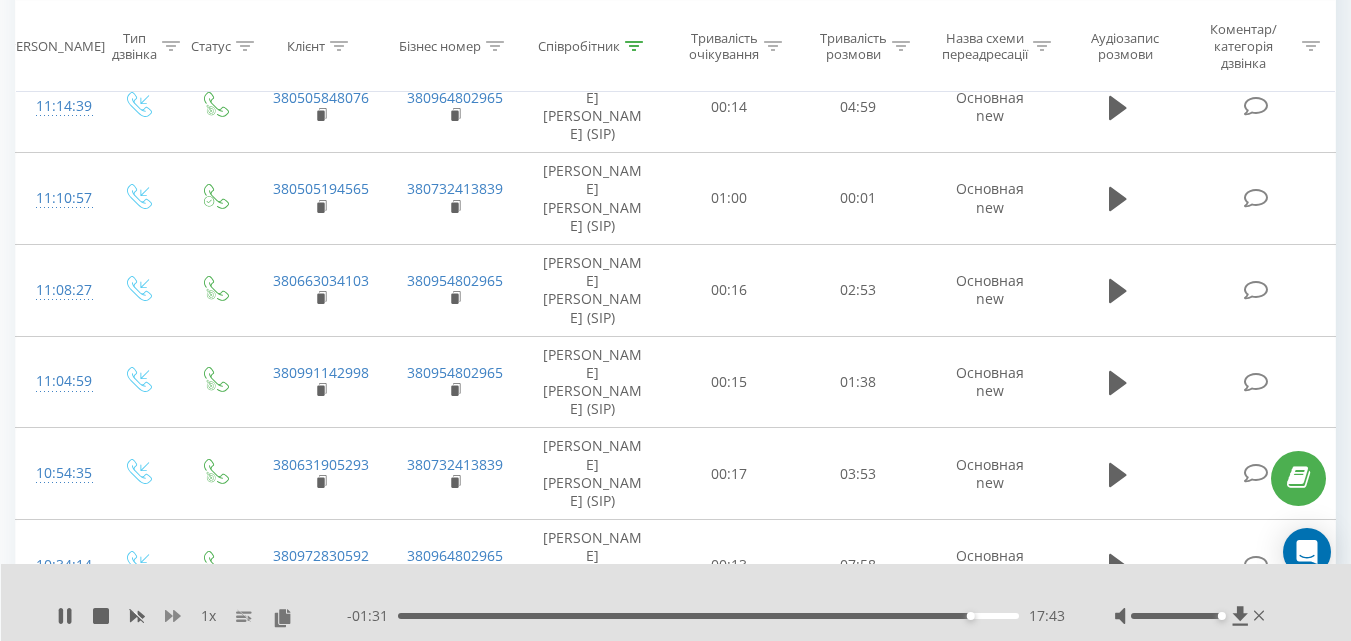 click 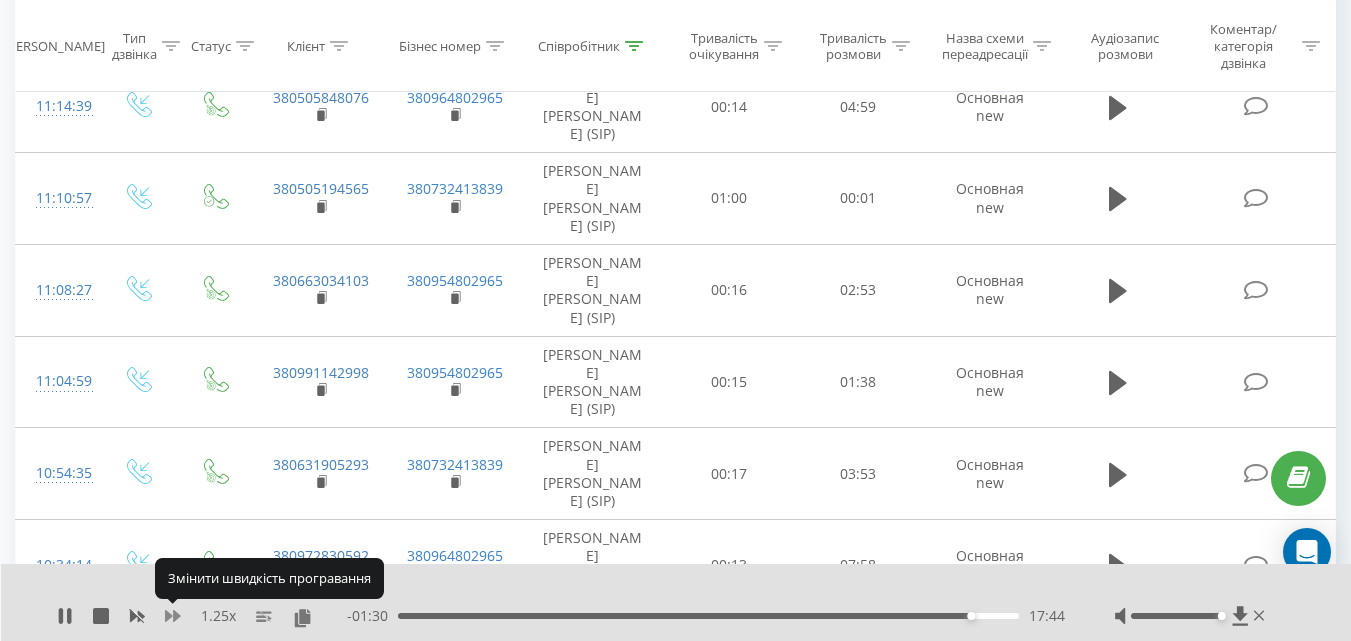 click 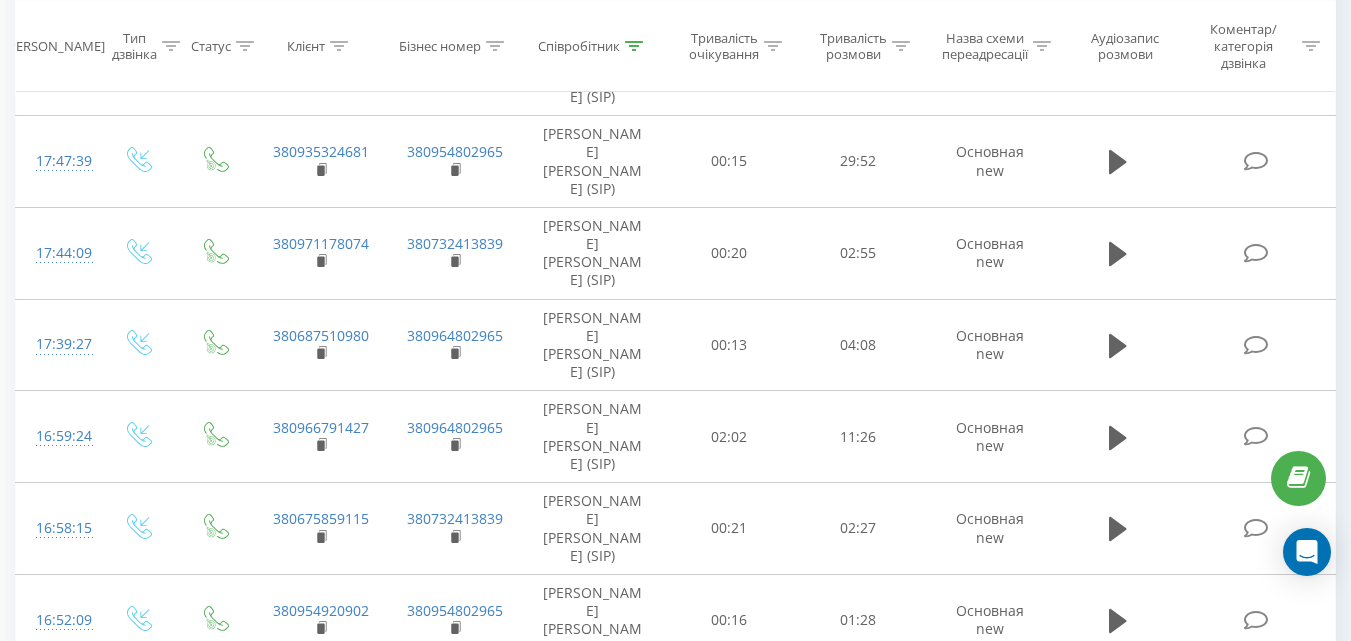 scroll, scrollTop: 8105, scrollLeft: 0, axis: vertical 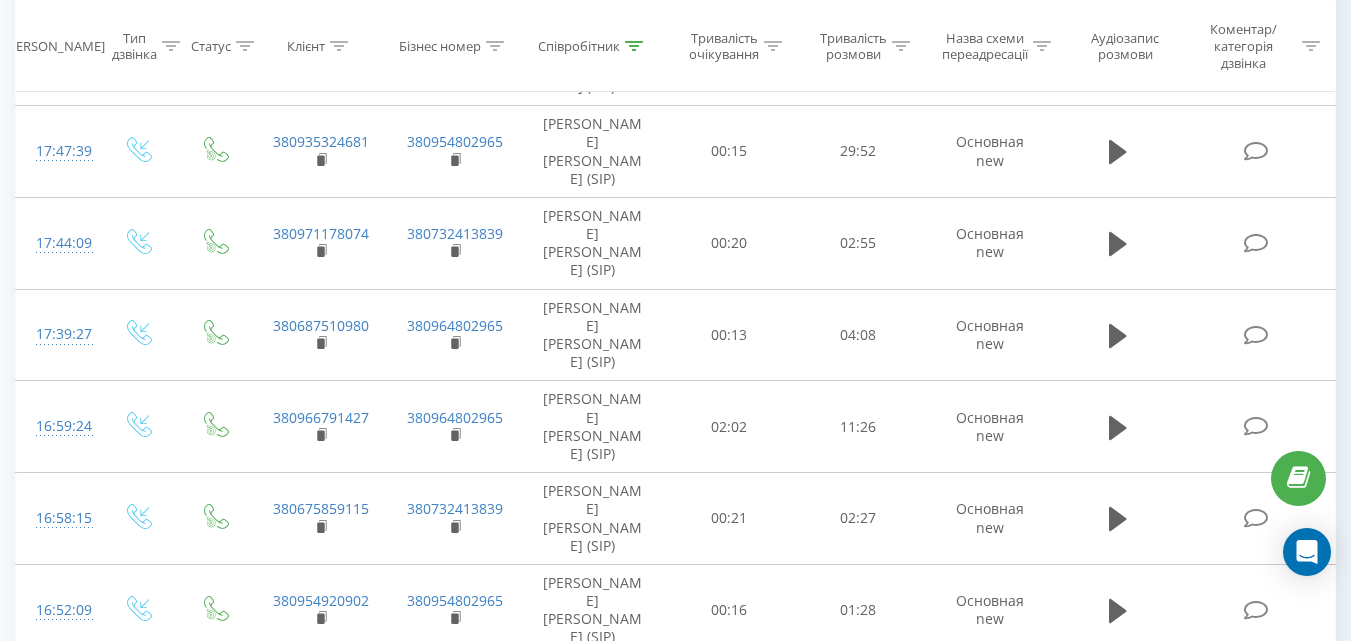 click on "2" at bounding box center (1099, 2430) 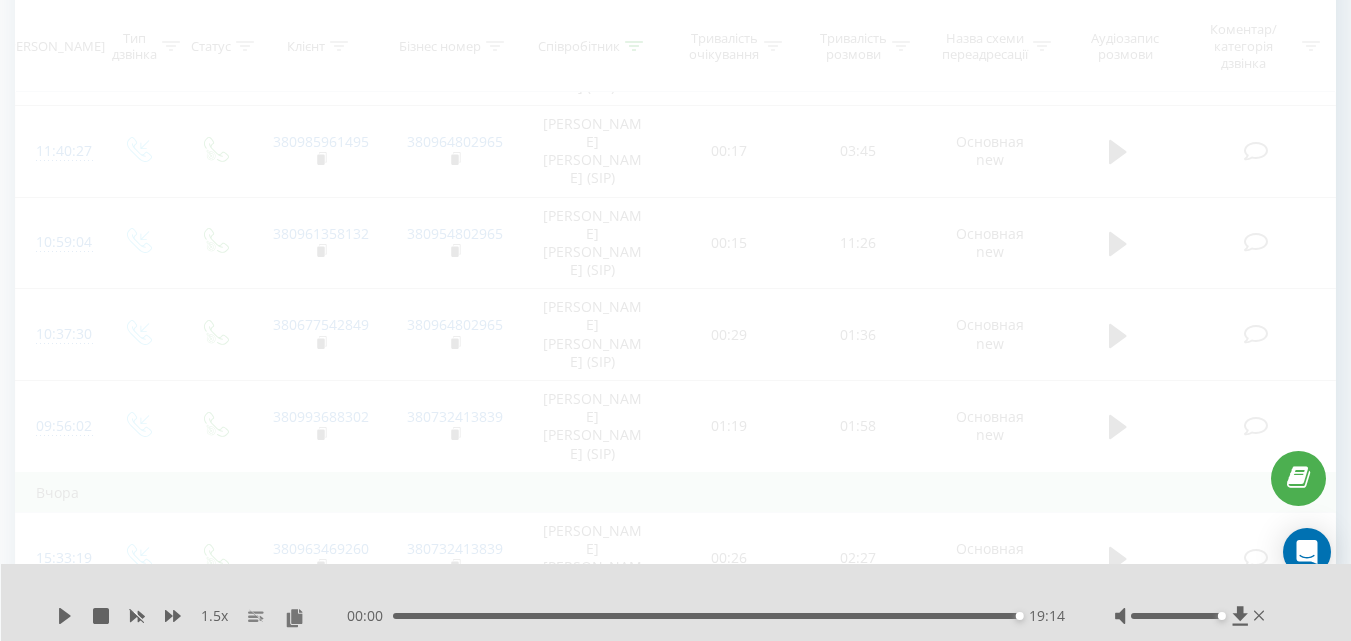 scroll, scrollTop: 813, scrollLeft: 0, axis: vertical 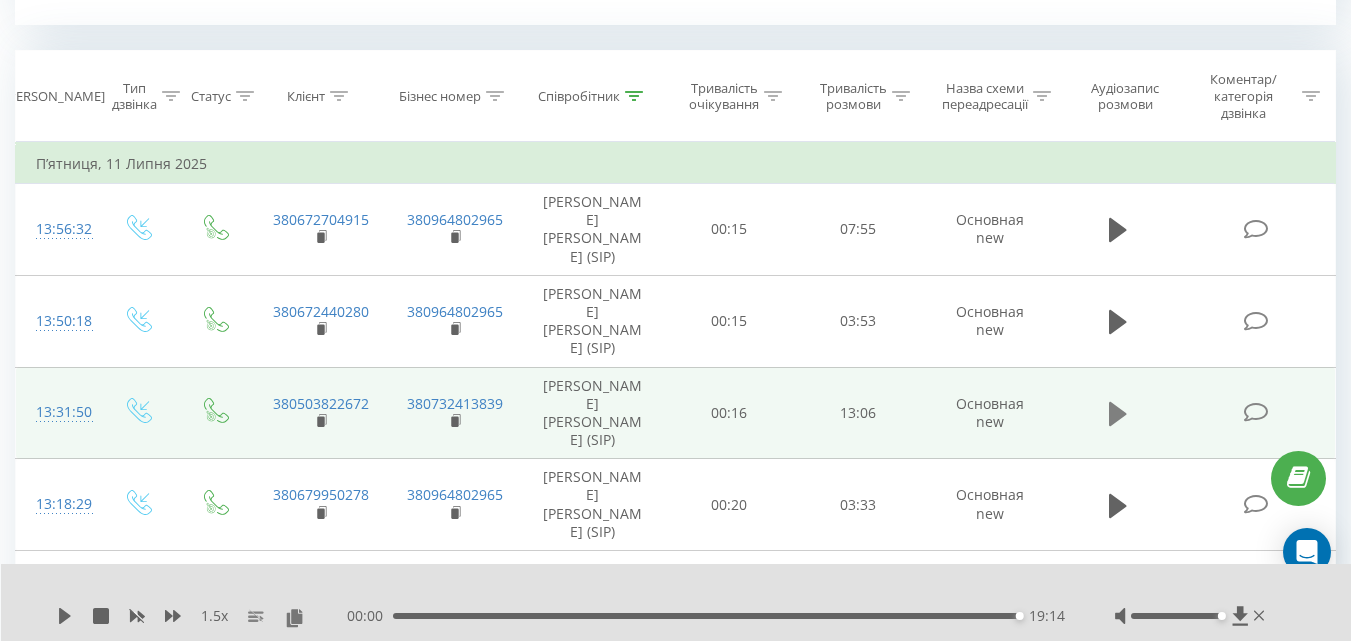 click 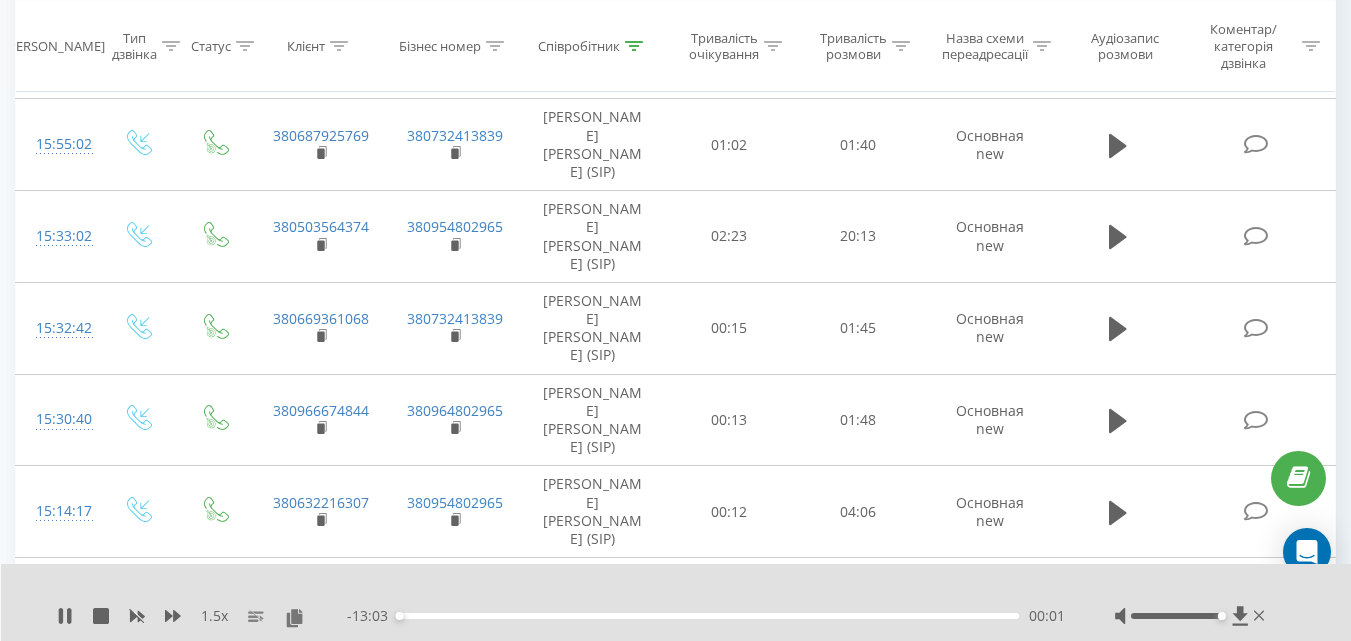 scroll, scrollTop: 2413, scrollLeft: 0, axis: vertical 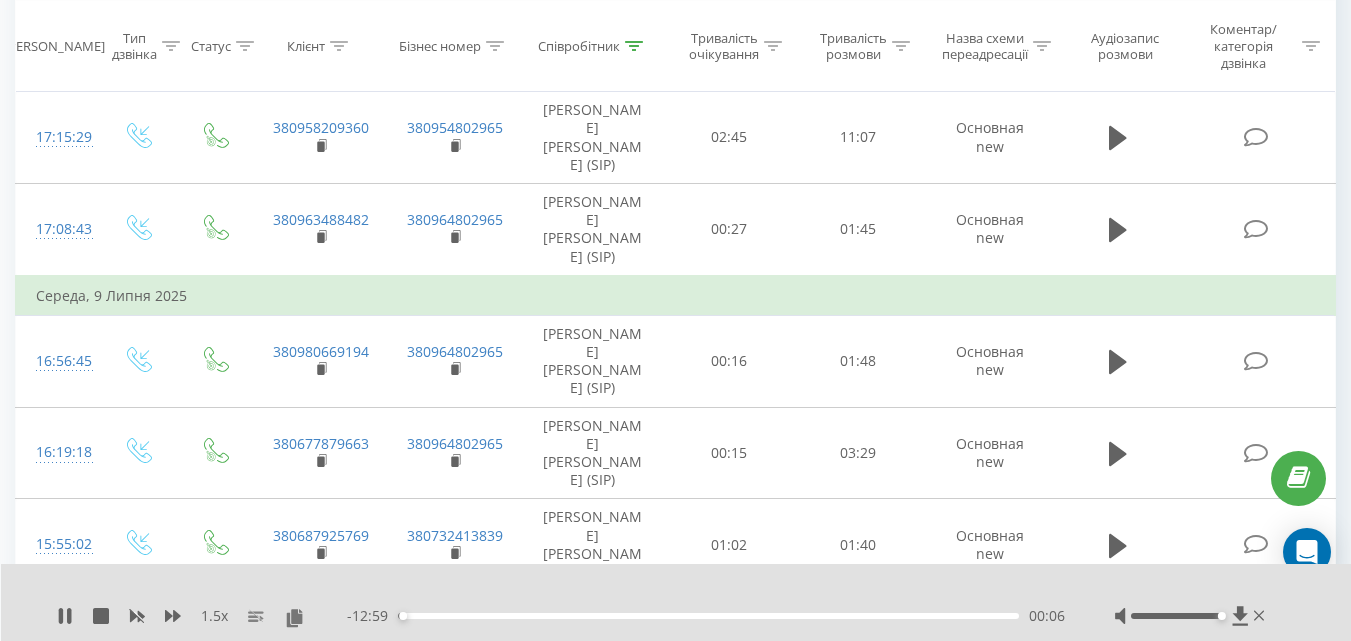 click 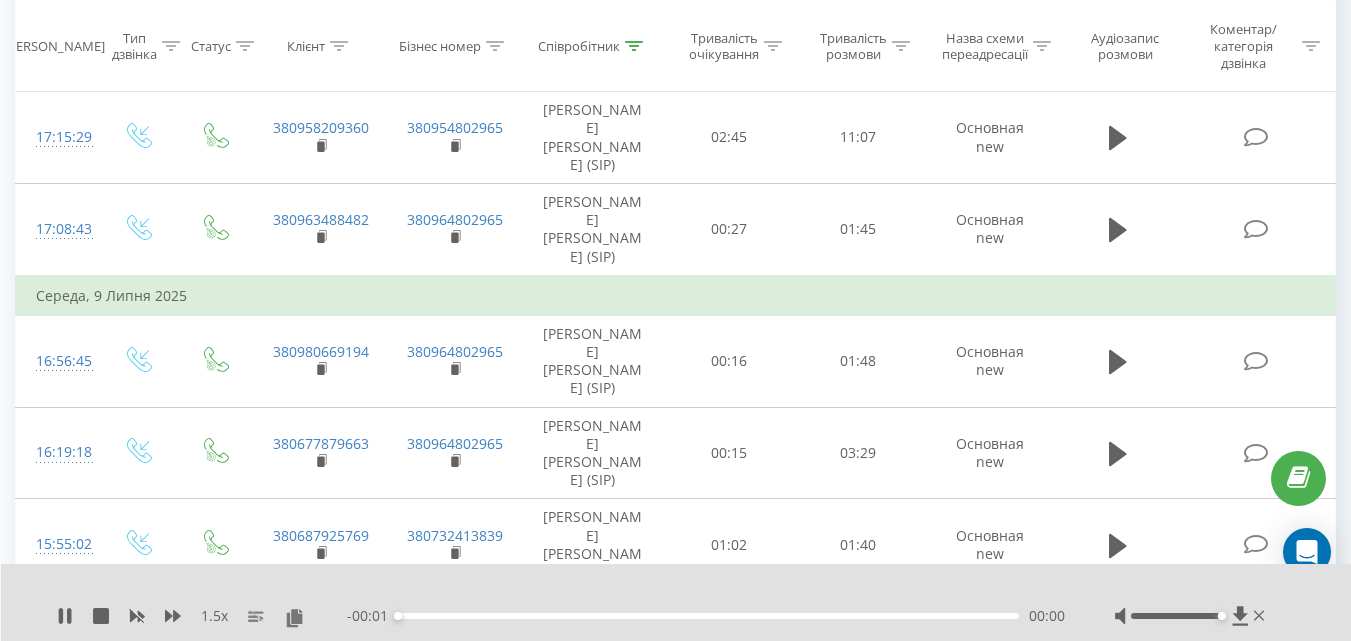 click 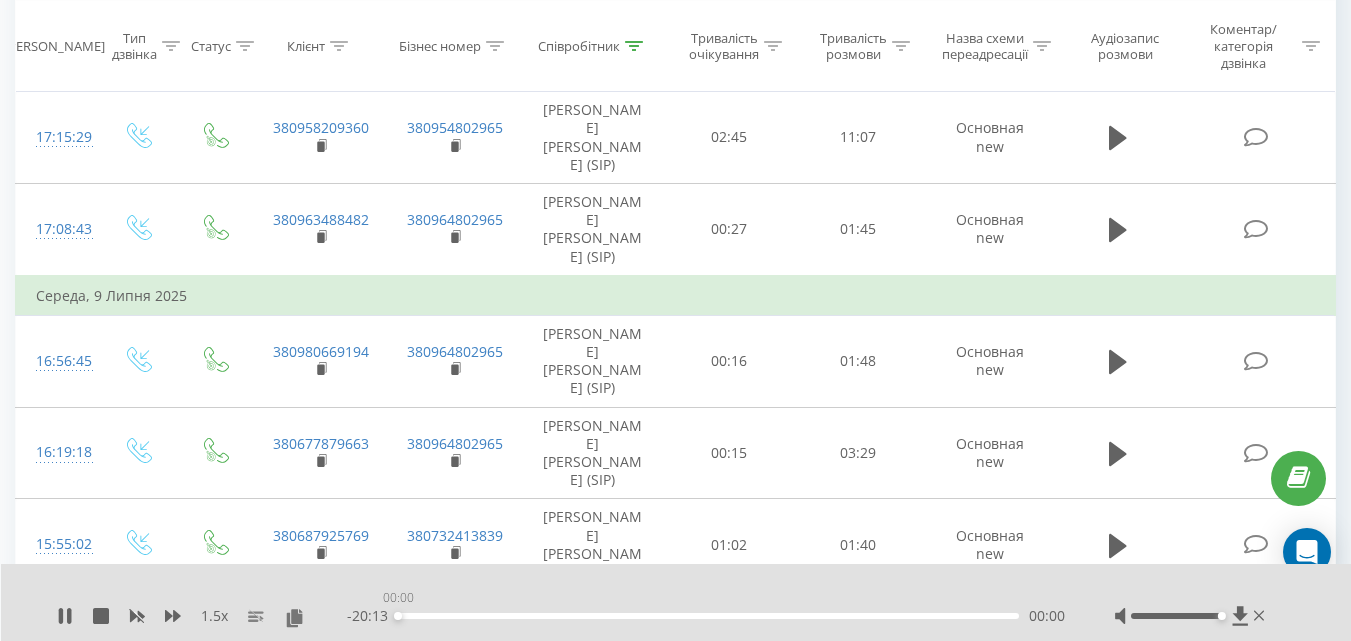 drag, startPoint x: 406, startPoint y: 616, endPoint x: 395, endPoint y: 615, distance: 11.045361 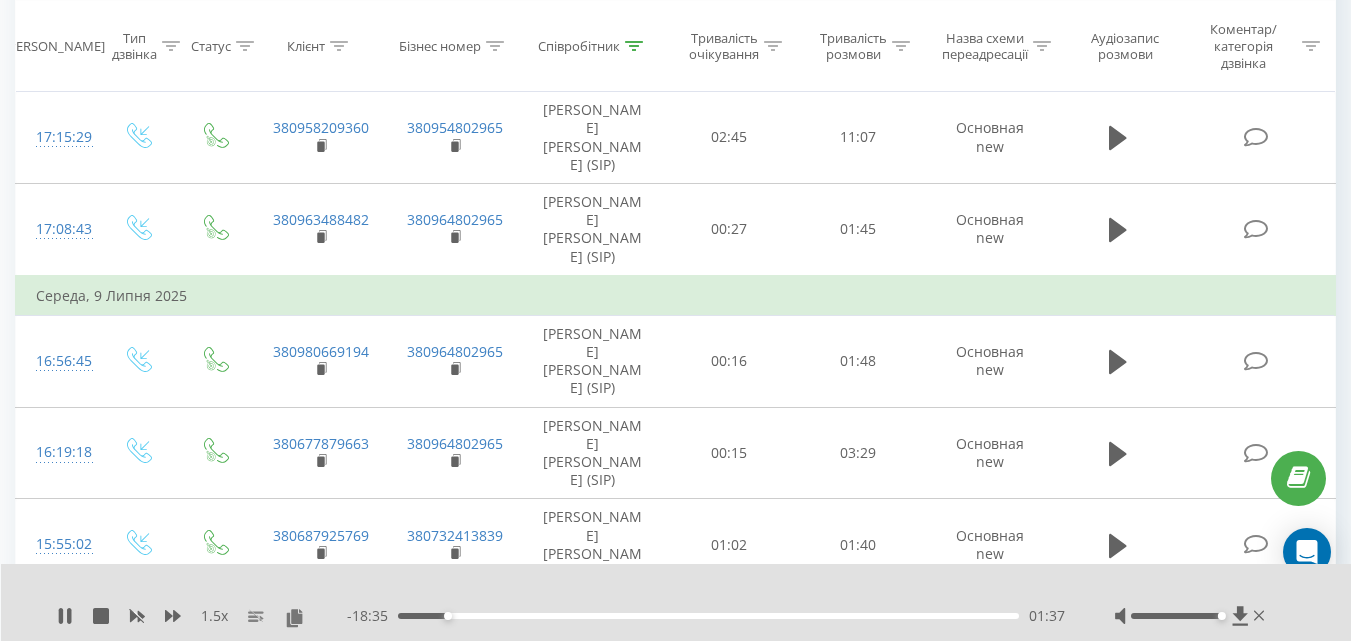 click 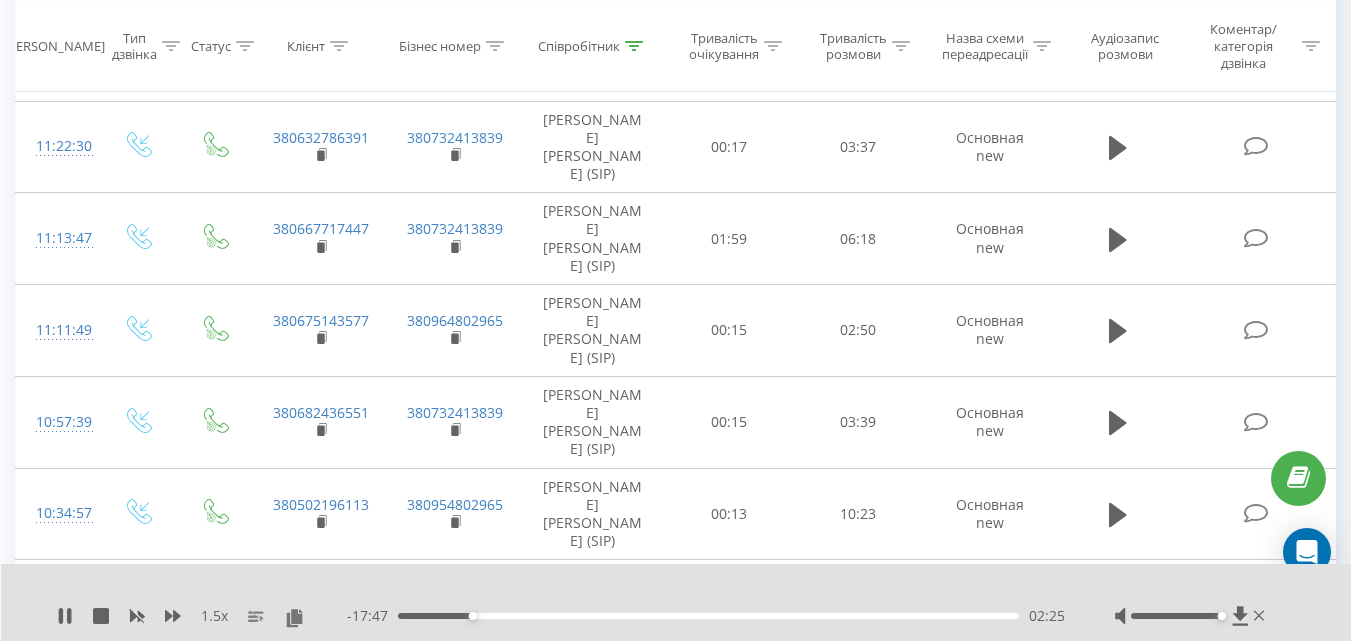 scroll, scrollTop: 2113, scrollLeft: 0, axis: vertical 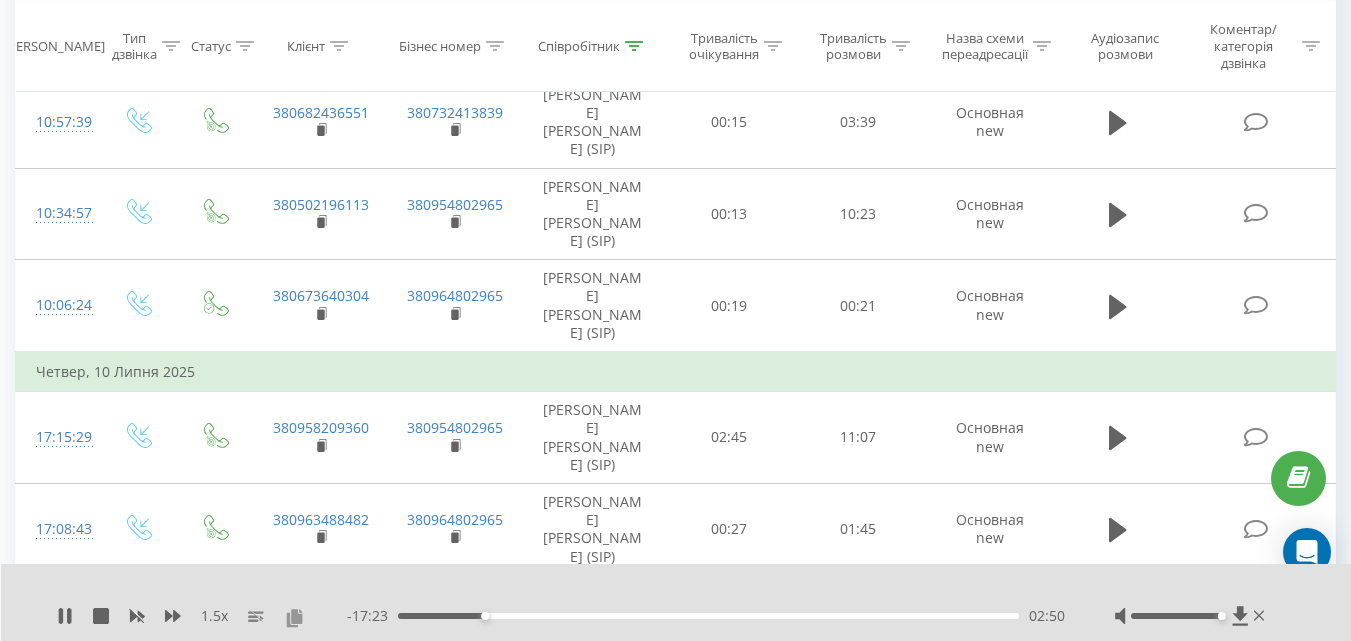 click at bounding box center (294, 617) 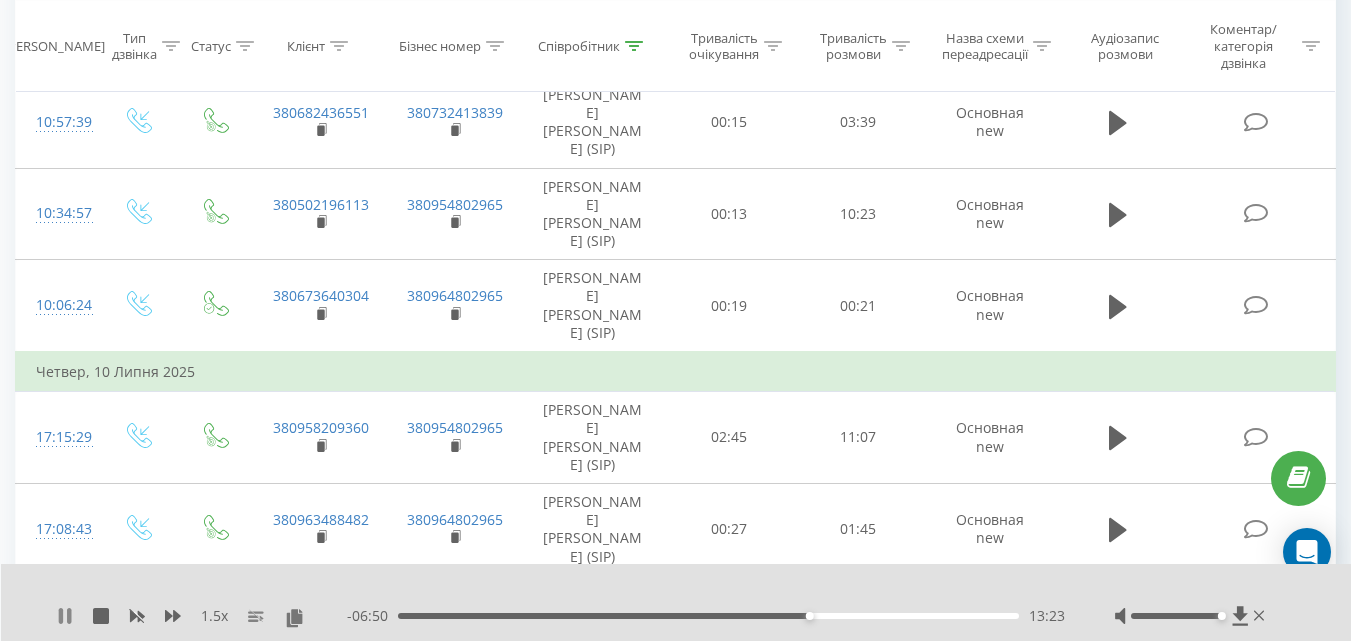 click 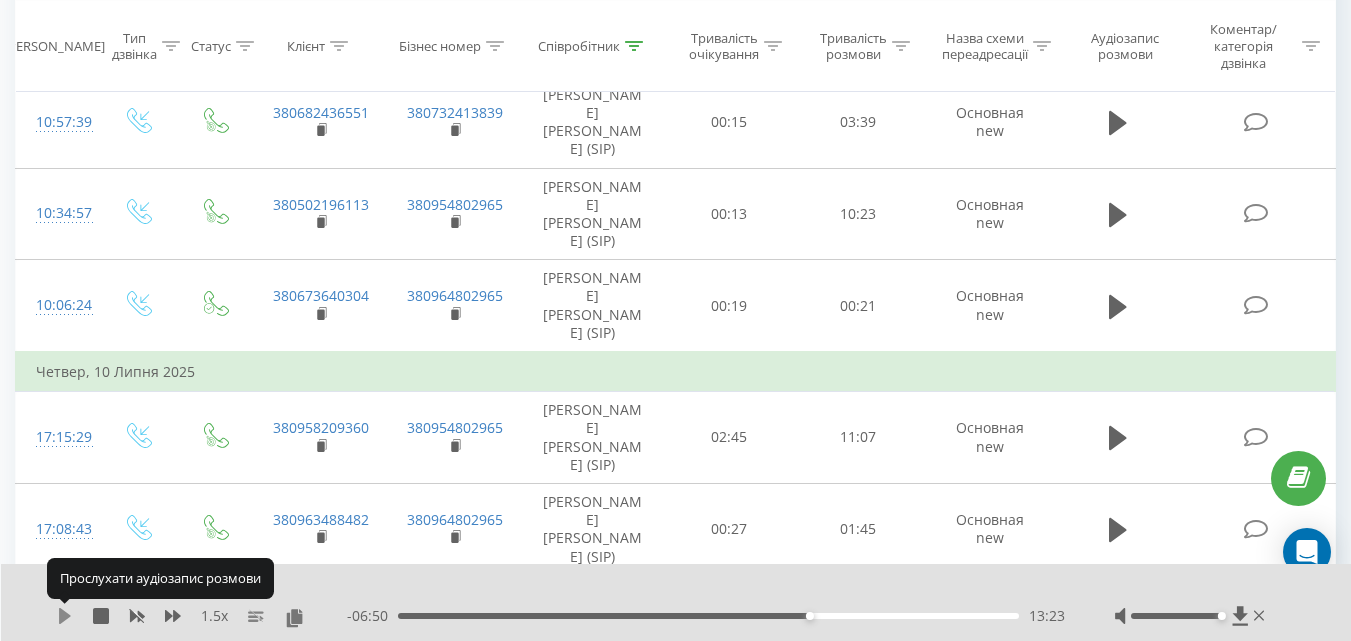 click 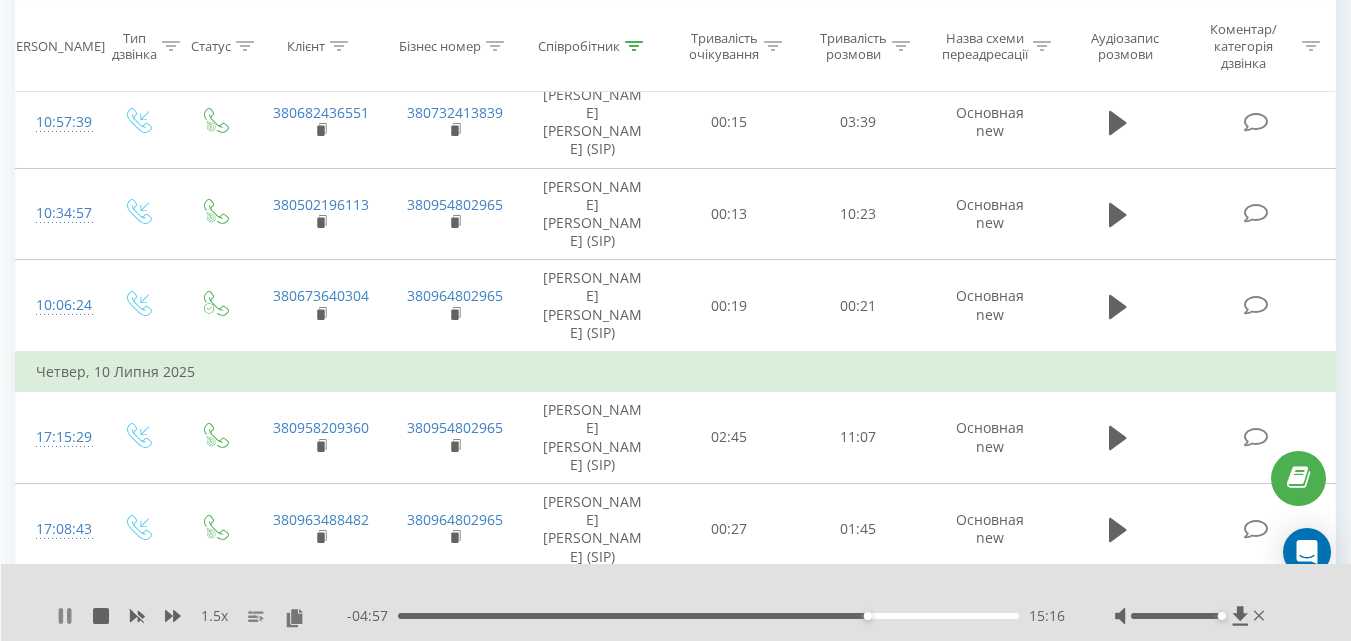 click 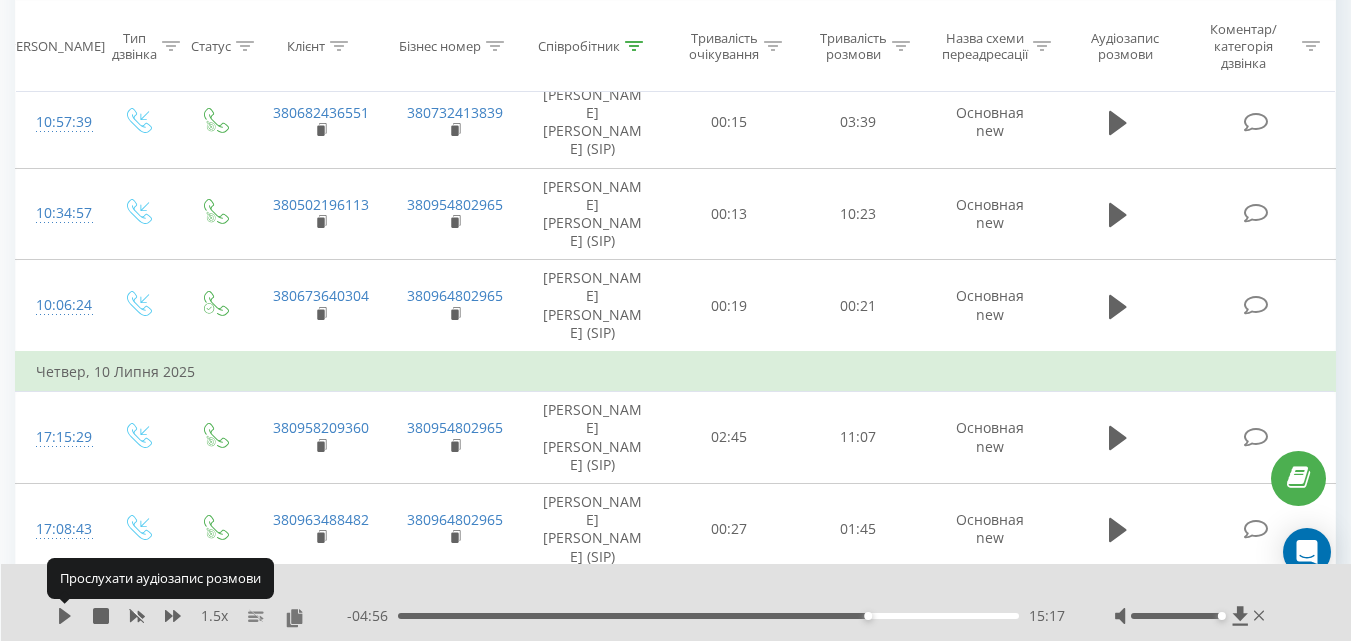 click 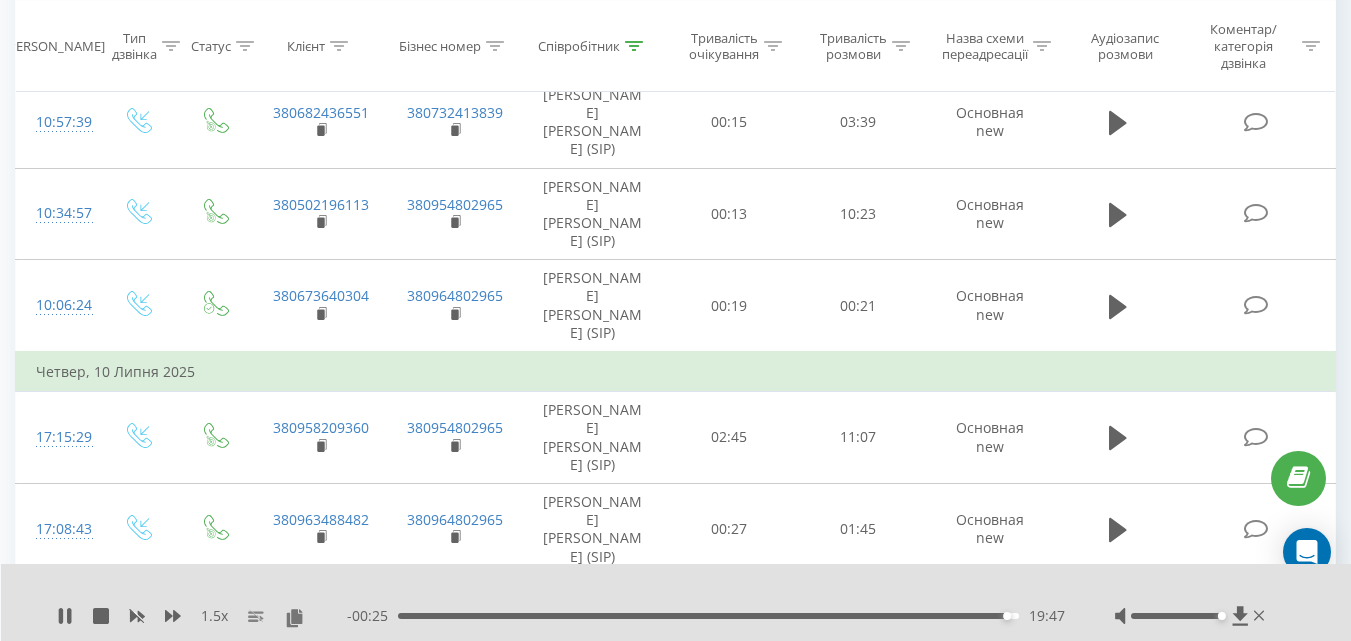 click 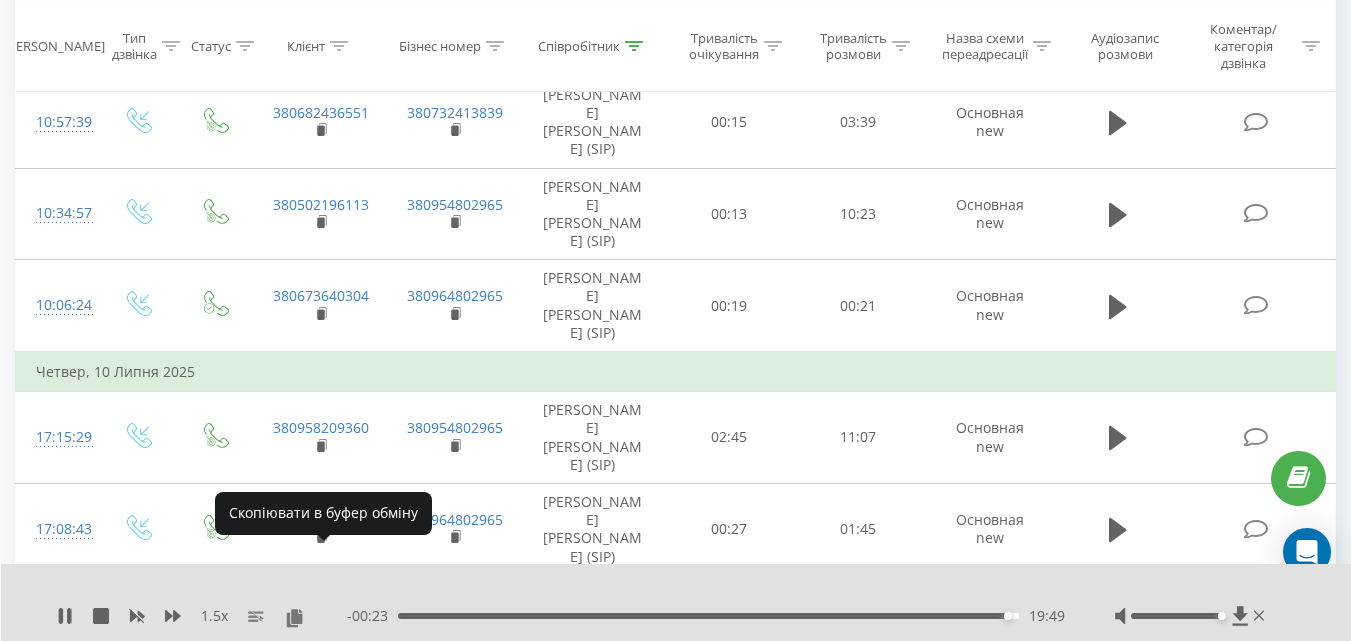 click 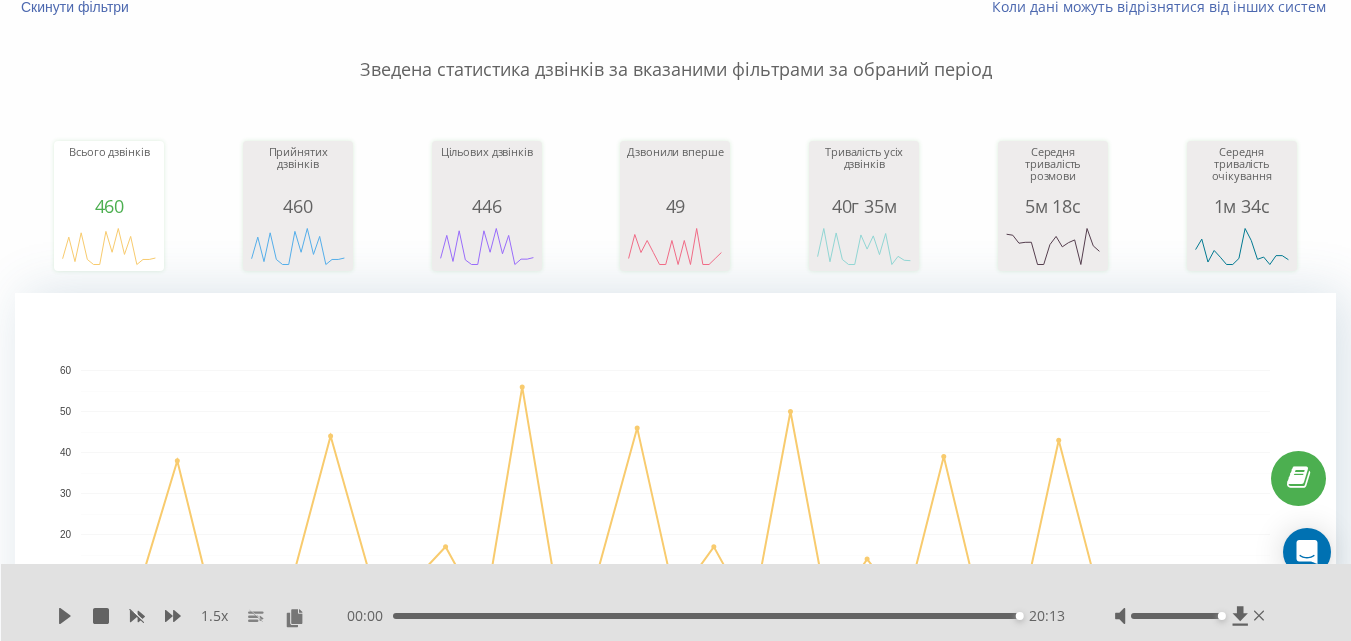 scroll, scrollTop: 130, scrollLeft: 0, axis: vertical 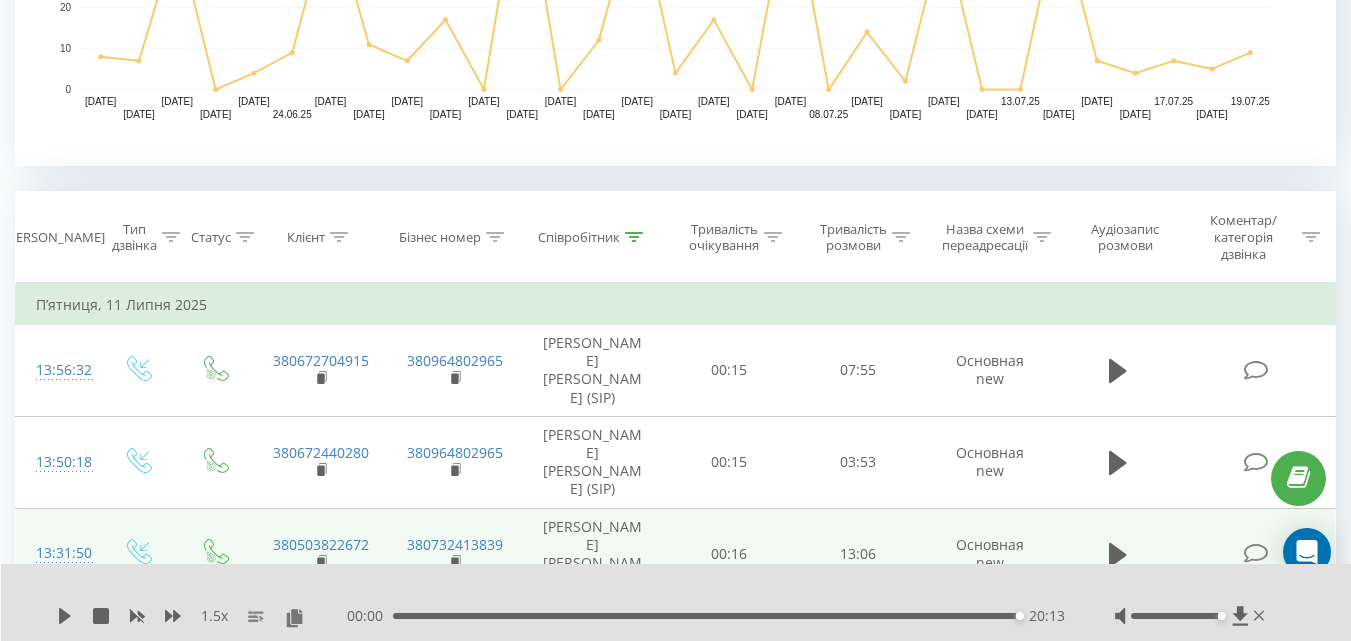 click 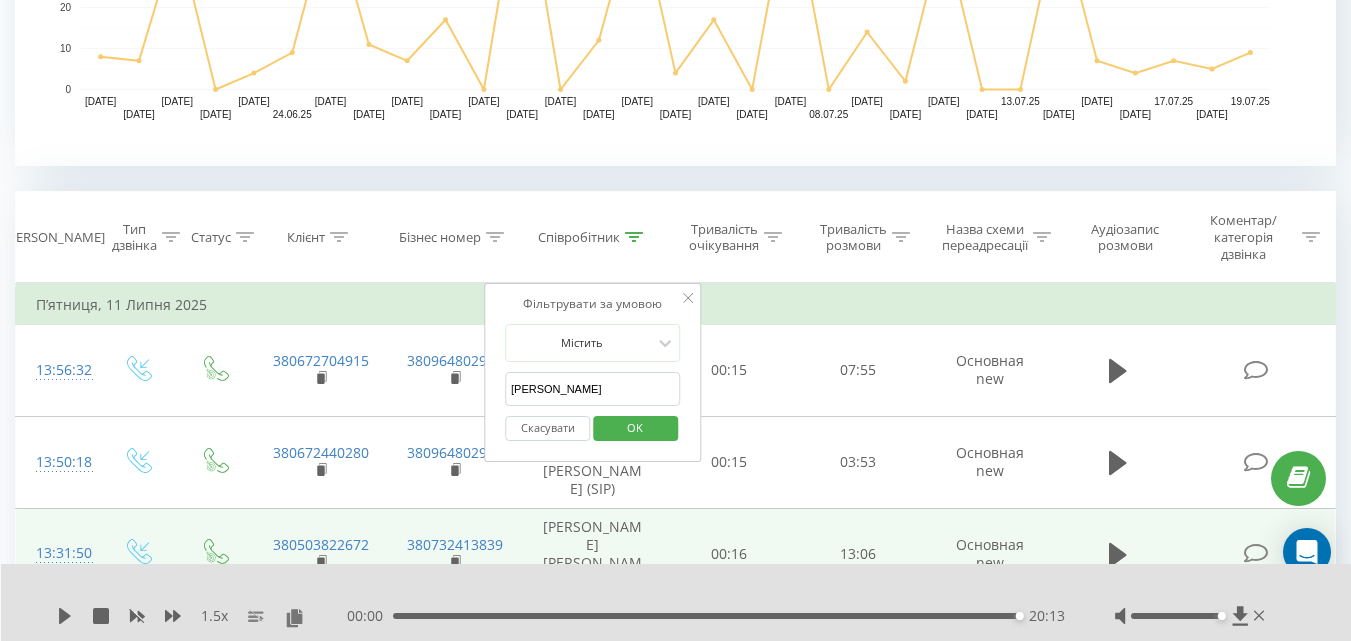 click on "[PERSON_NAME]" at bounding box center (593, 389) 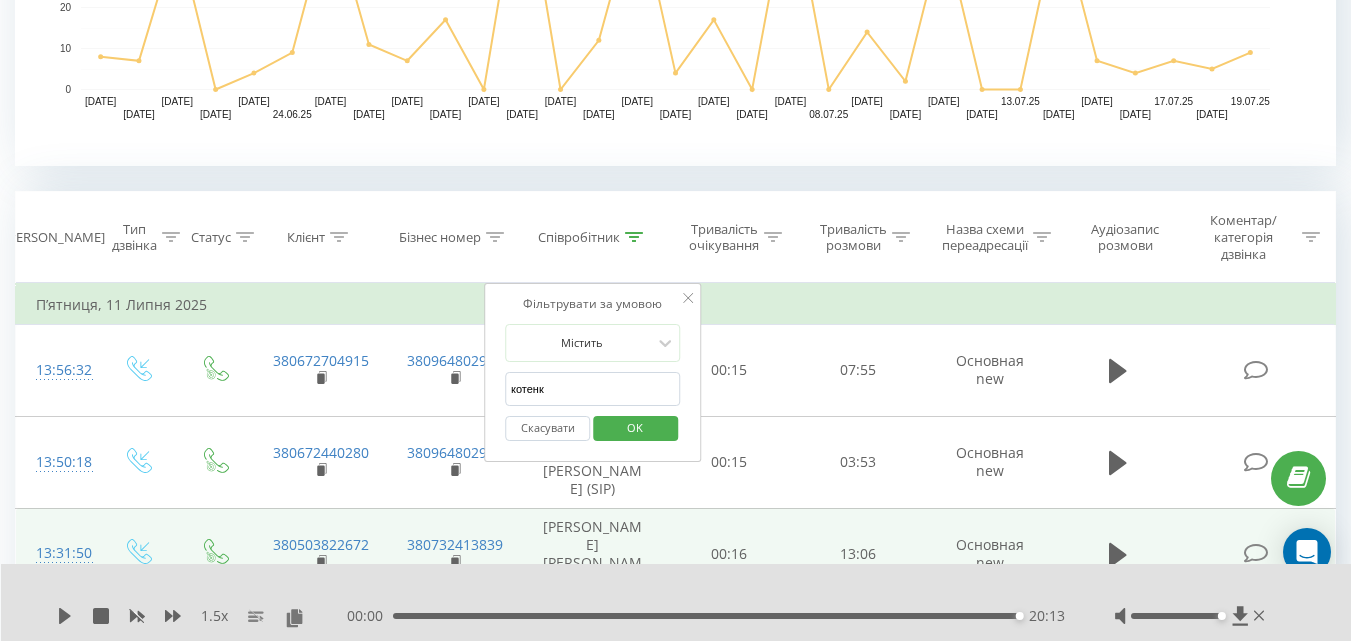 type on "котенко" 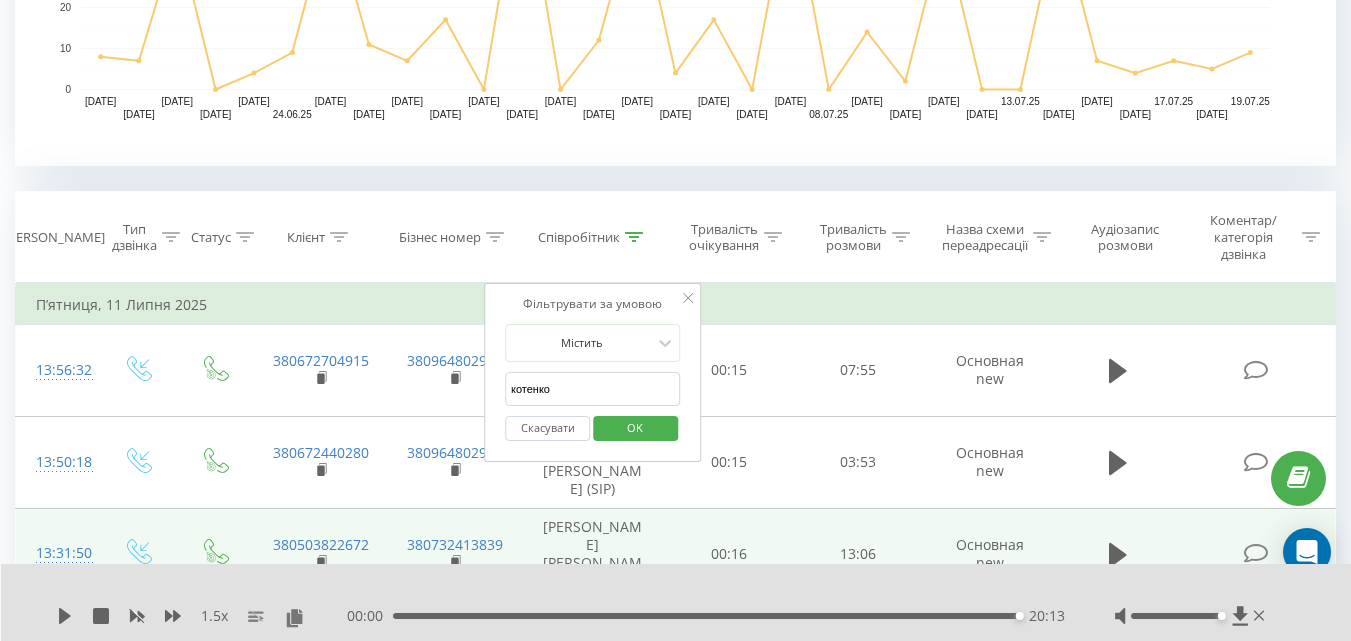 click on "OK" at bounding box center (635, 428) 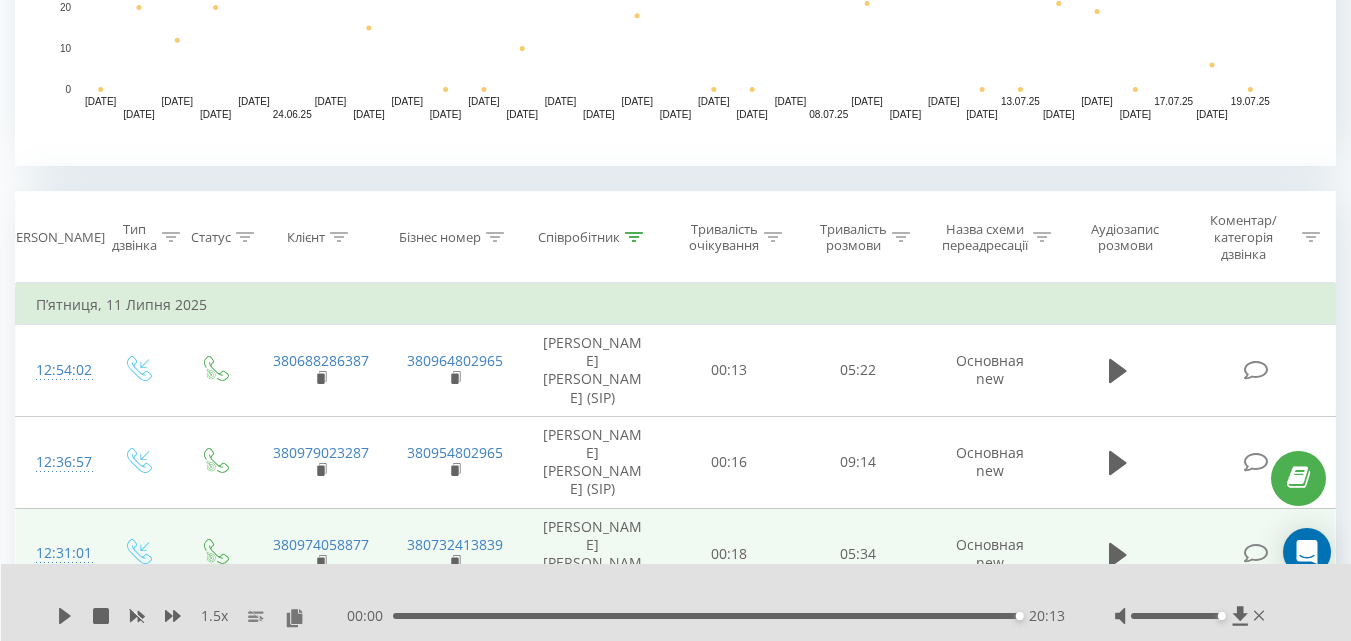 scroll, scrollTop: 953, scrollLeft: 0, axis: vertical 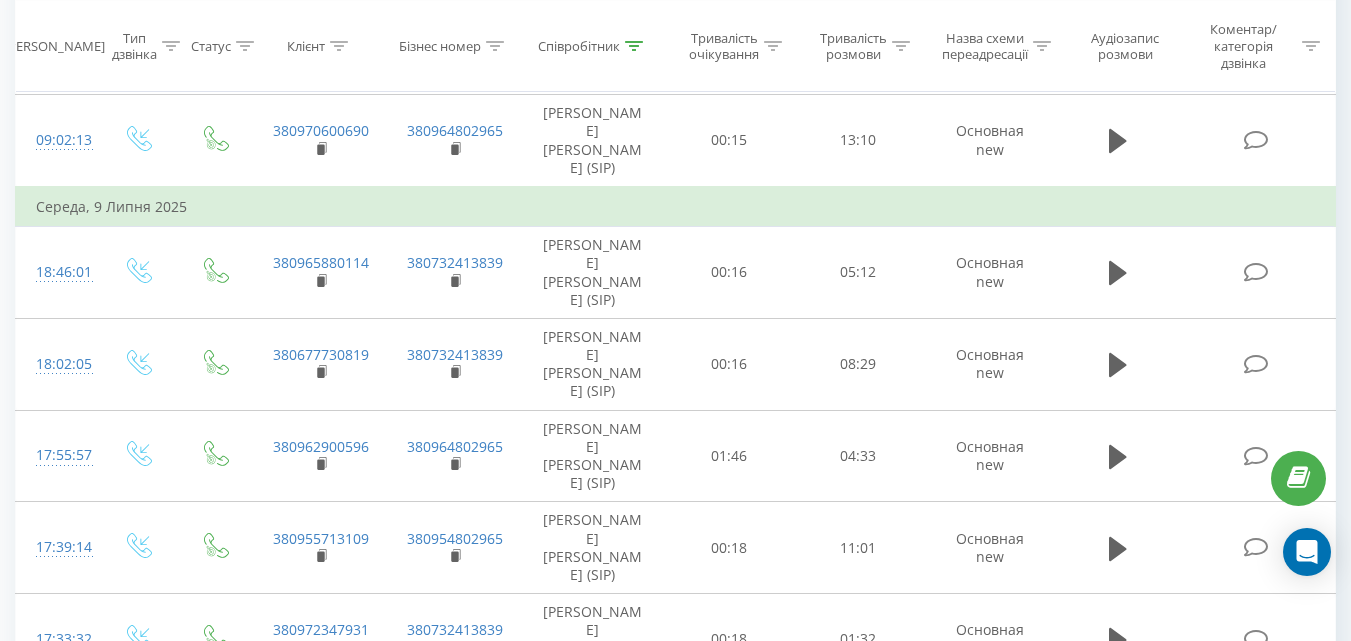 click 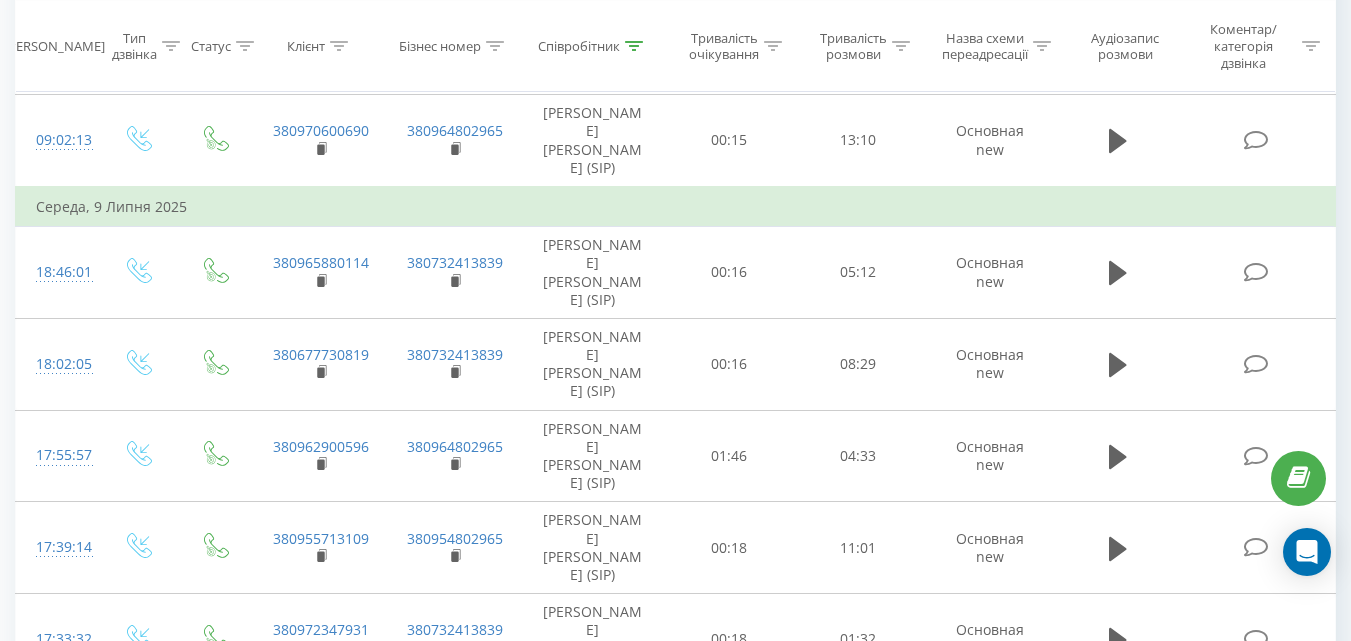 scroll, scrollTop: 6370, scrollLeft: 0, axis: vertical 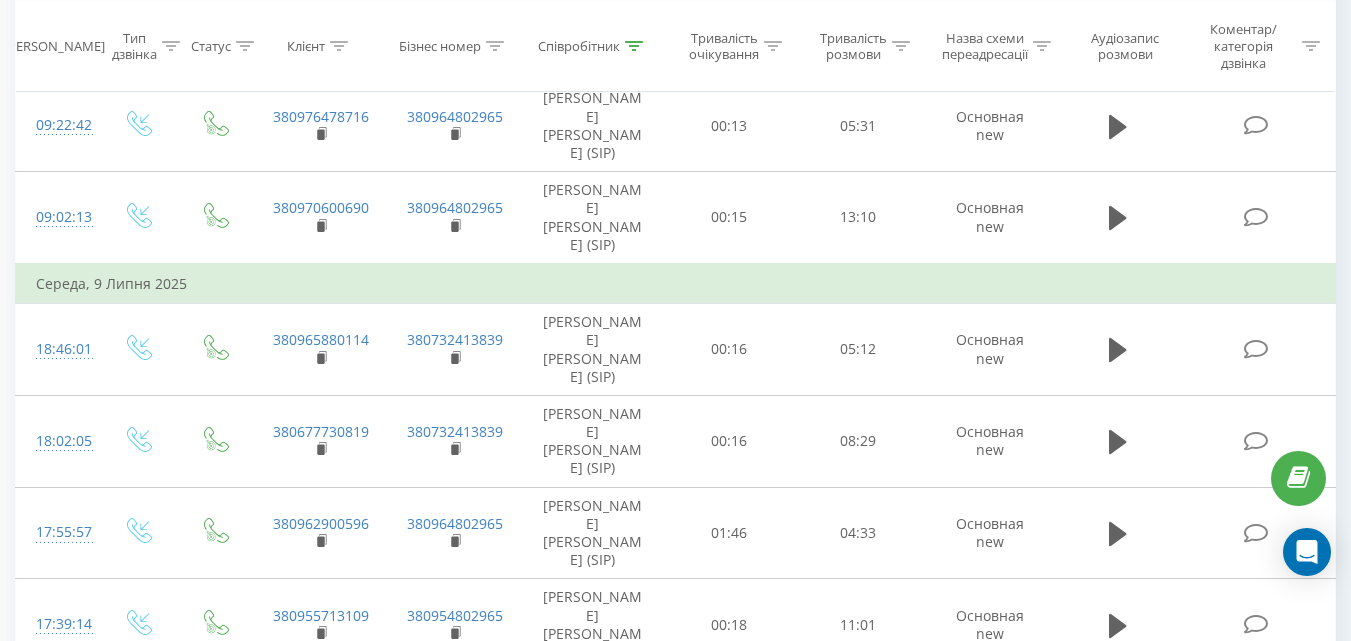 click on "1" at bounding box center [1009, 3968] 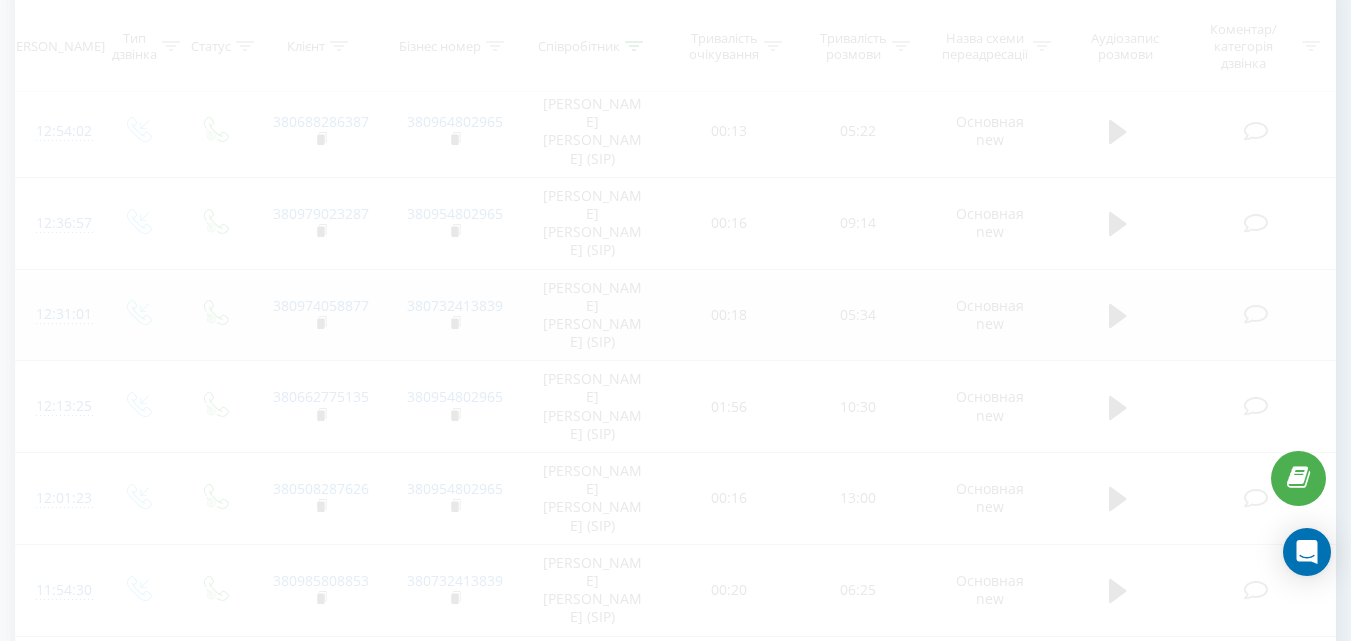 scroll, scrollTop: 813, scrollLeft: 0, axis: vertical 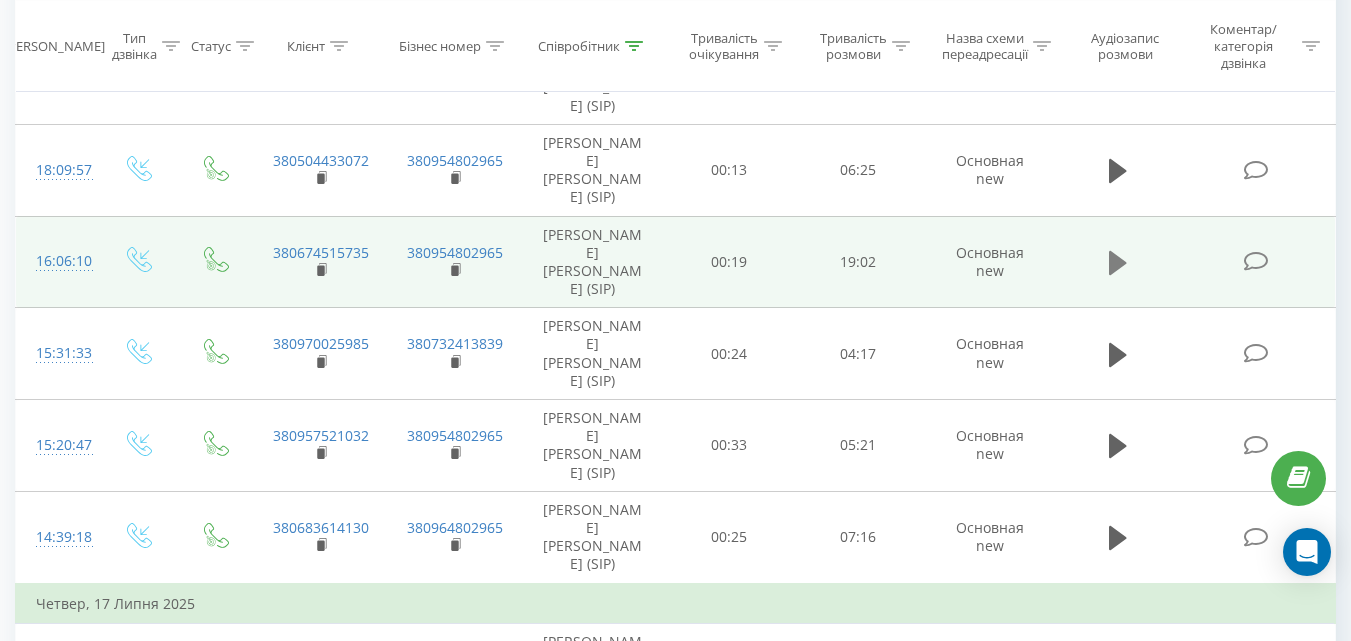 click 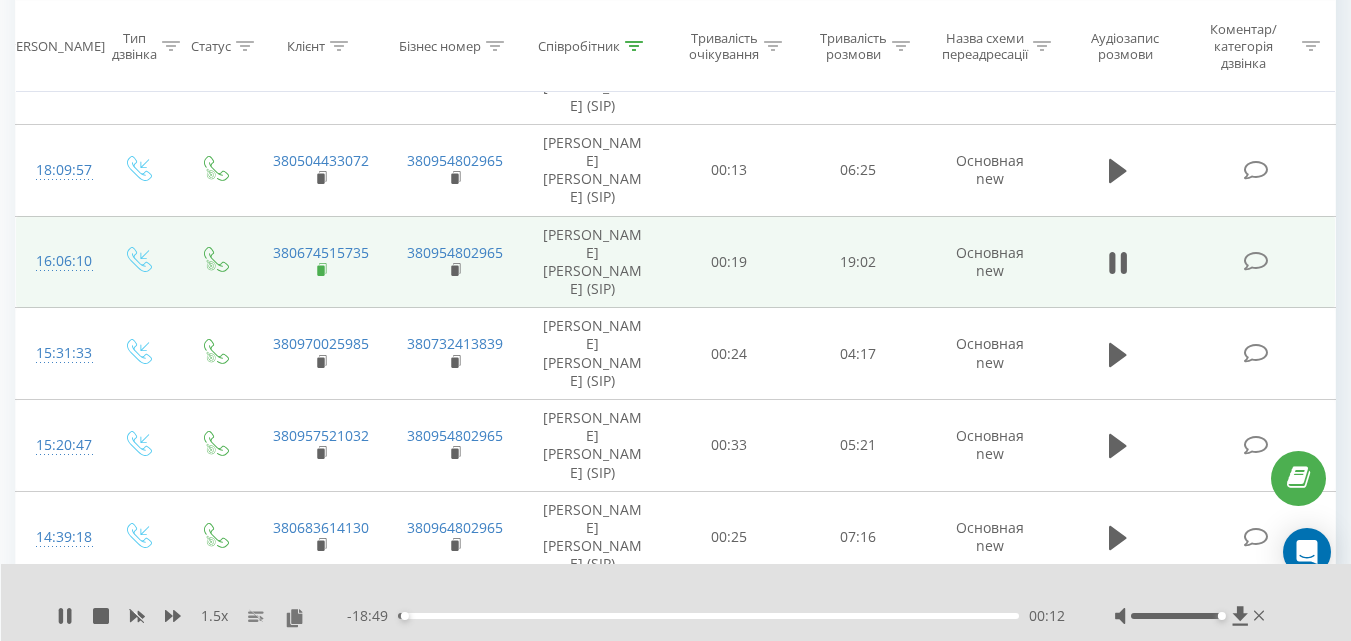 click 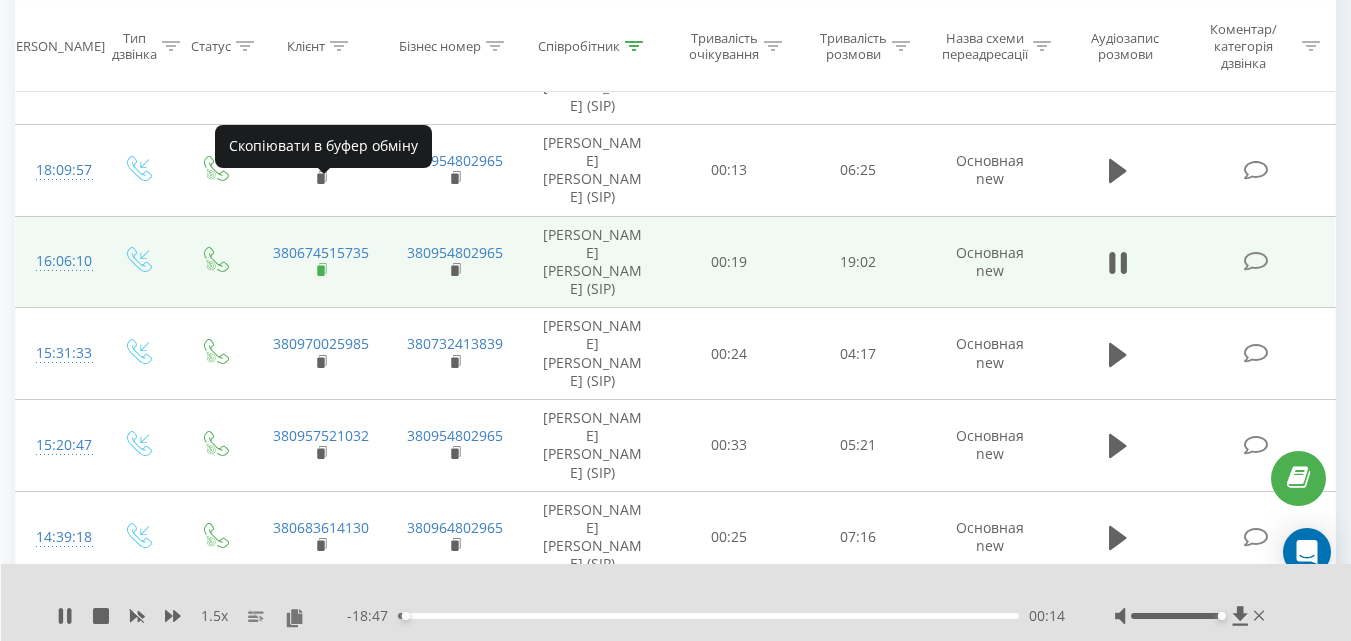 click 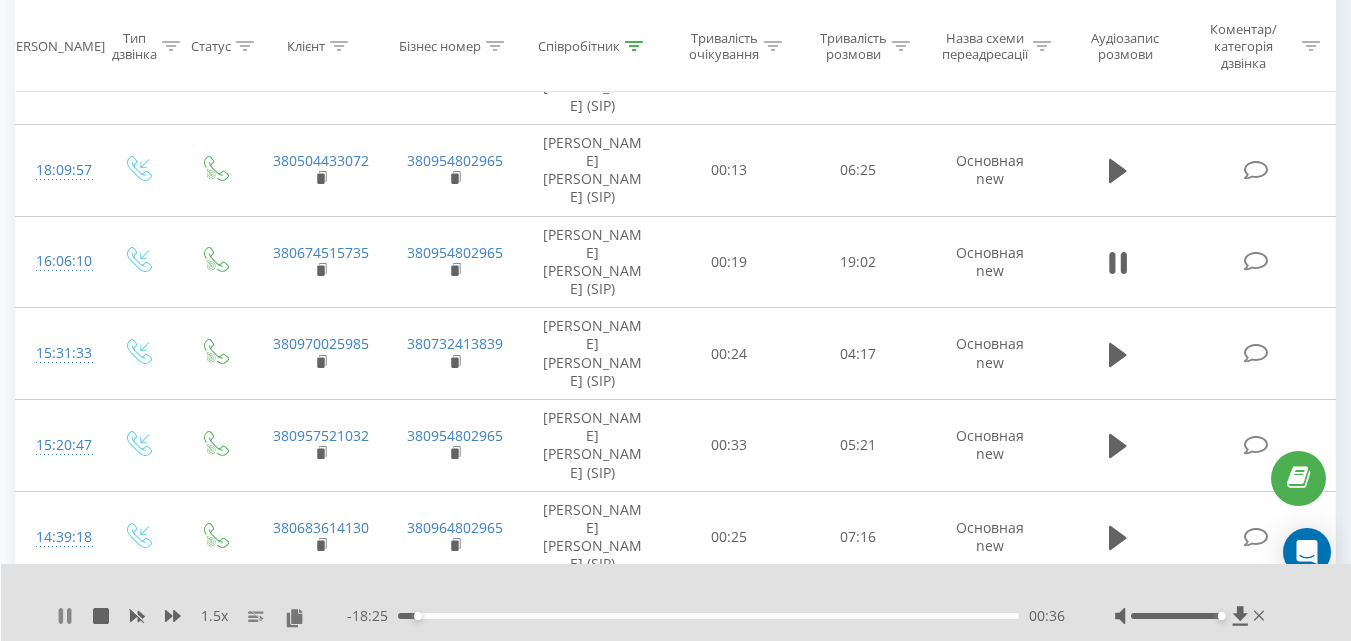 click 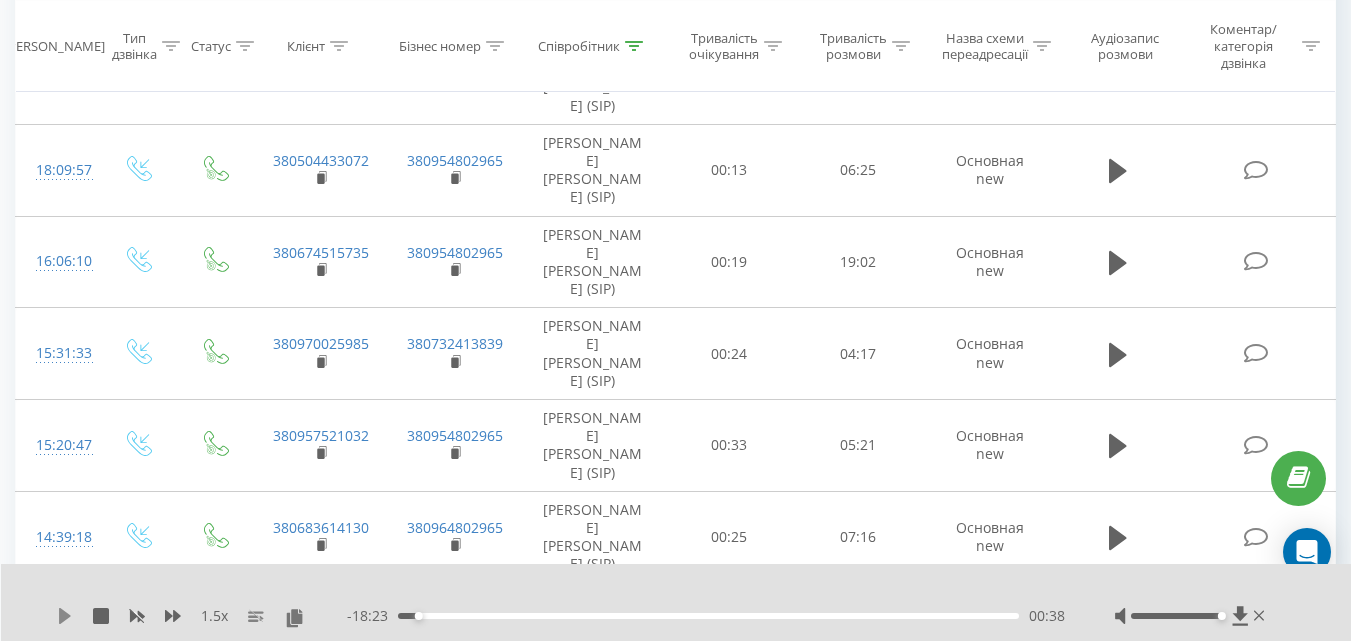 click 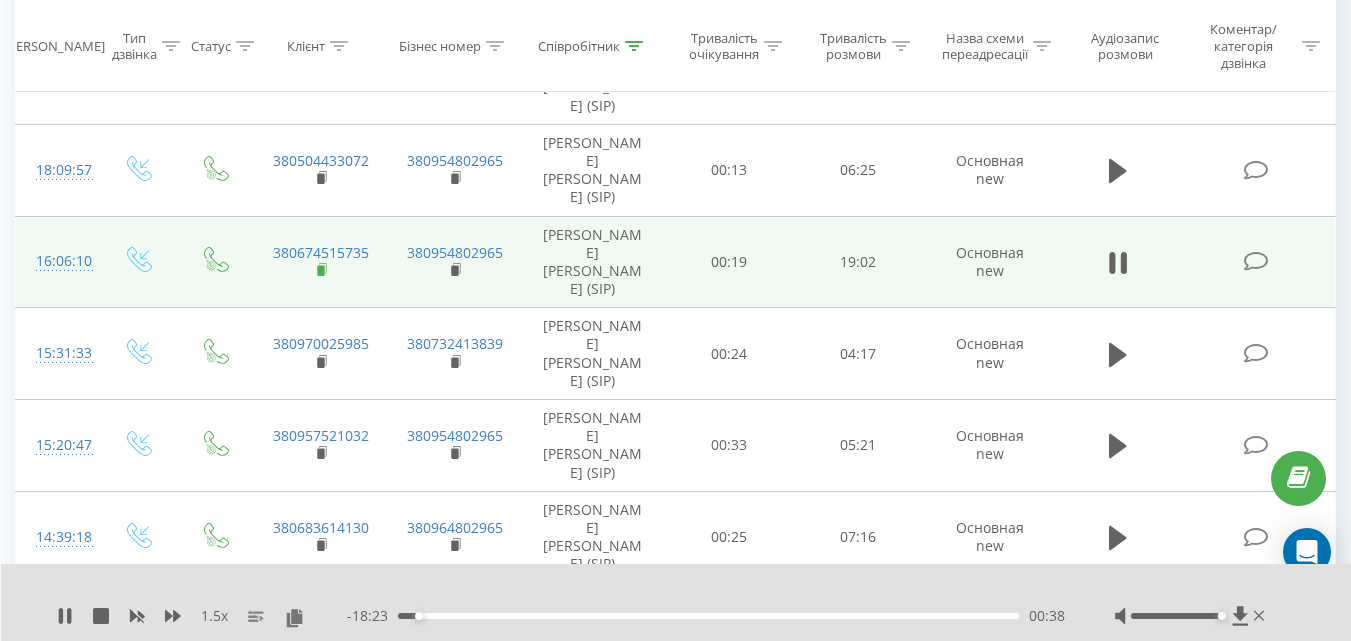 click 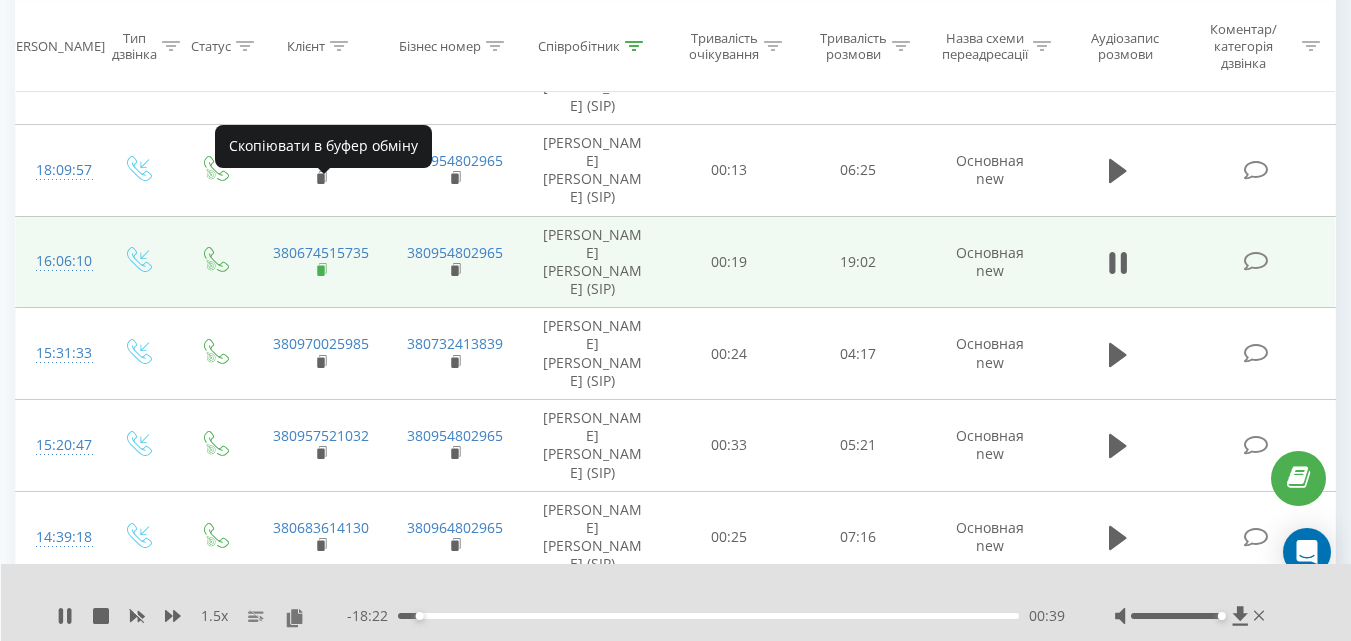 click 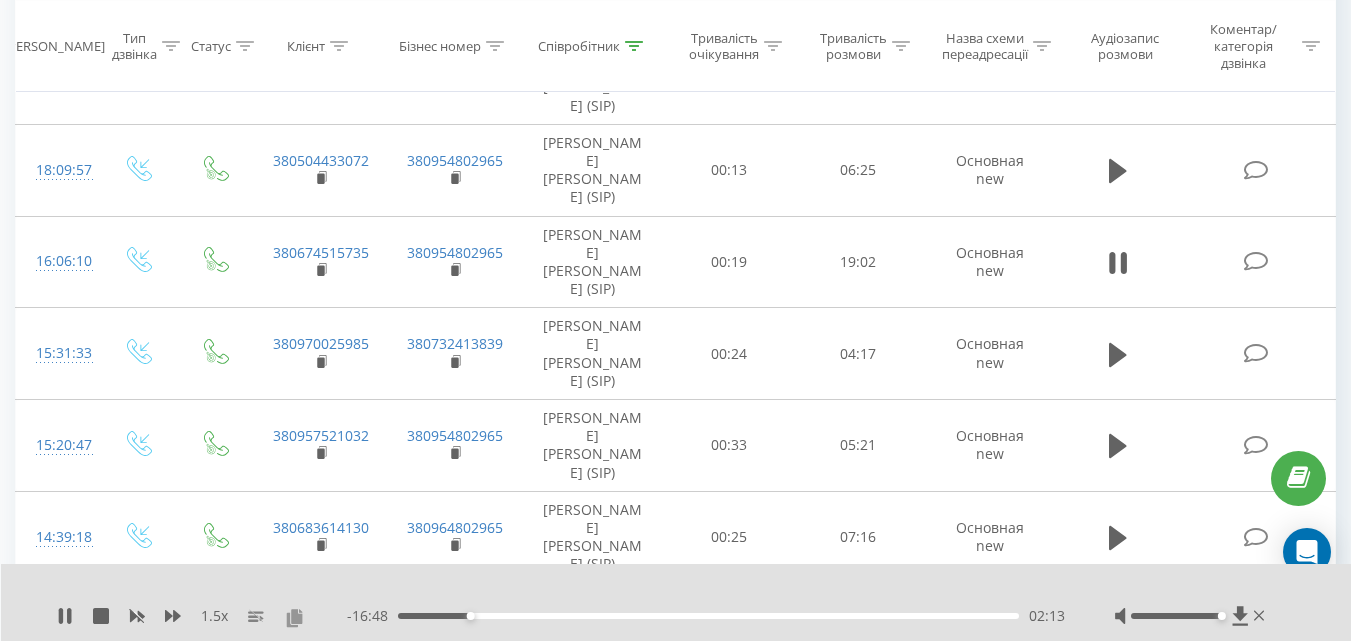 click at bounding box center (294, 617) 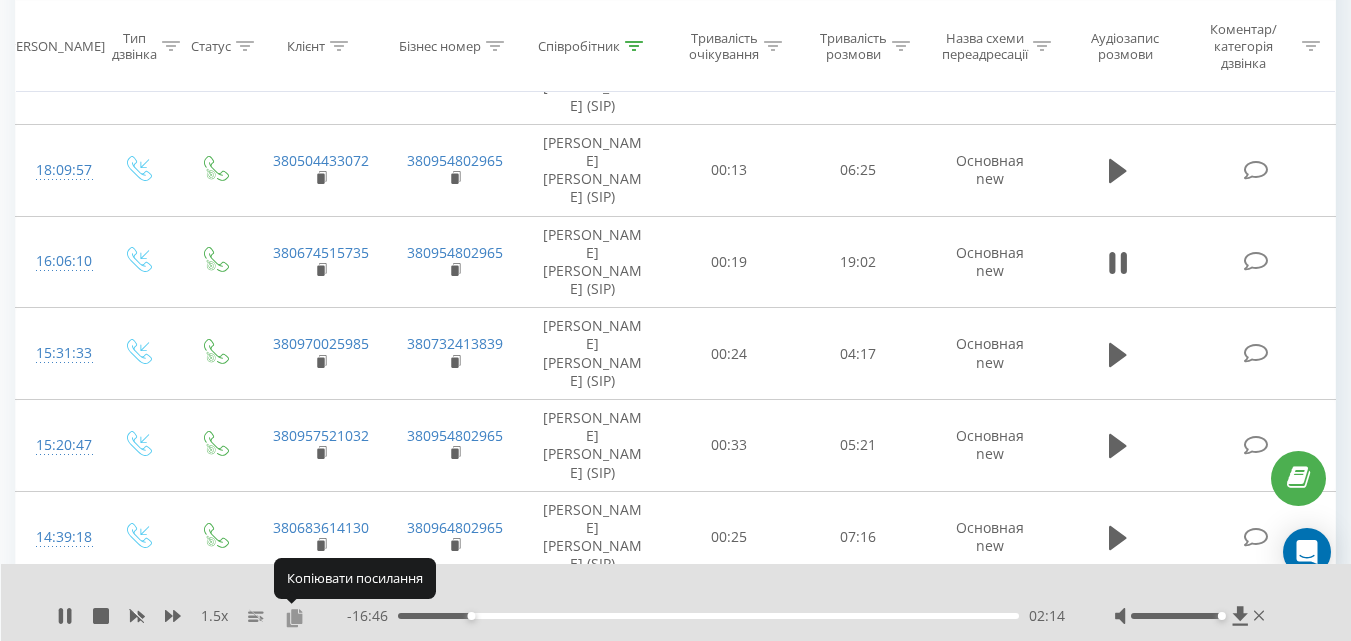click at bounding box center [294, 617] 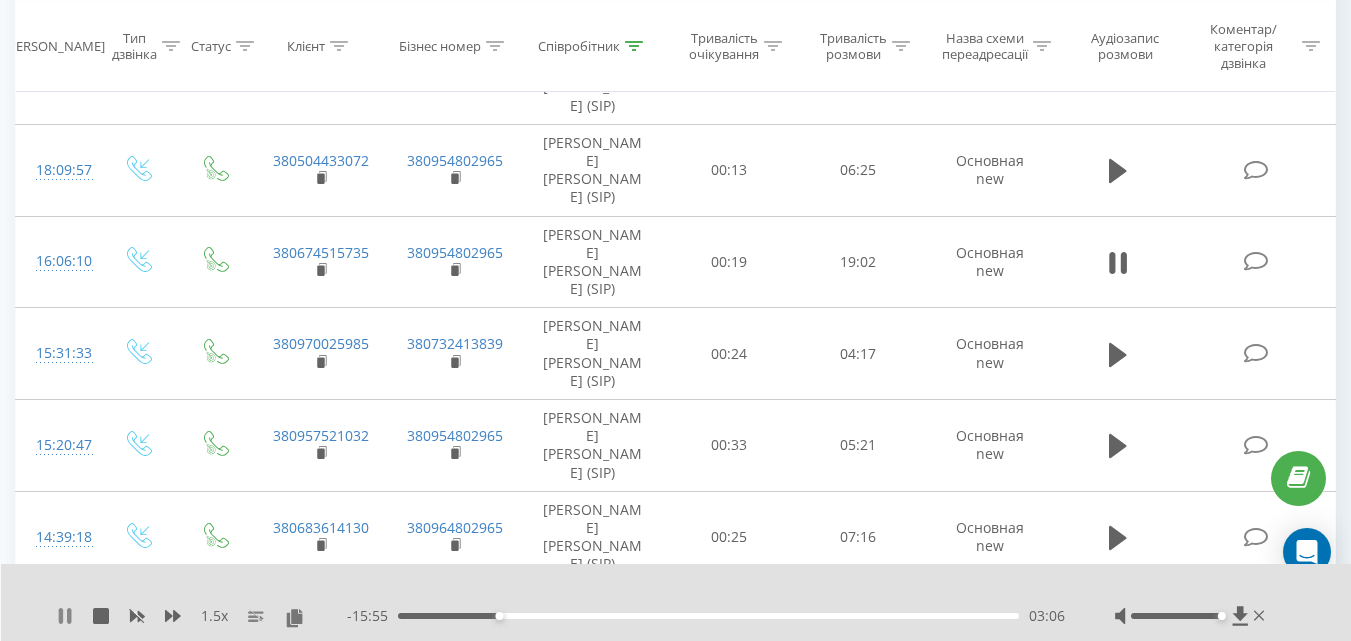 click 